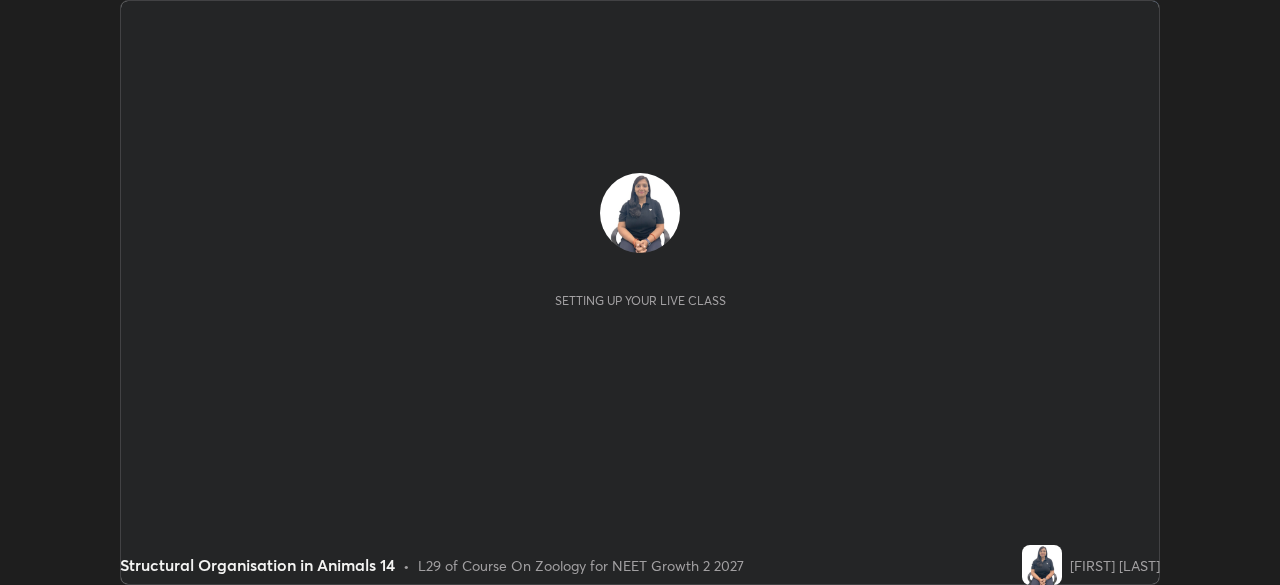 scroll, scrollTop: 0, scrollLeft: 0, axis: both 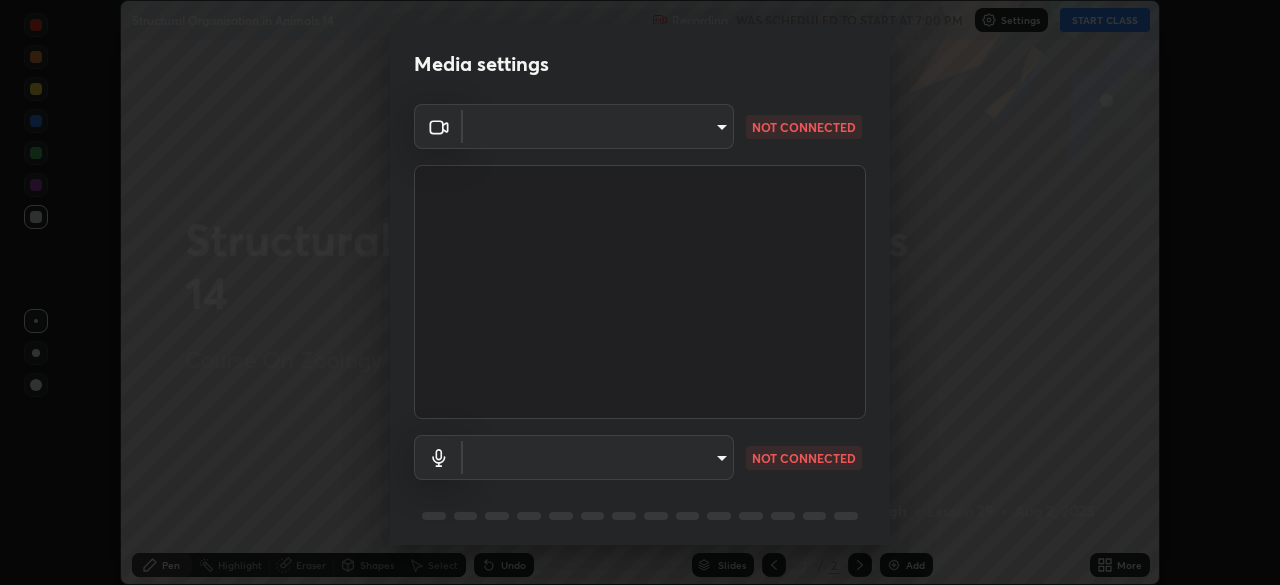 type on "434497d134e022bfe69f56caa8aa94ca7390994208081c595a03479da225093f" 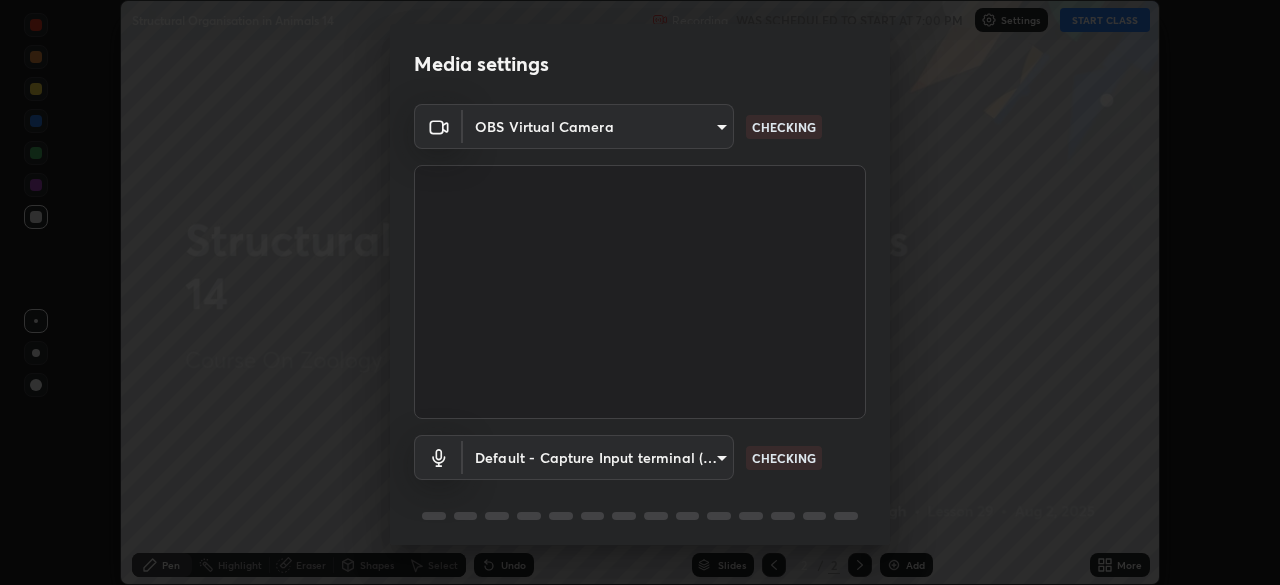 click on "Erase all Structural Organisation in Animals 14 Recording WAS SCHEDULED TO START AT 7:00 PM Settings START CLASS Setting up your live class Structural Organisation in Animals 14 • L29 of Course On Zoology for NEET Growth 2 2027 [FIRST] [LAST] Pen Highlight Eraser Shapes Select Undo Slides 2 / 2 Add More No doubts shared Encourage your learners to ask a doubt for better clarity Report an issue Reason for reporting Buffering Chat not working Audio - Video sync issue Educator video quality low ​ Attach an image Report Media settings OBS Virtual Camera [HASH] CHECKING Default - Capture Input terminal (Digital Array MIC) default CHECKING 1 / 5 Next" at bounding box center (640, 292) 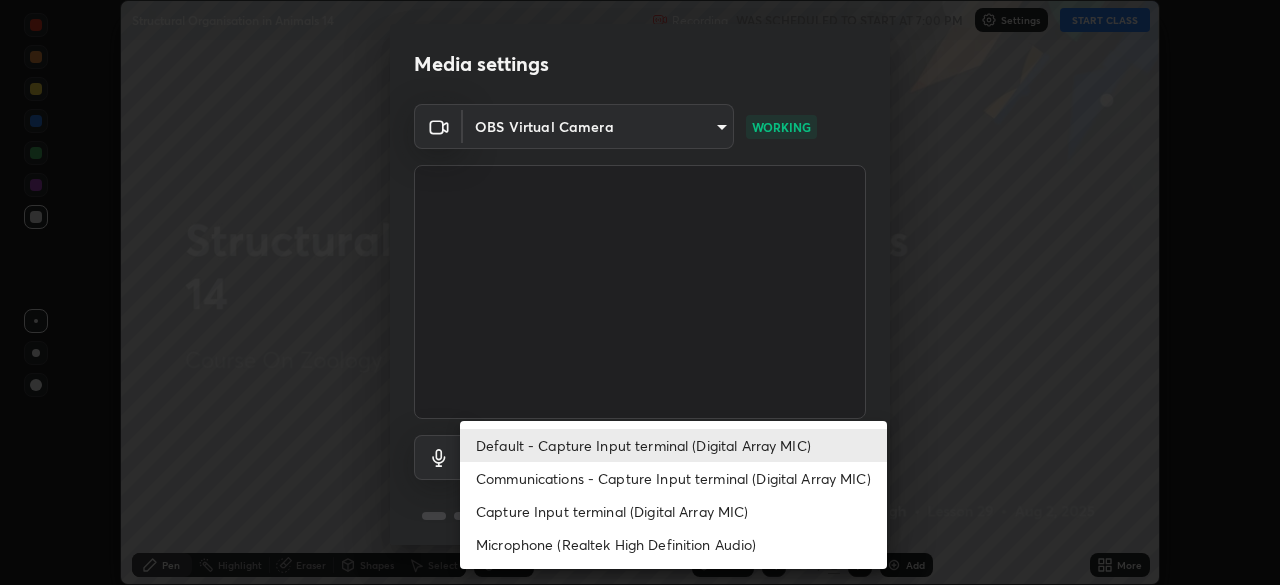 click on "Communications - Capture Input terminal (Digital Array MIC)" at bounding box center (673, 478) 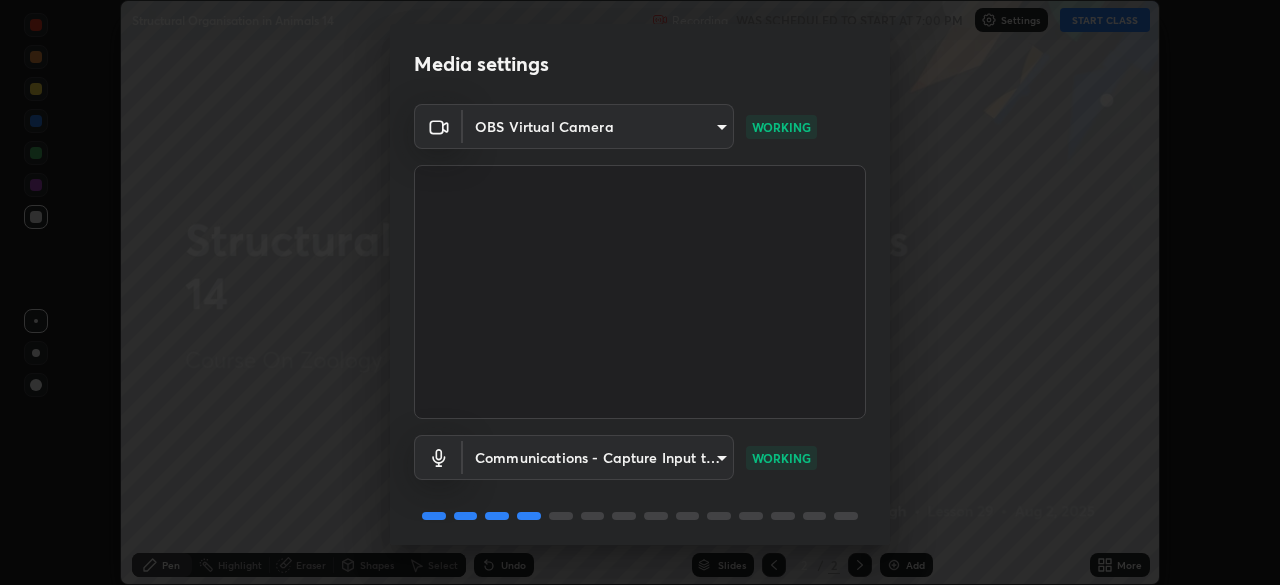 scroll, scrollTop: 71, scrollLeft: 0, axis: vertical 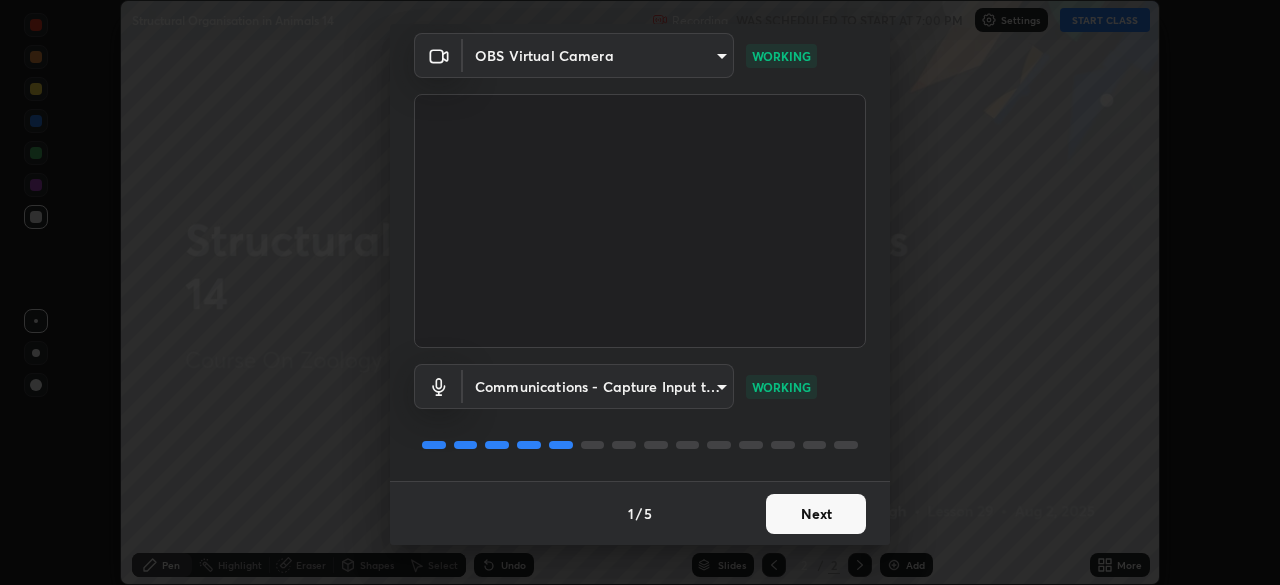 click on "Next" at bounding box center (816, 514) 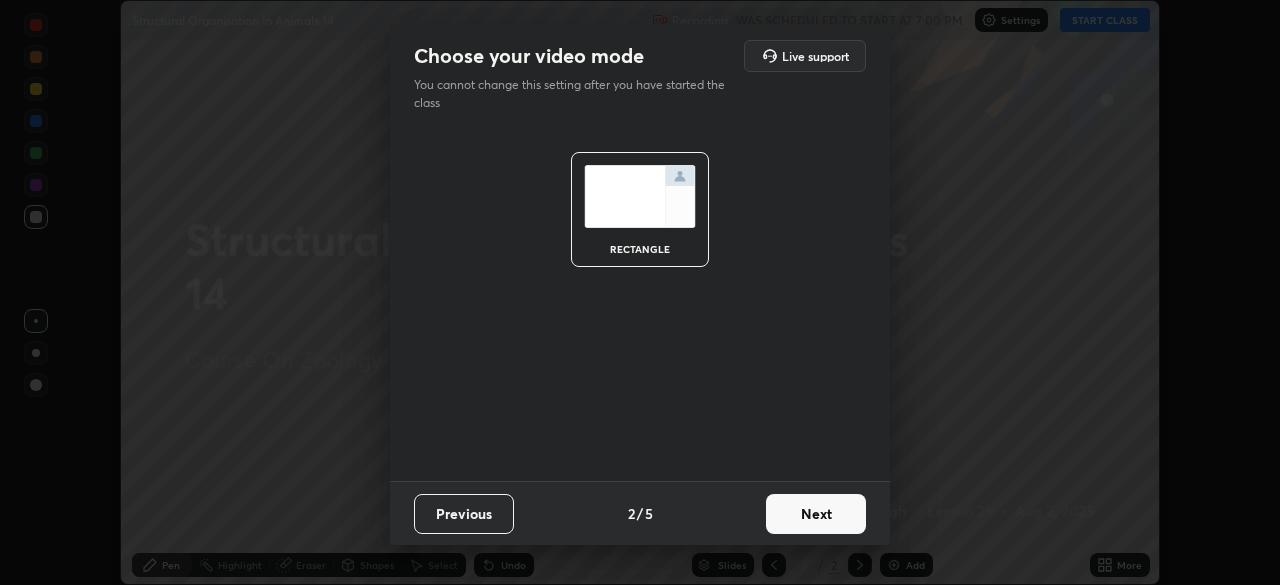 scroll, scrollTop: 0, scrollLeft: 0, axis: both 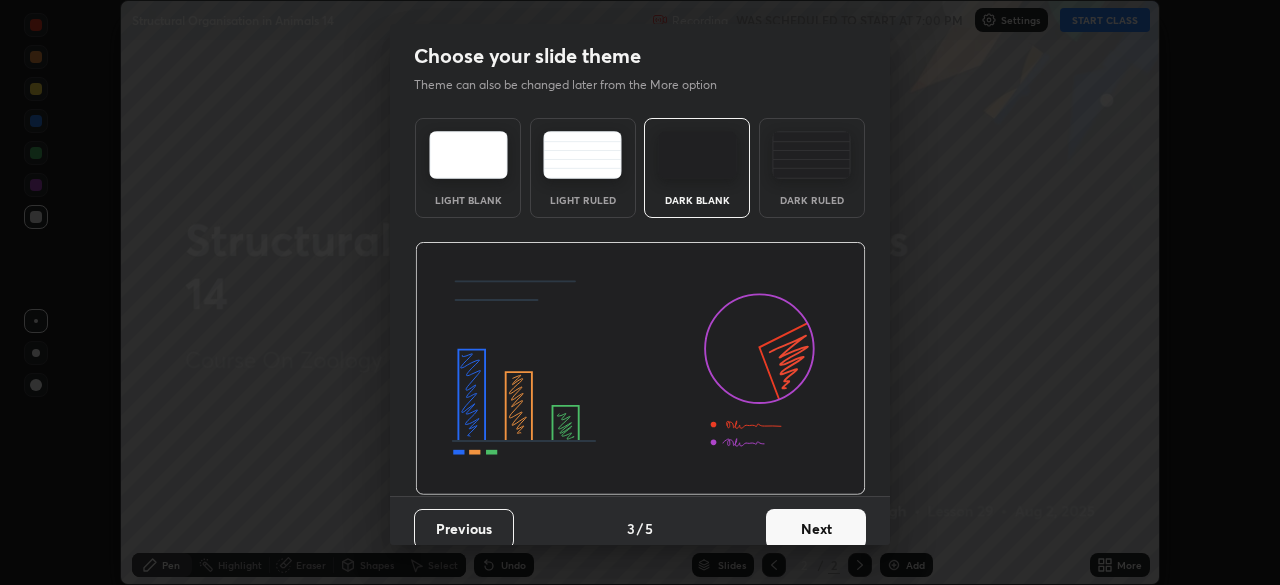 click on "Next" at bounding box center (816, 529) 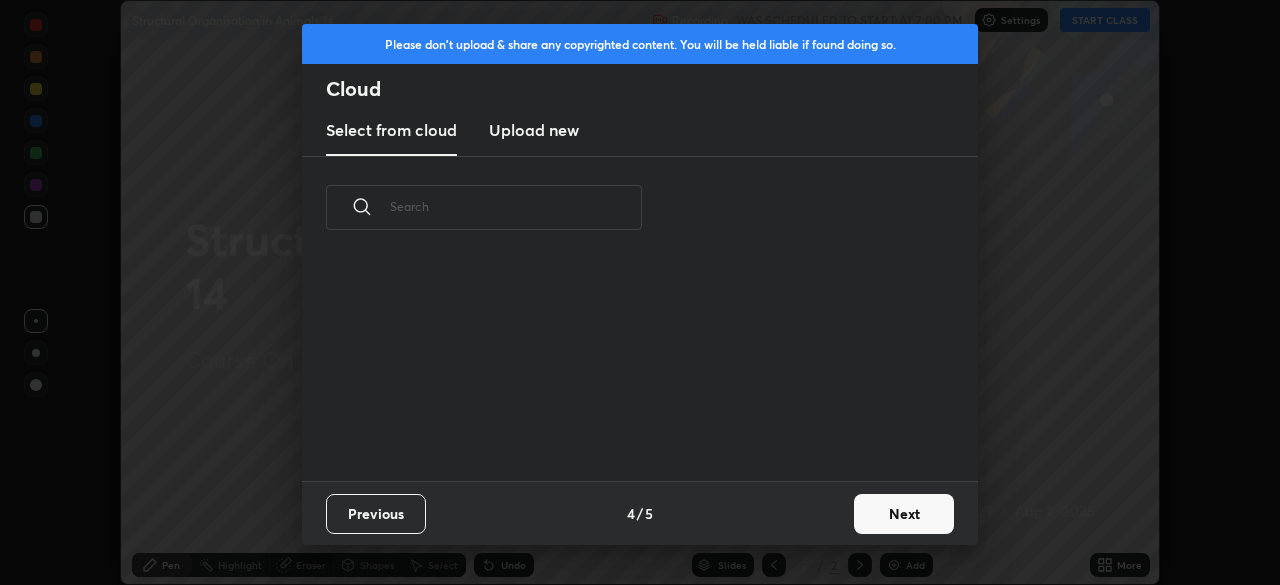 click on "Next" at bounding box center [904, 514] 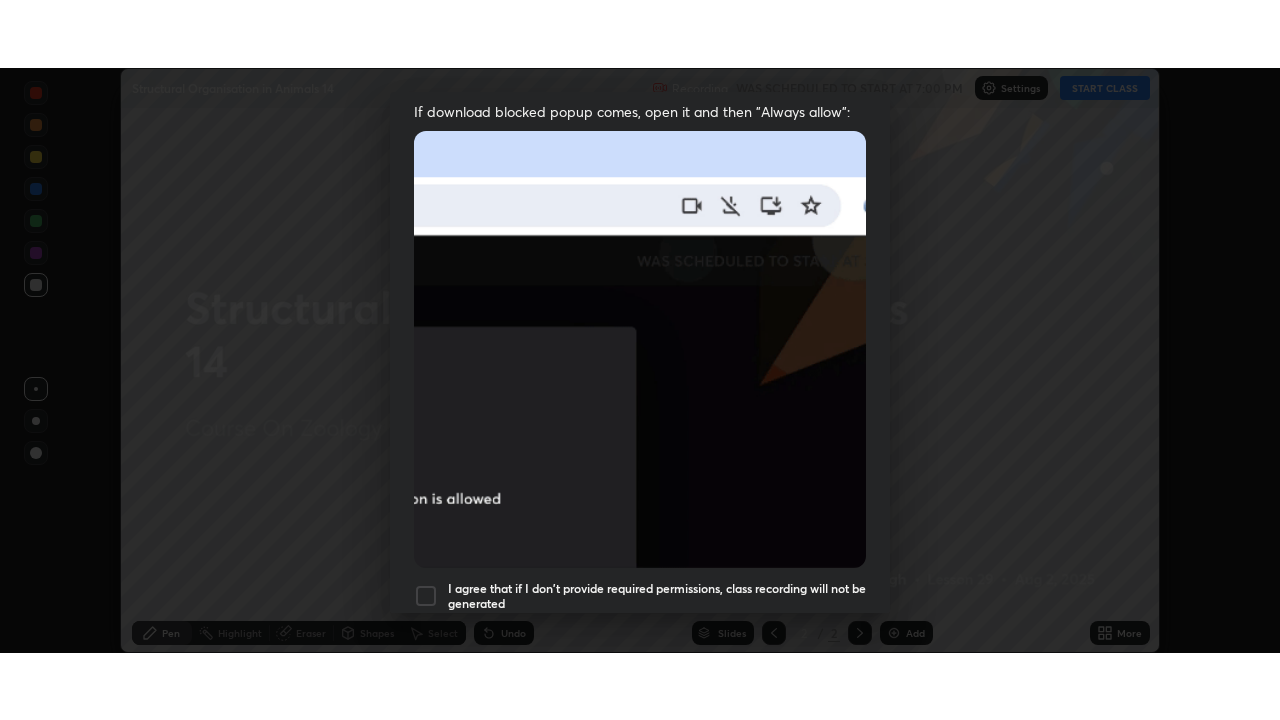 scroll, scrollTop: 479, scrollLeft: 0, axis: vertical 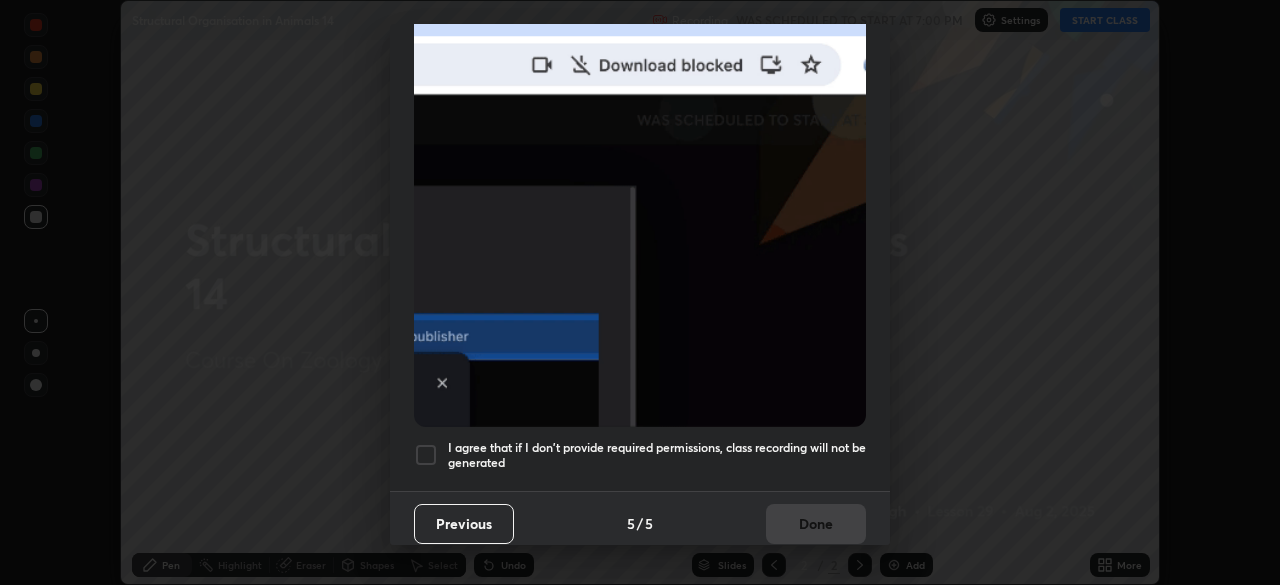 click at bounding box center [426, 455] 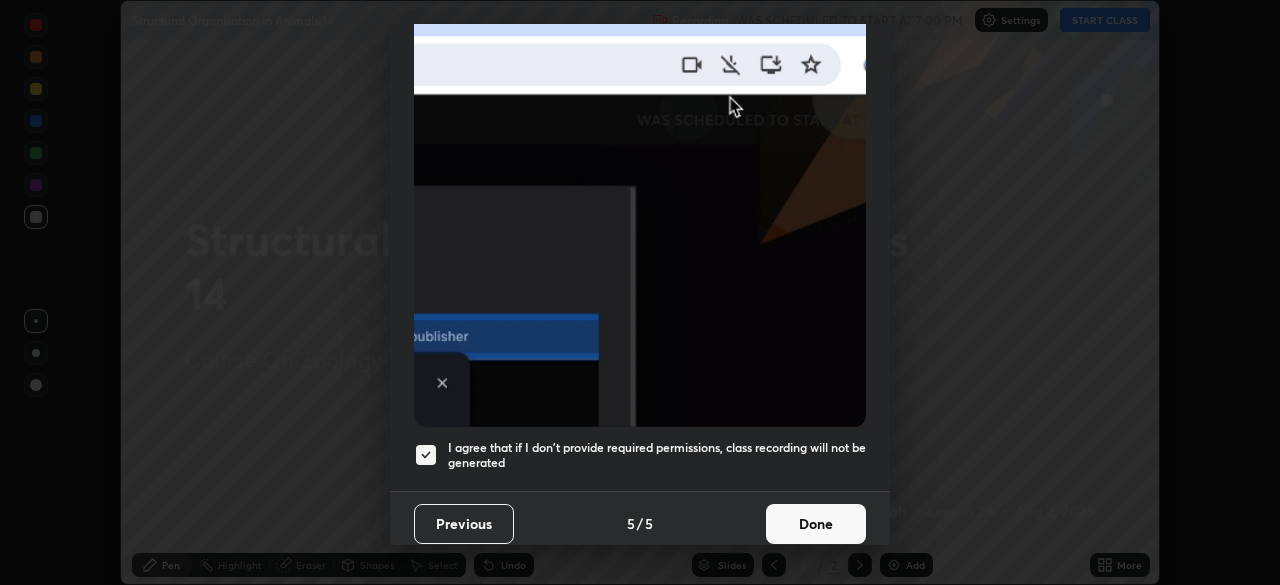 click on "Done" at bounding box center [816, 524] 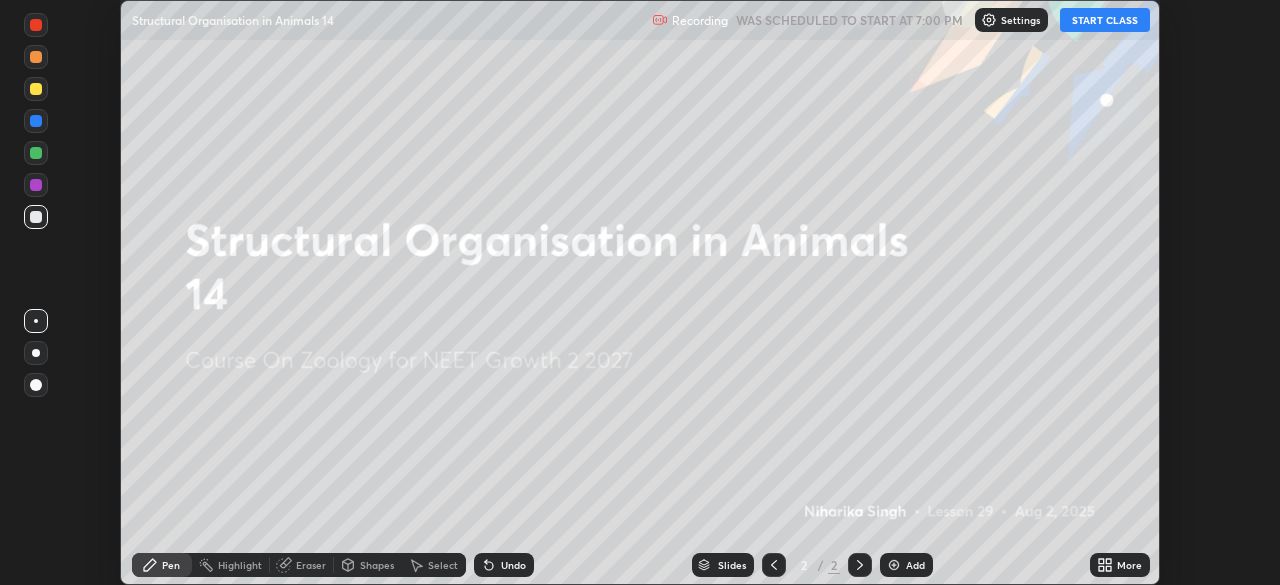 click on "START CLASS" at bounding box center [1105, 20] 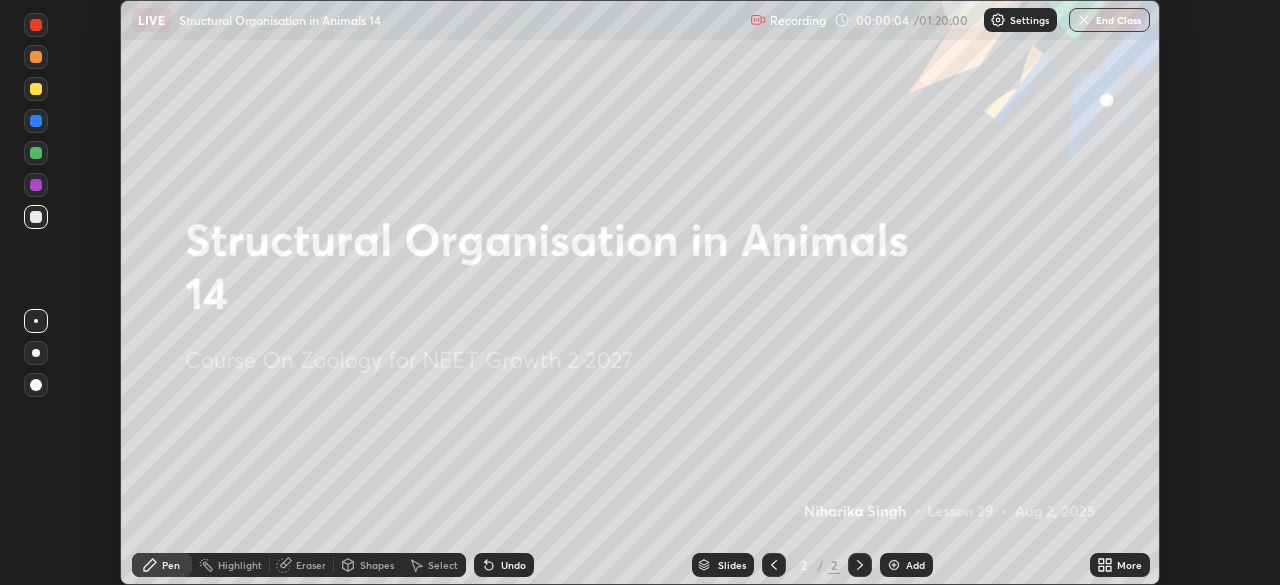 click on "More" at bounding box center [1120, 565] 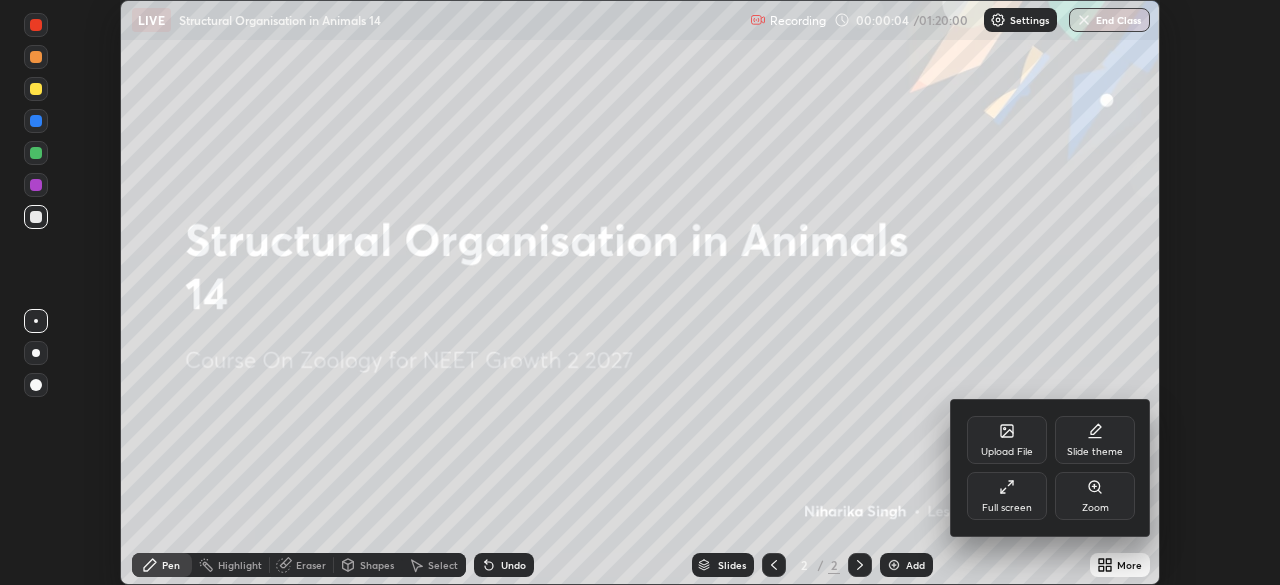 click on "Zoom" at bounding box center (1095, 496) 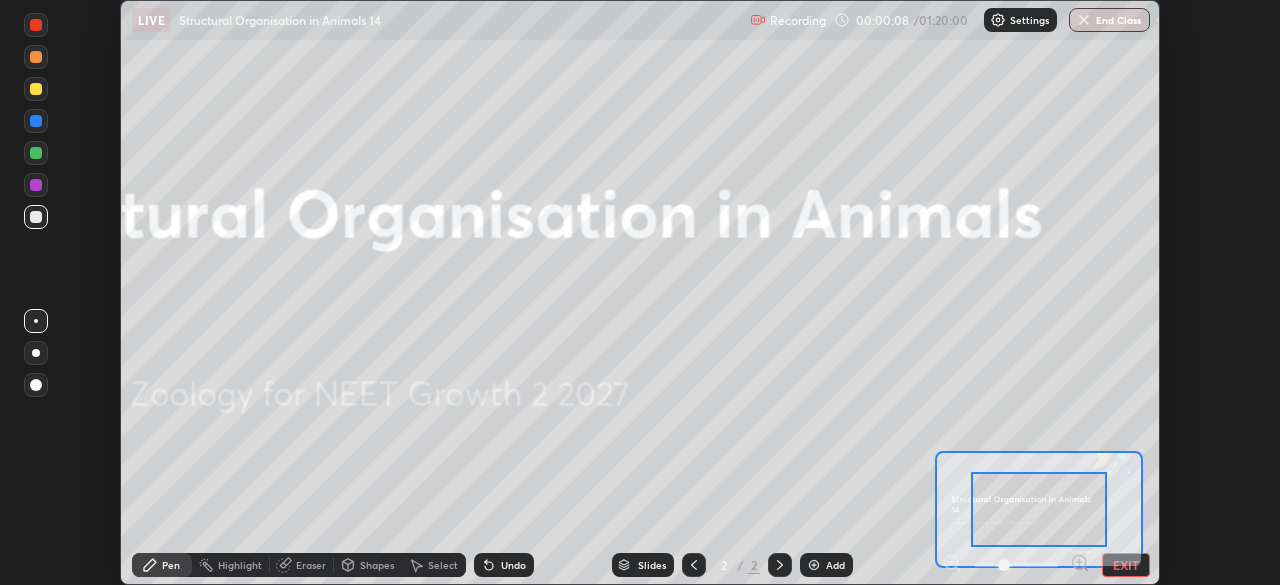 click on "EXIT" at bounding box center (1126, 565) 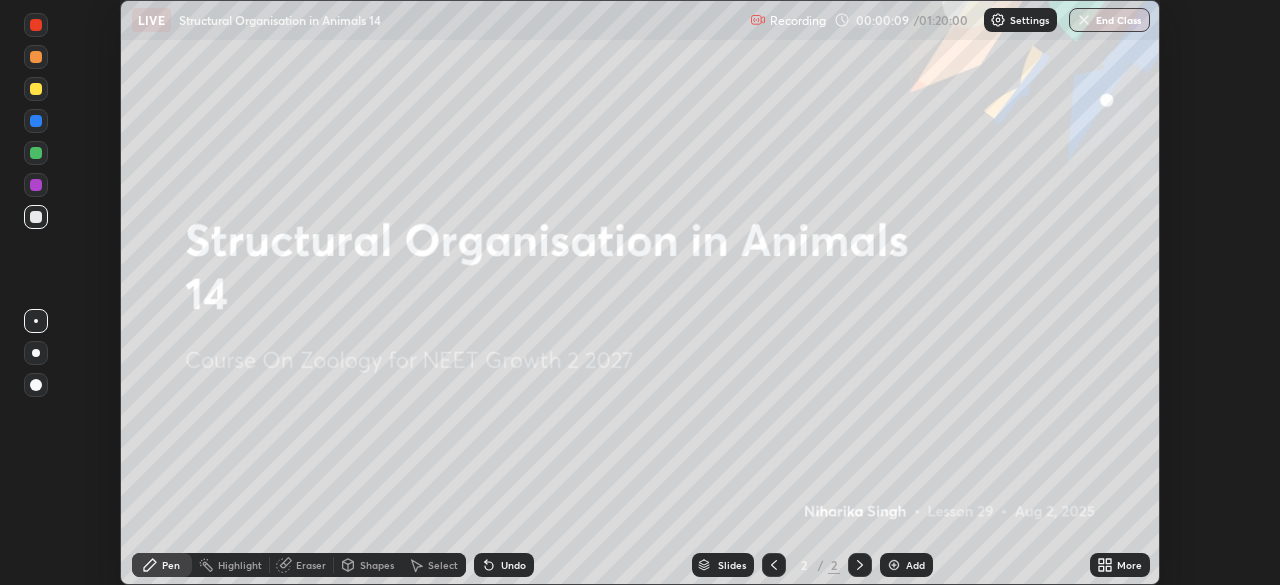 click on "More" at bounding box center [1129, 565] 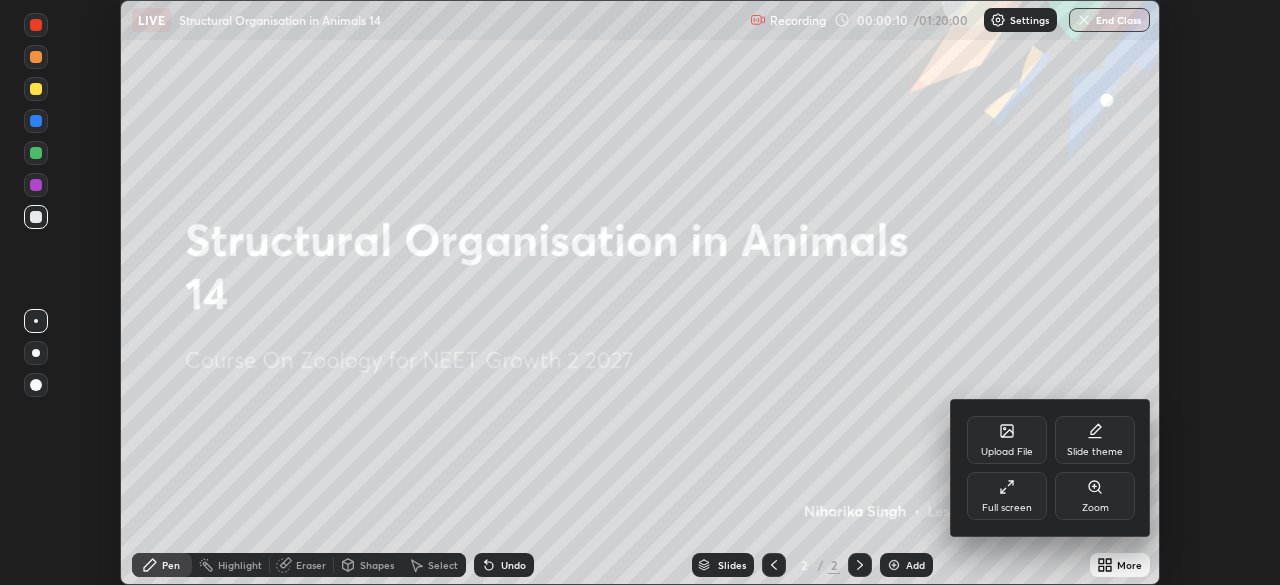 click on "Full screen" at bounding box center [1007, 496] 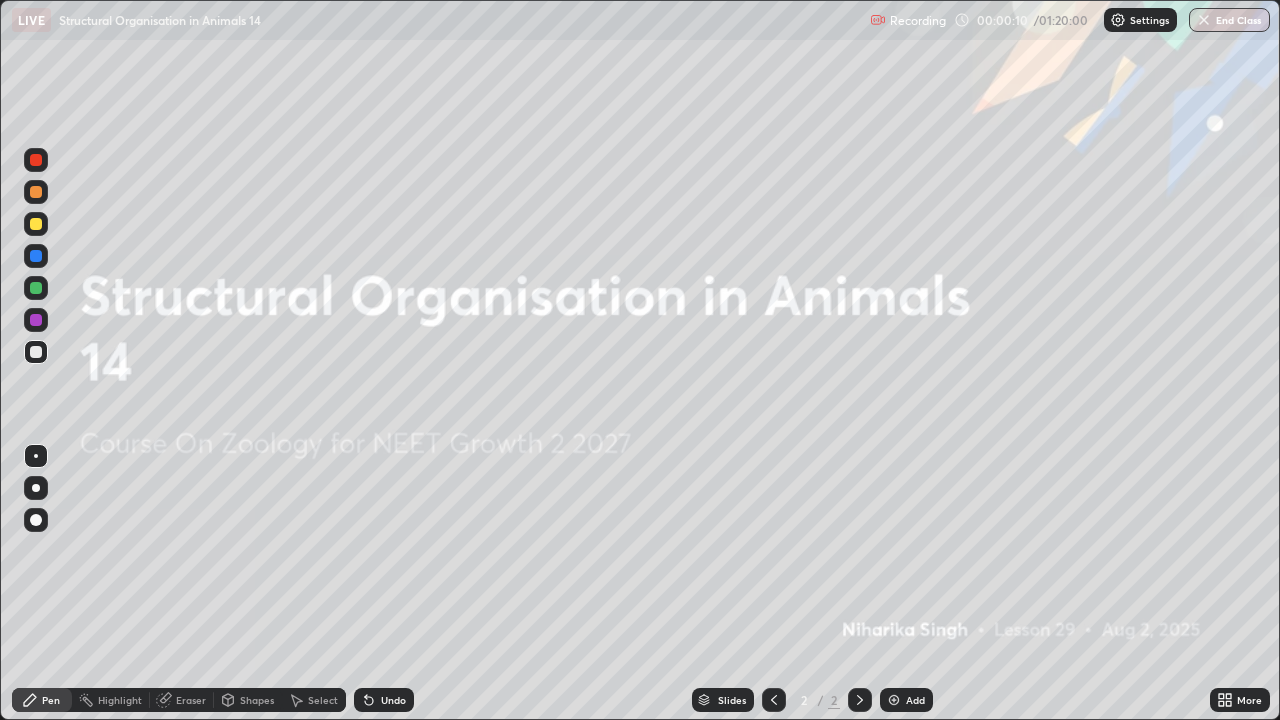 scroll, scrollTop: 99280, scrollLeft: 98720, axis: both 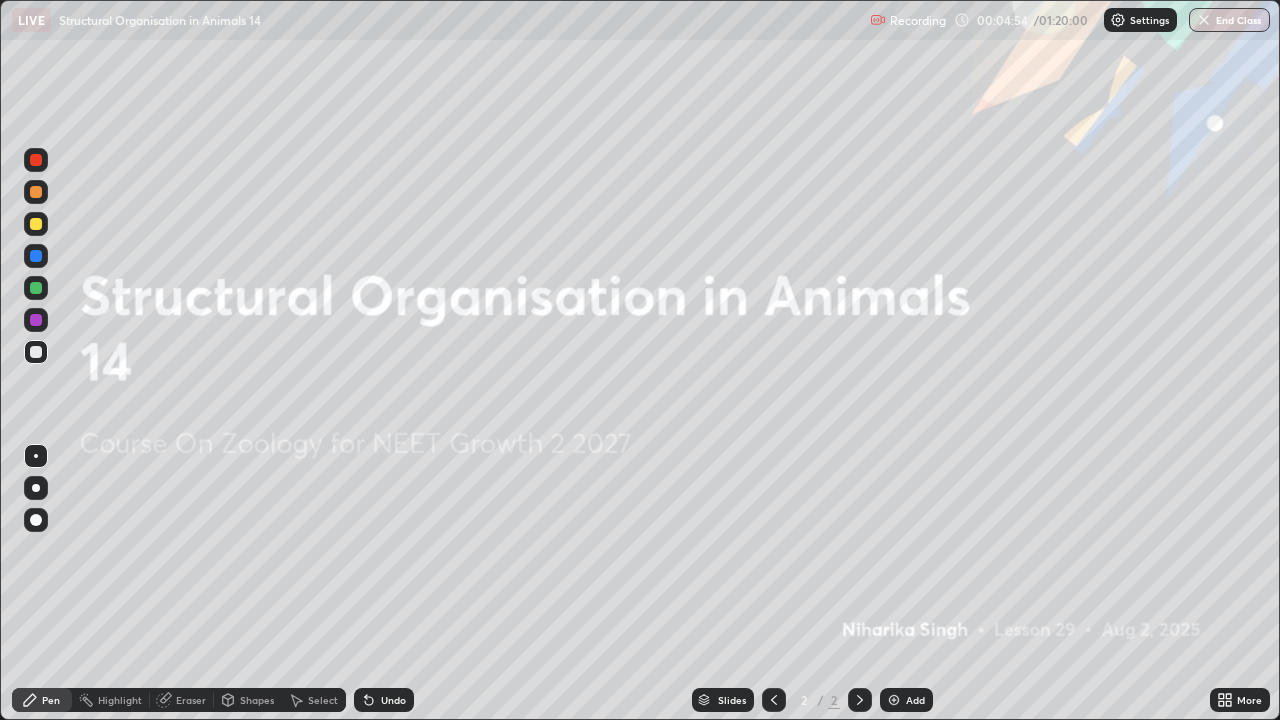 click at bounding box center [36, 192] 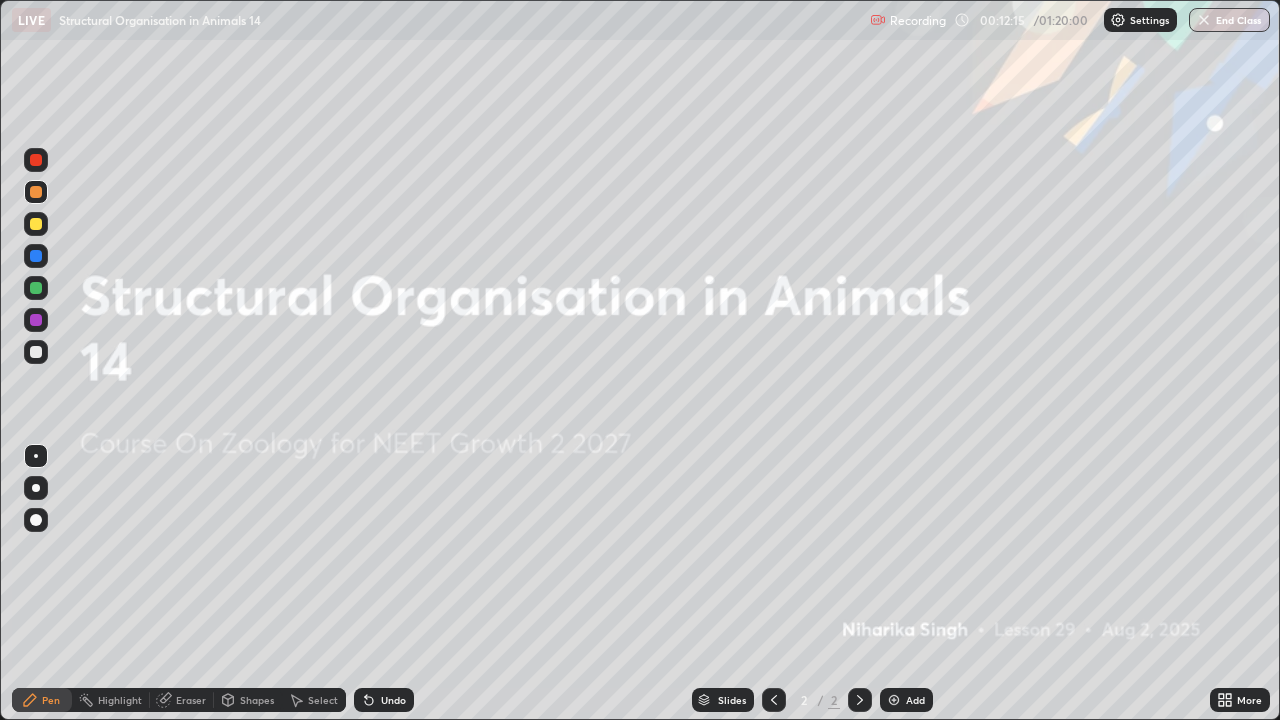 click at bounding box center [36, 192] 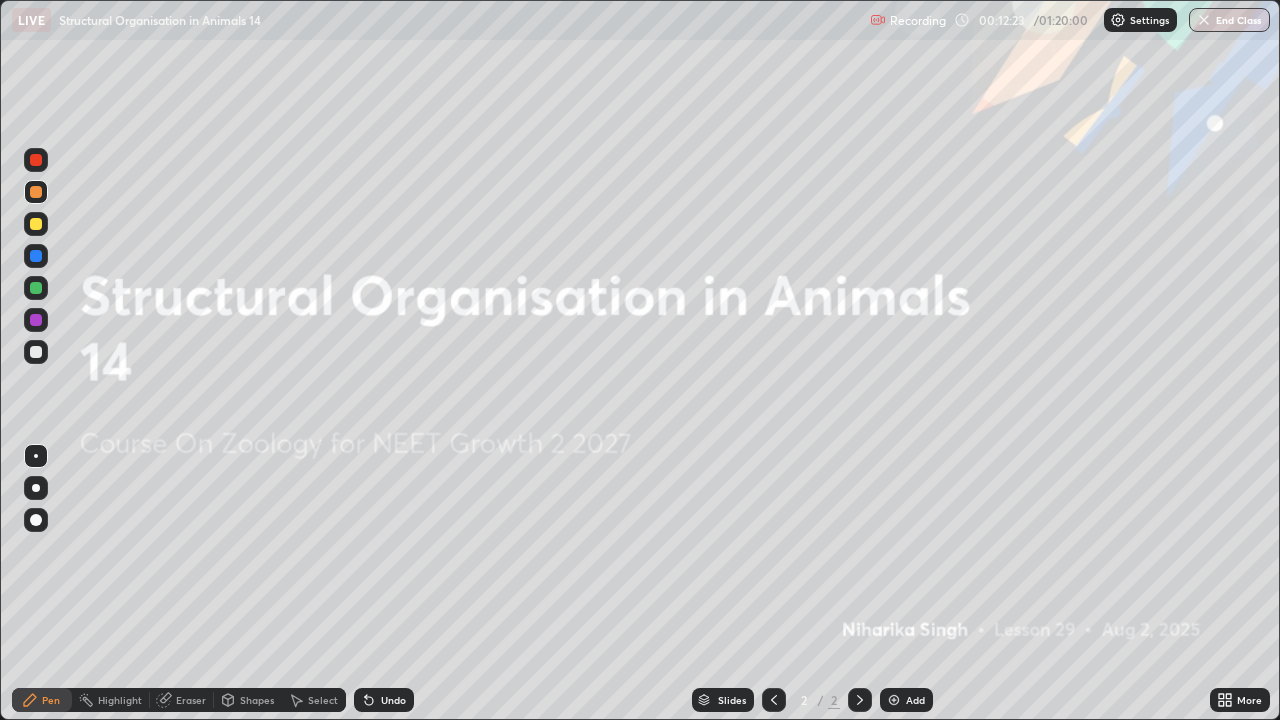 click on "Eraser" at bounding box center (191, 700) 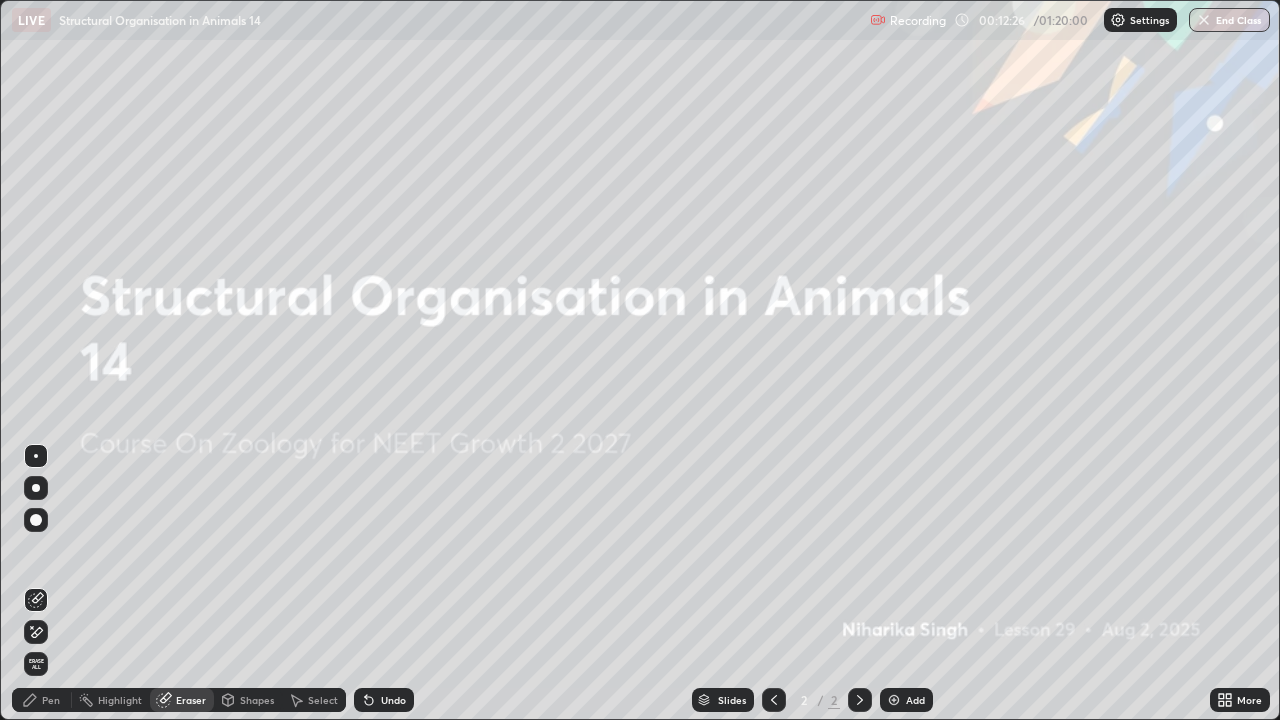 click on "Pen" at bounding box center (42, 700) 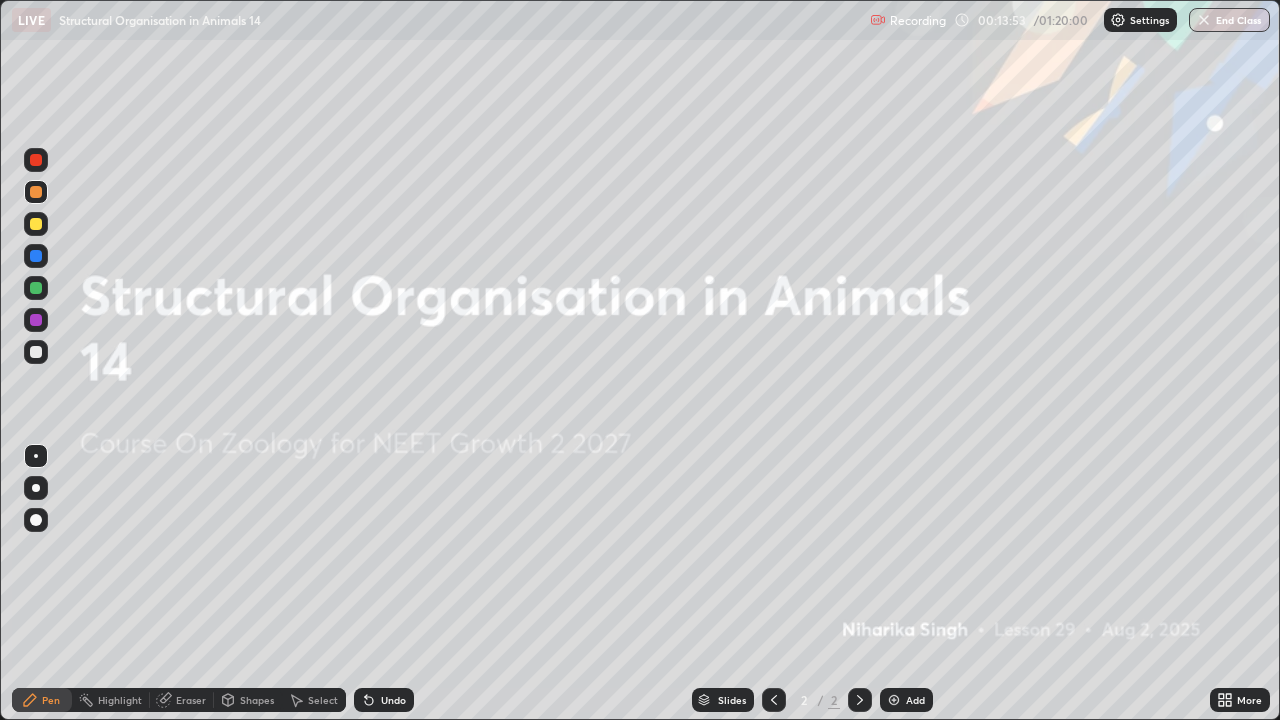 click at bounding box center [36, 352] 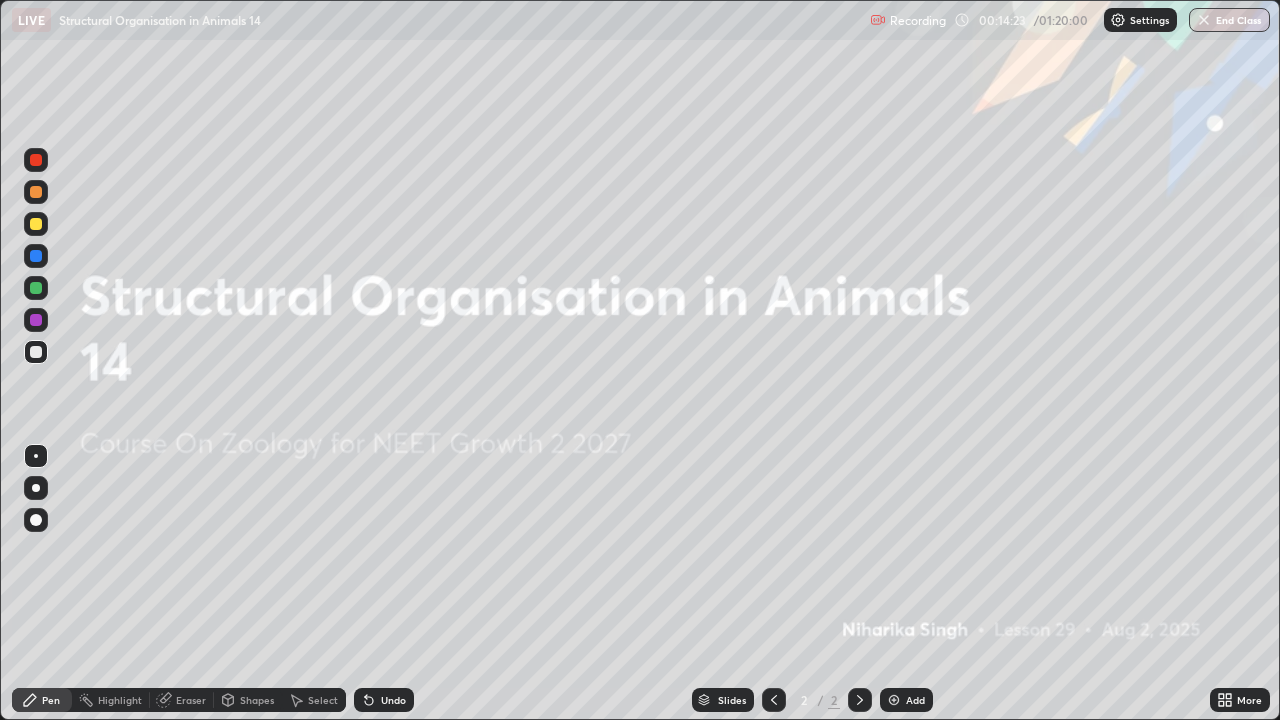 click at bounding box center (36, 224) 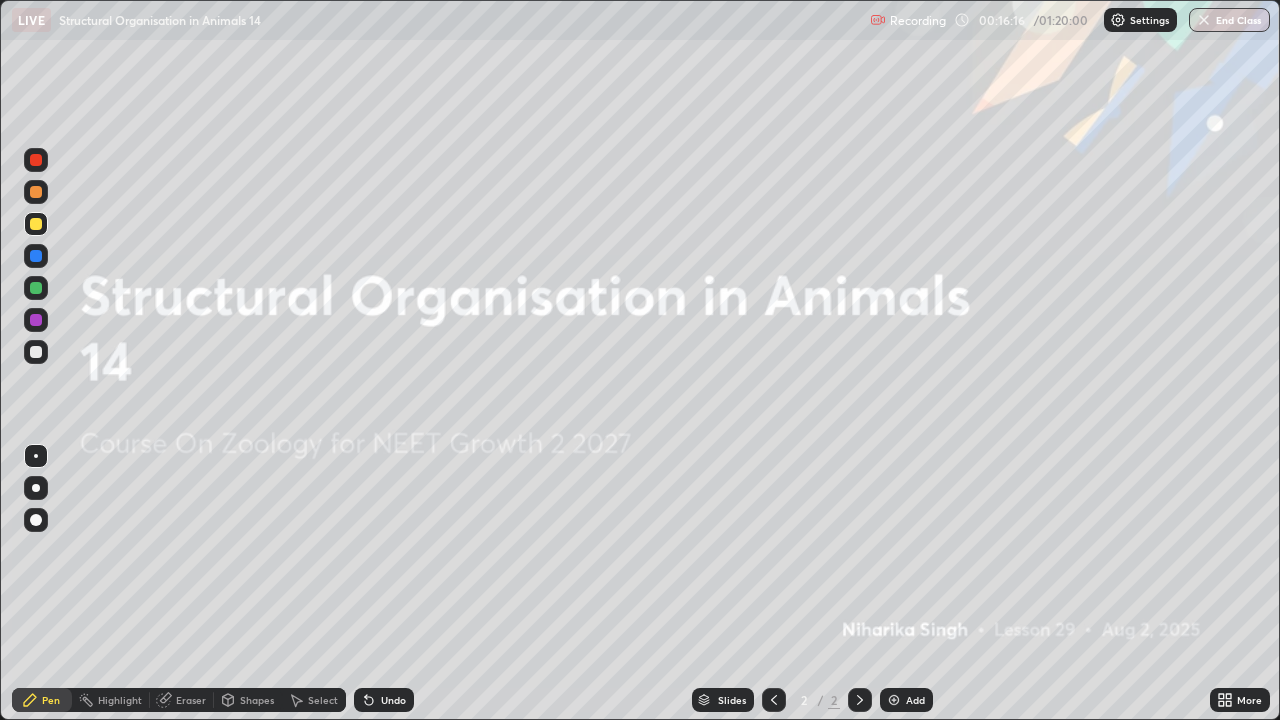 click at bounding box center (36, 288) 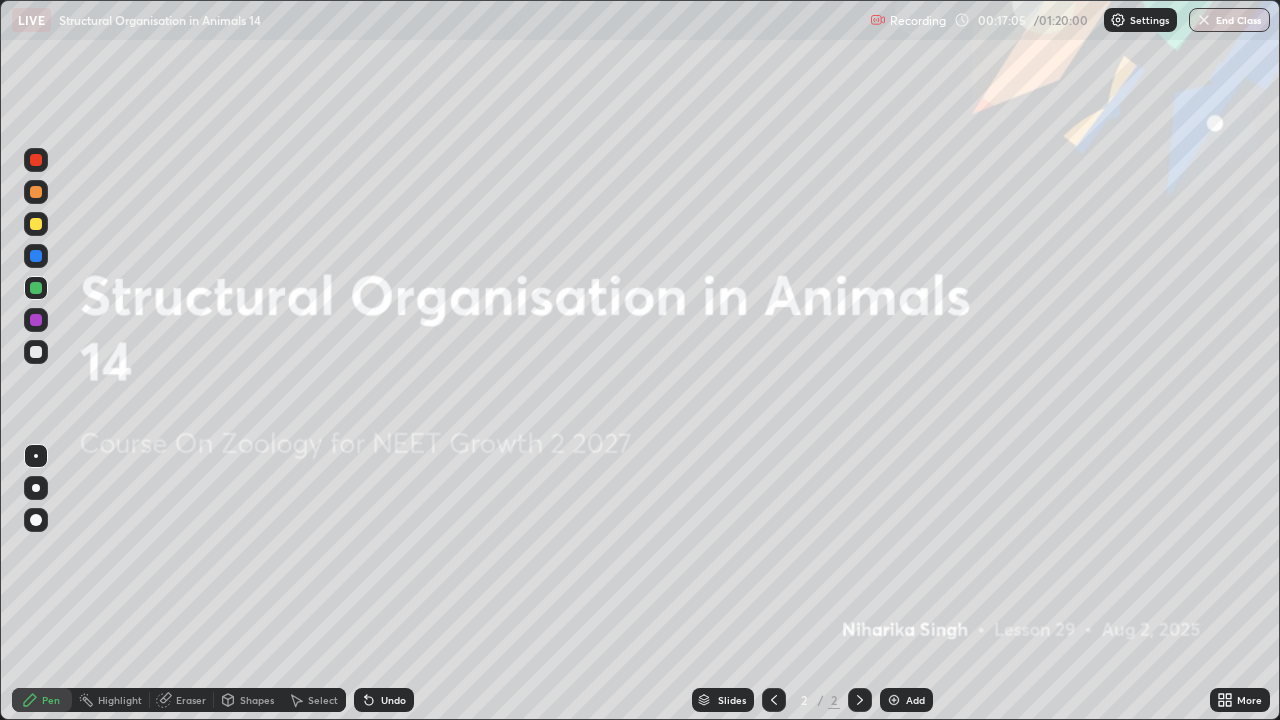 click at bounding box center [36, 352] 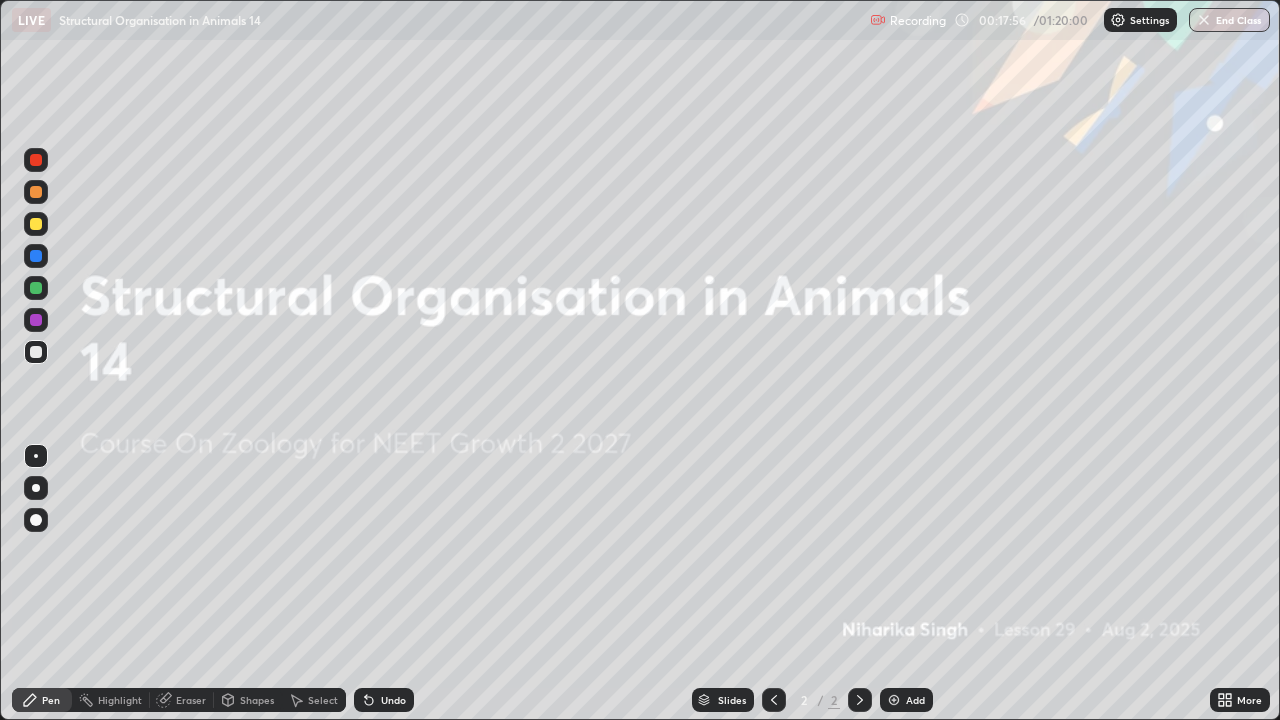 click at bounding box center [36, 256] 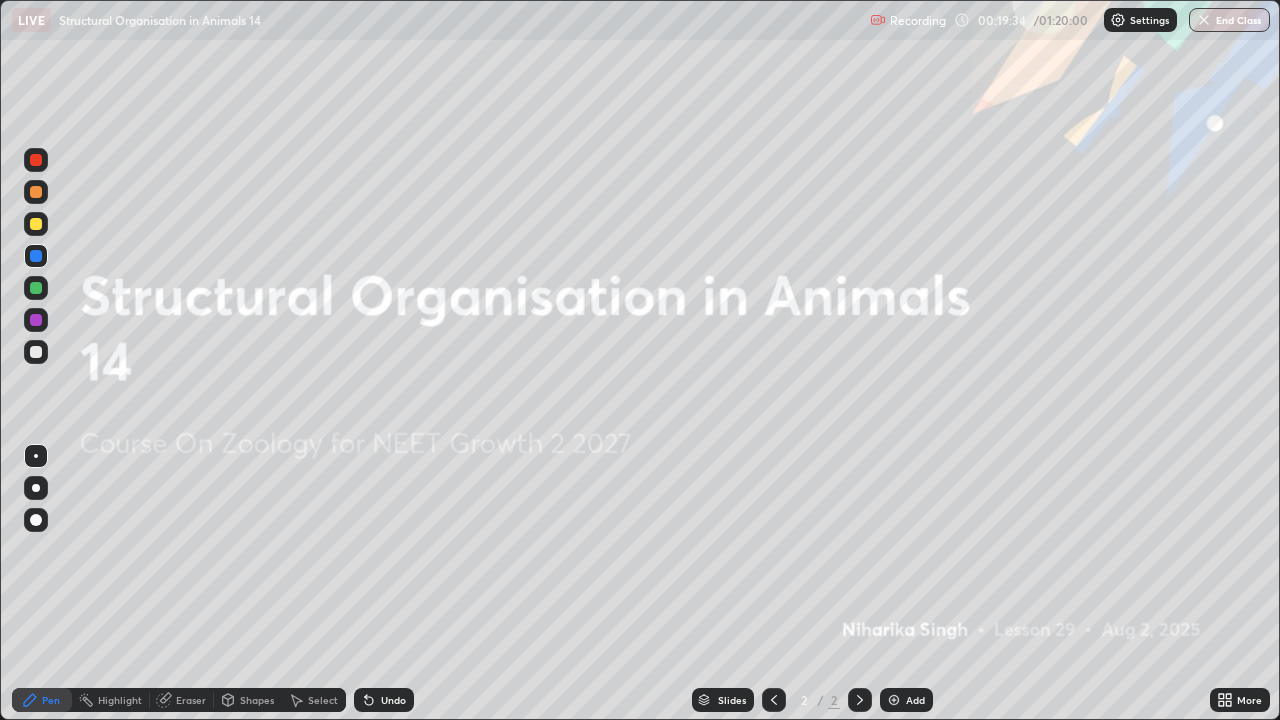 click on "Add" at bounding box center [915, 700] 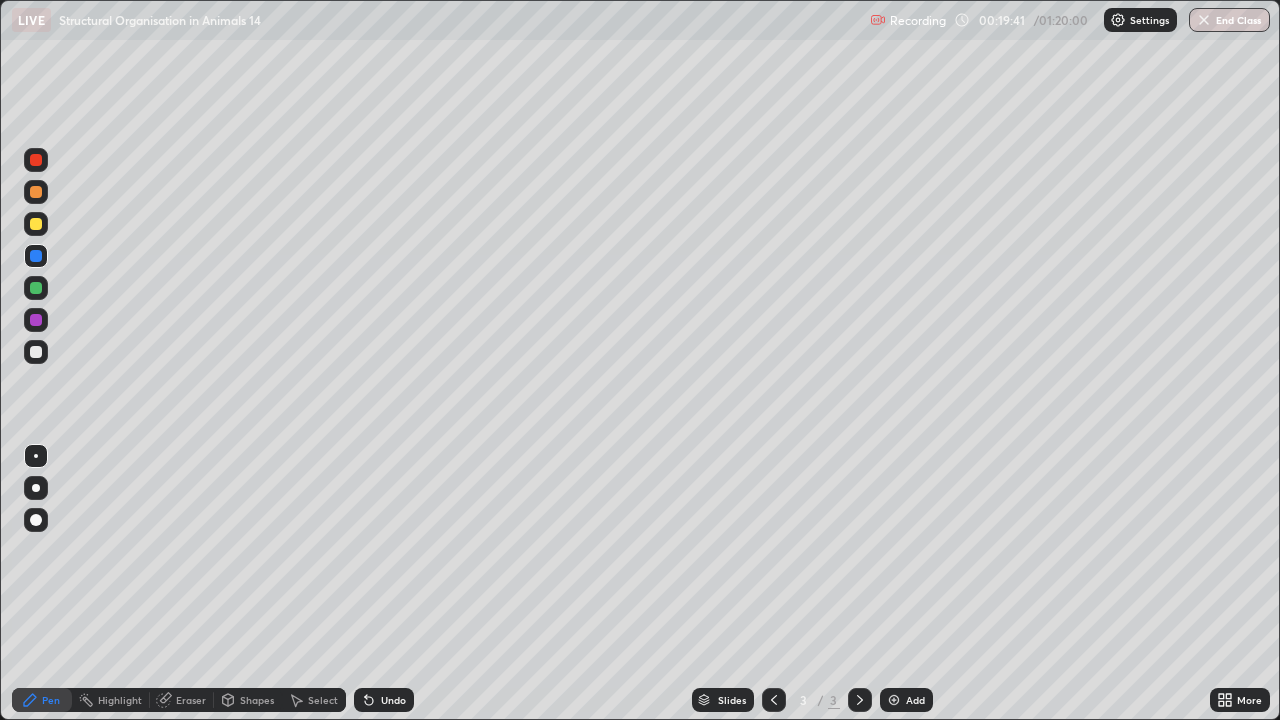 click at bounding box center (36, 192) 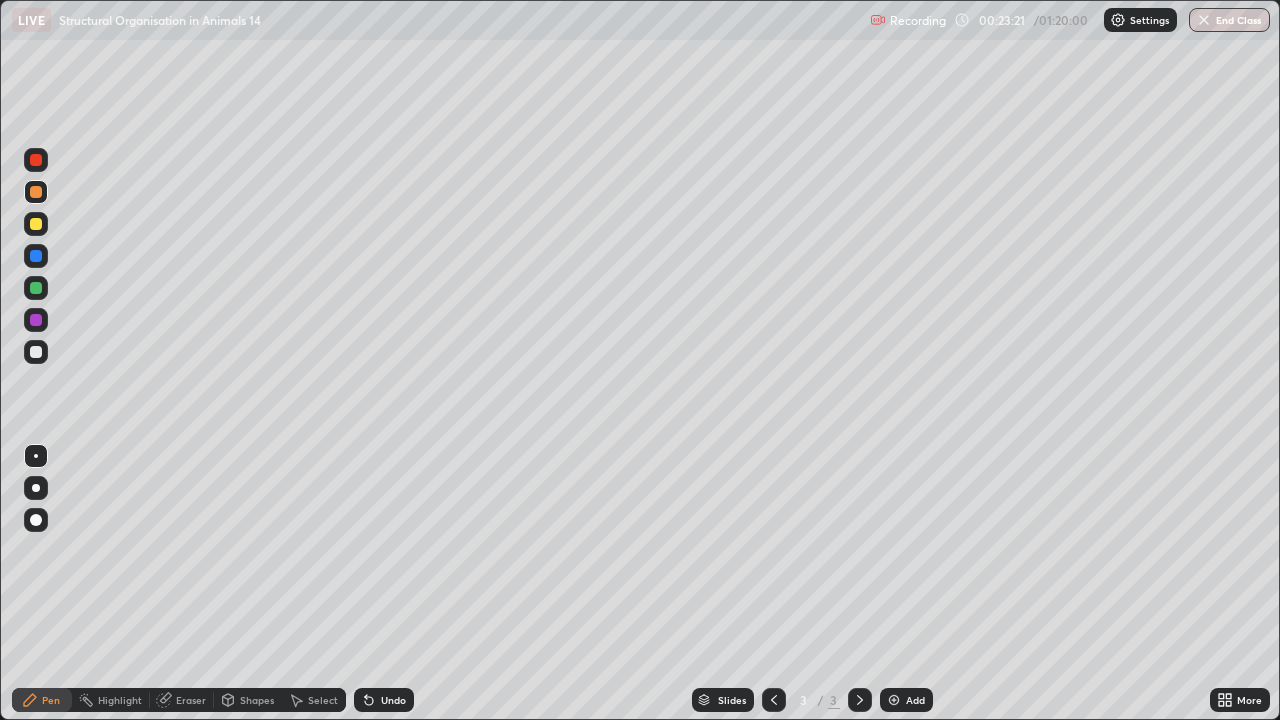 click at bounding box center (36, 288) 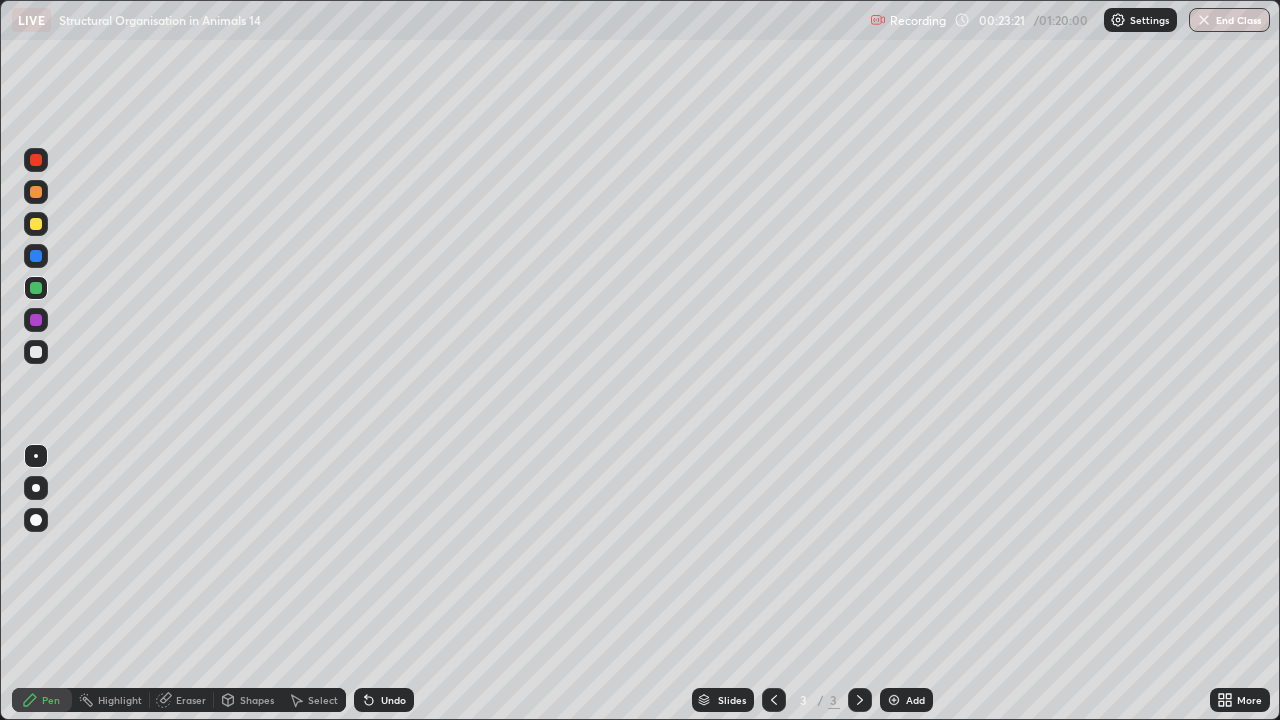 click at bounding box center [36, 224] 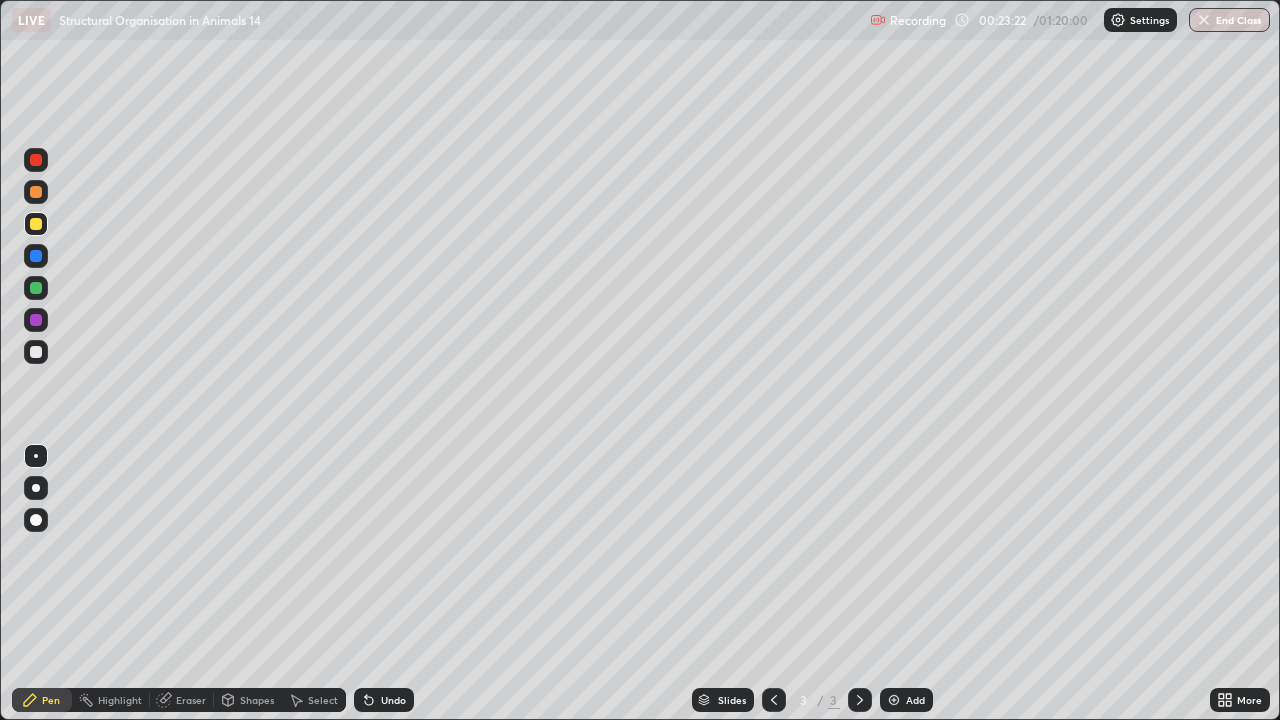 click at bounding box center (36, 192) 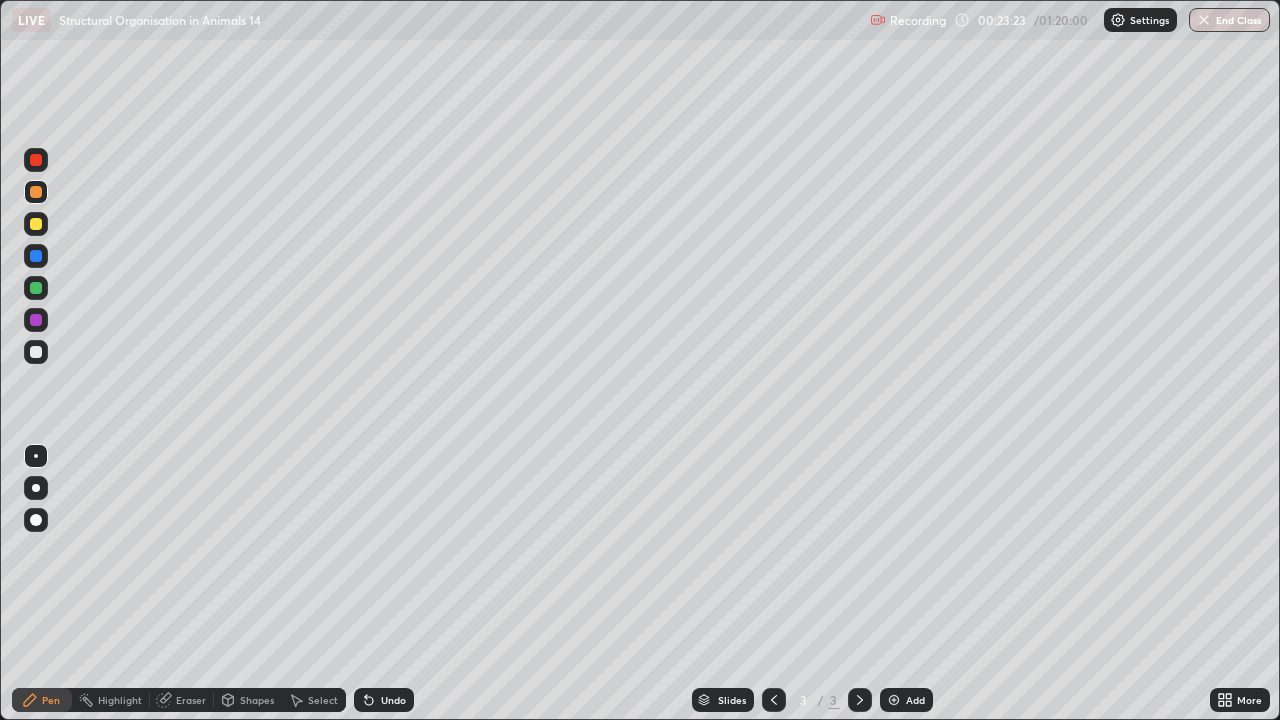 click at bounding box center (36, 352) 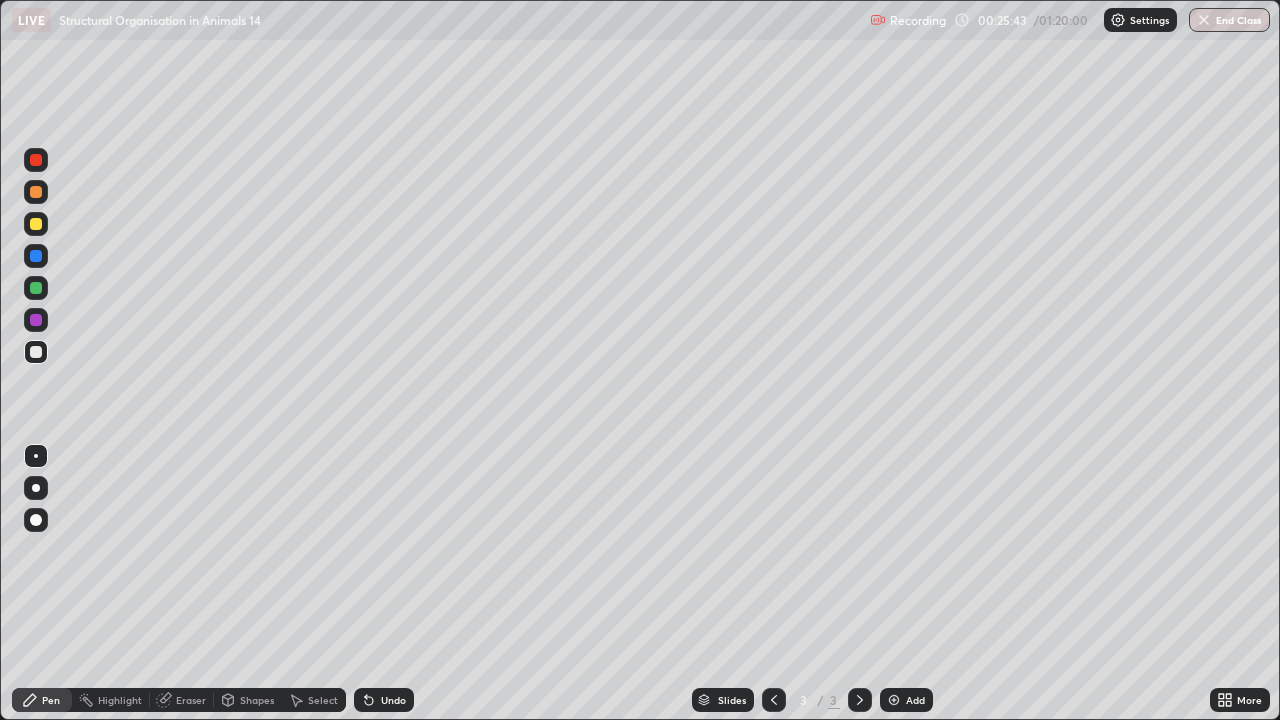 click at bounding box center (36, 288) 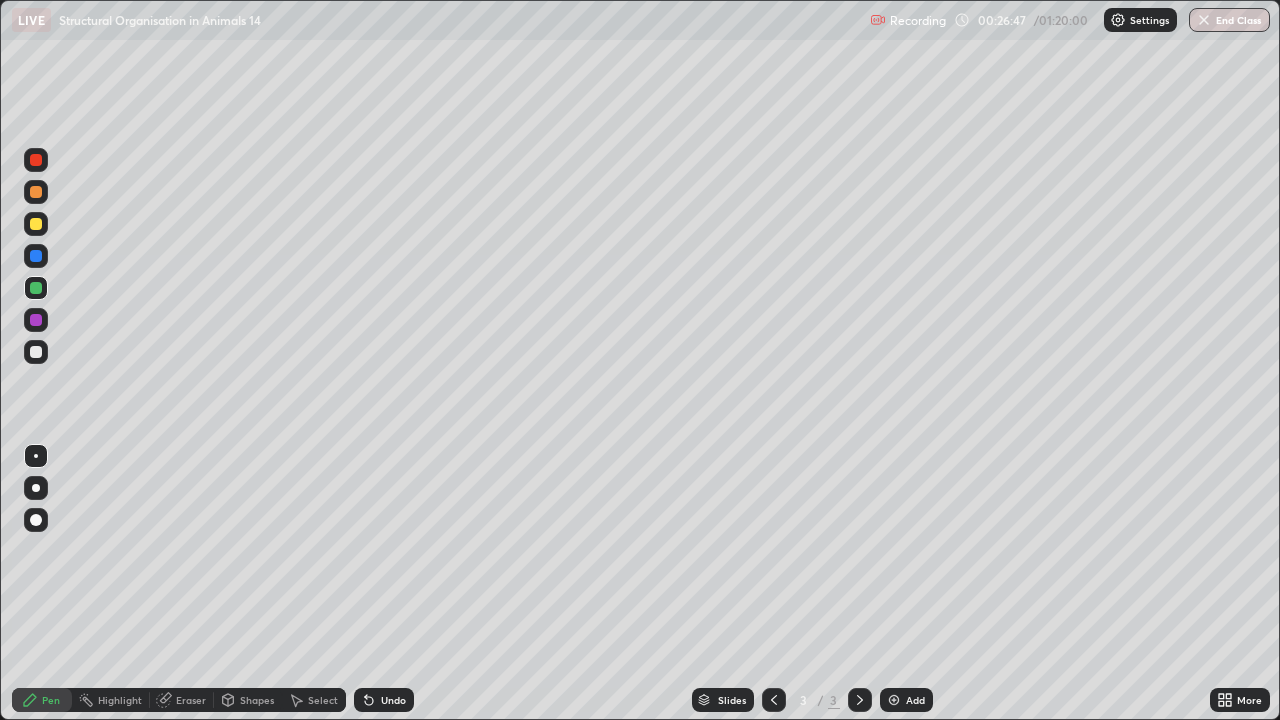 click at bounding box center (36, 320) 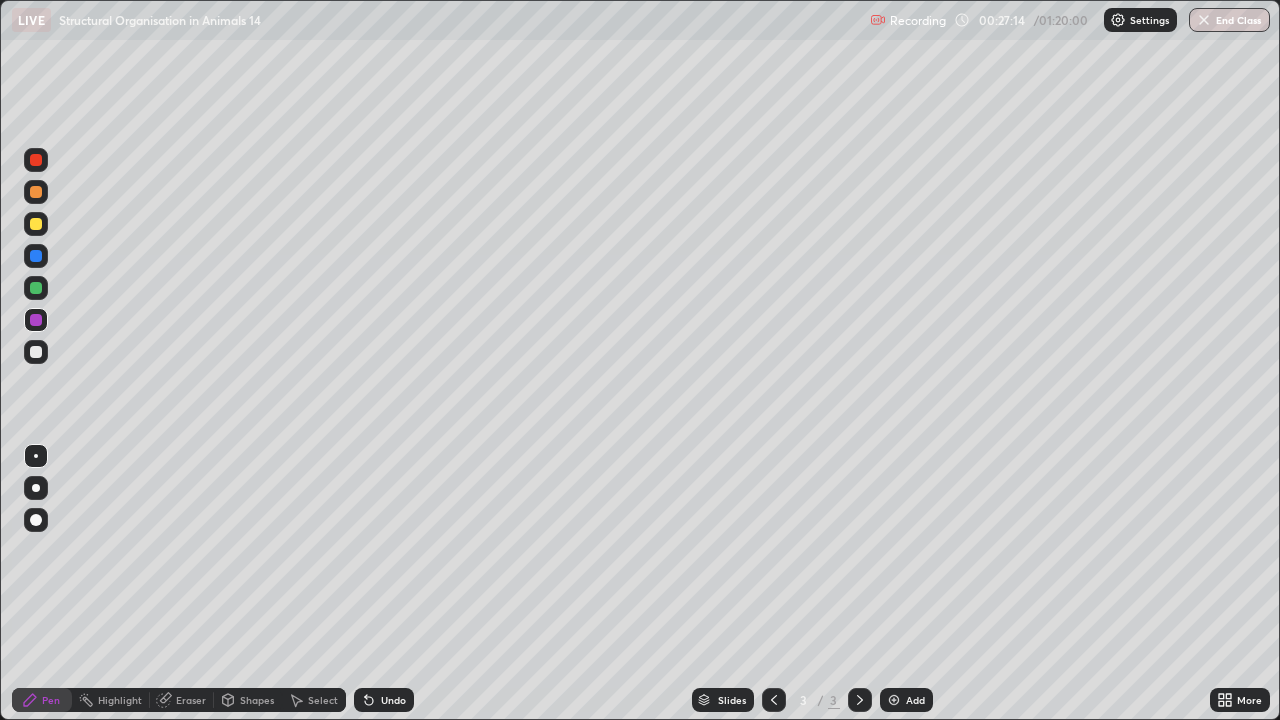 click at bounding box center (36, 352) 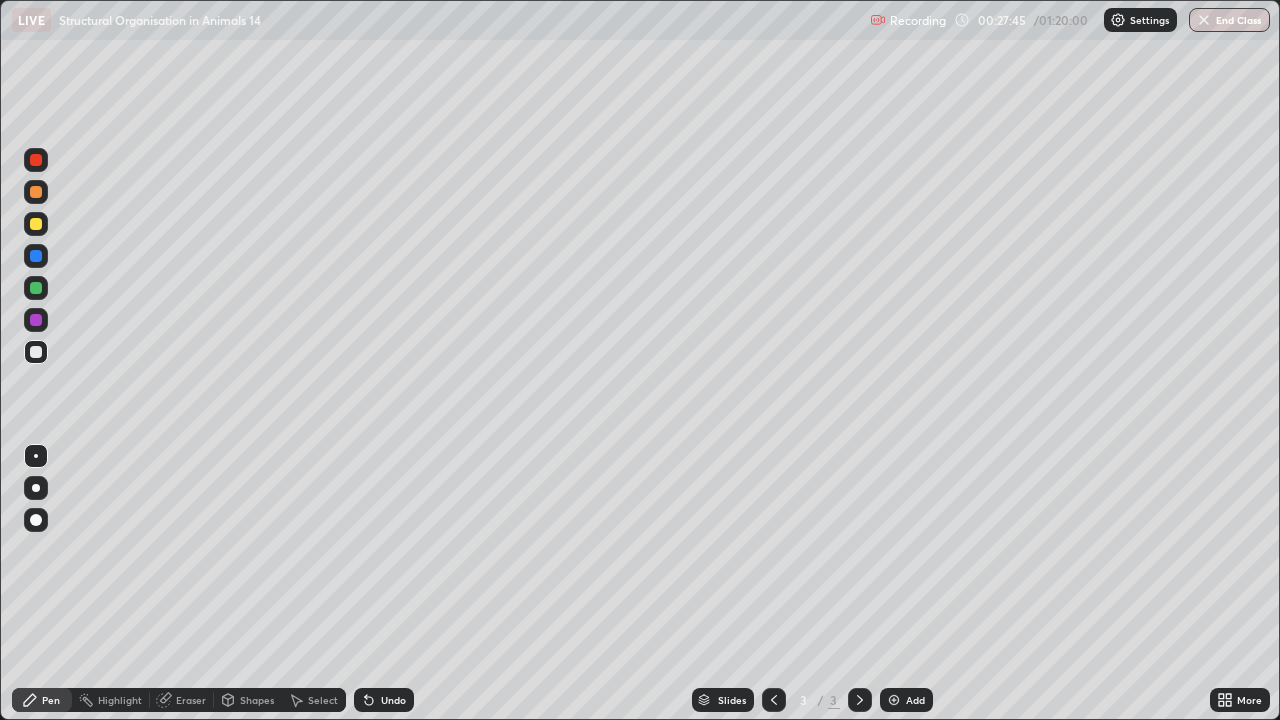 click on "Eraser" at bounding box center (182, 700) 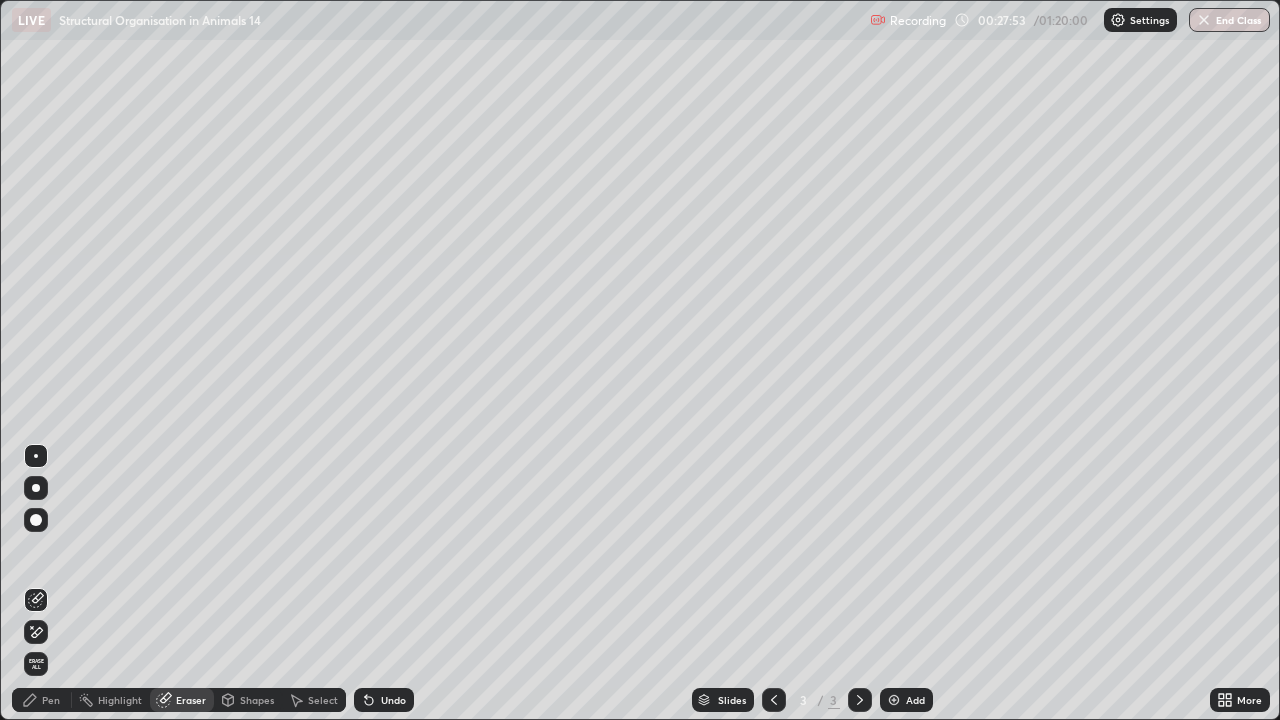 click on "Pen" at bounding box center [51, 700] 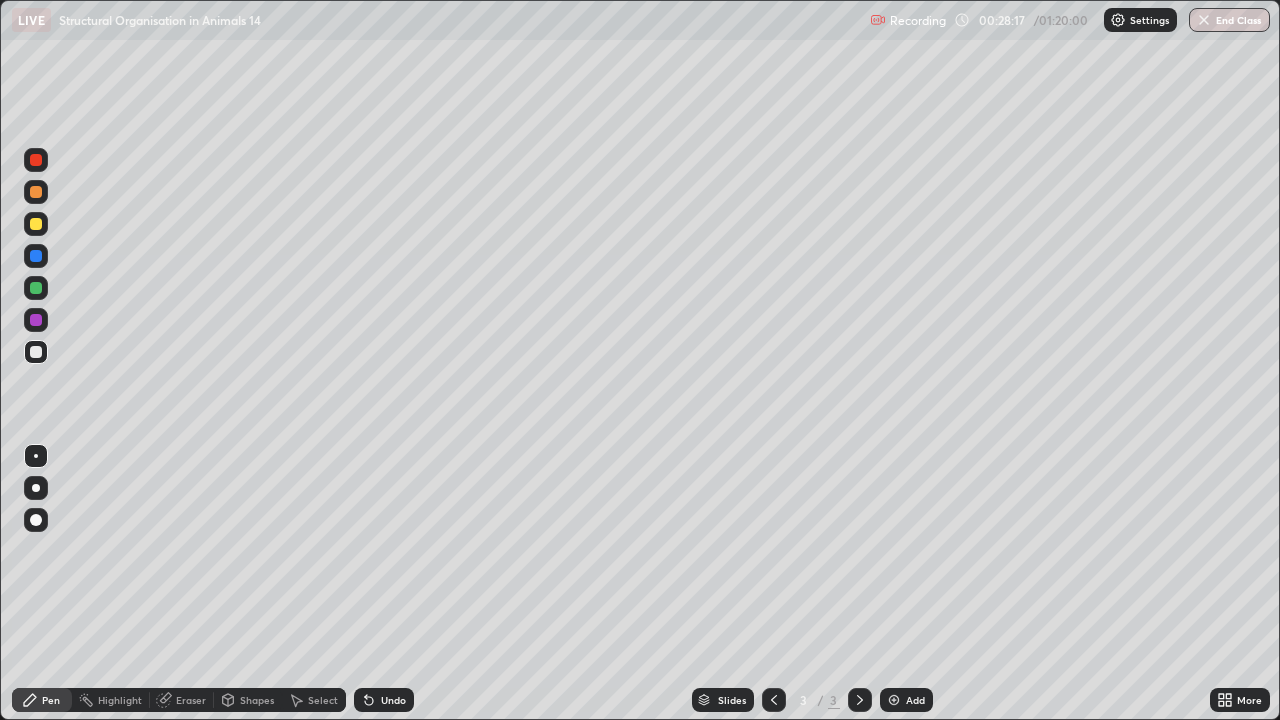 click at bounding box center (36, 256) 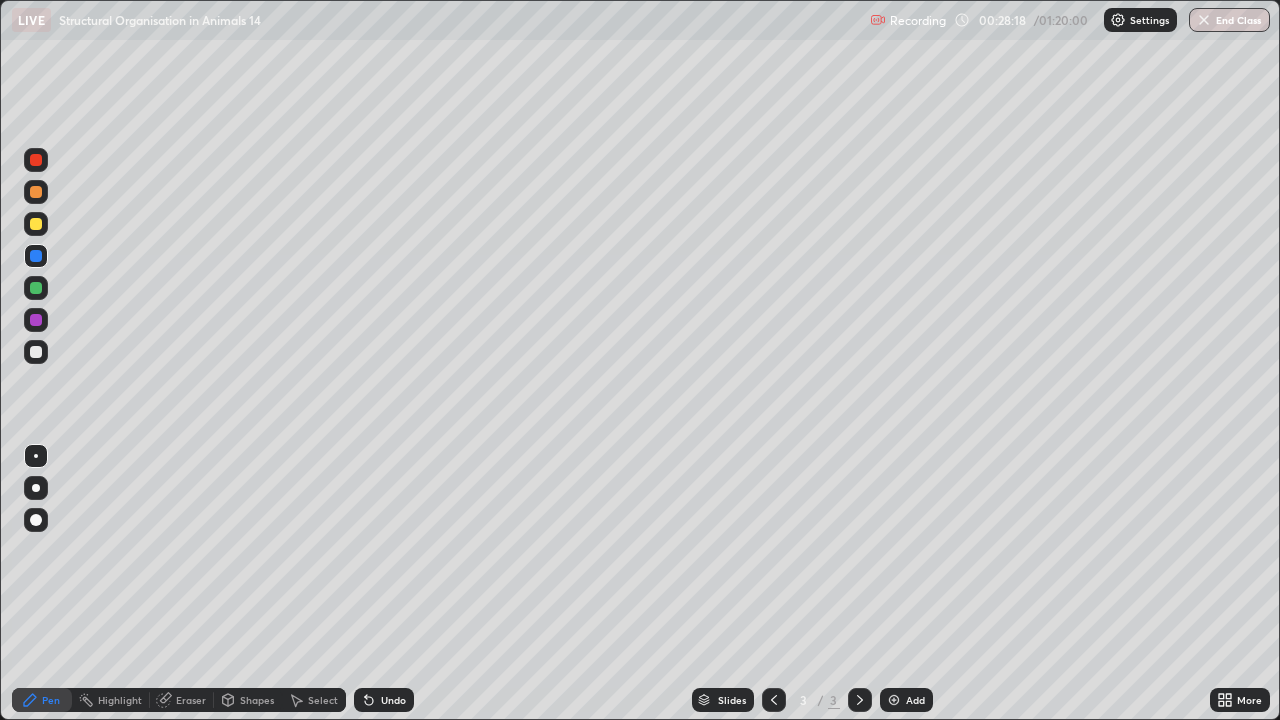 click at bounding box center (36, 288) 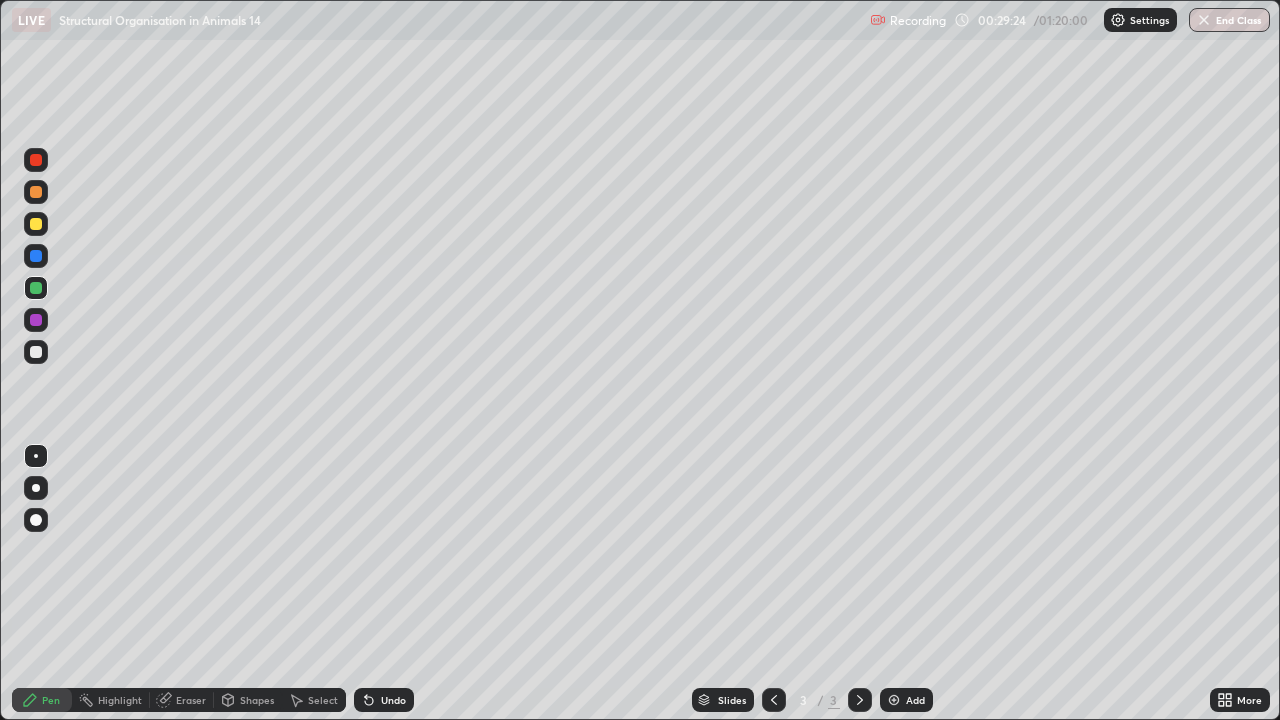 click at bounding box center (36, 160) 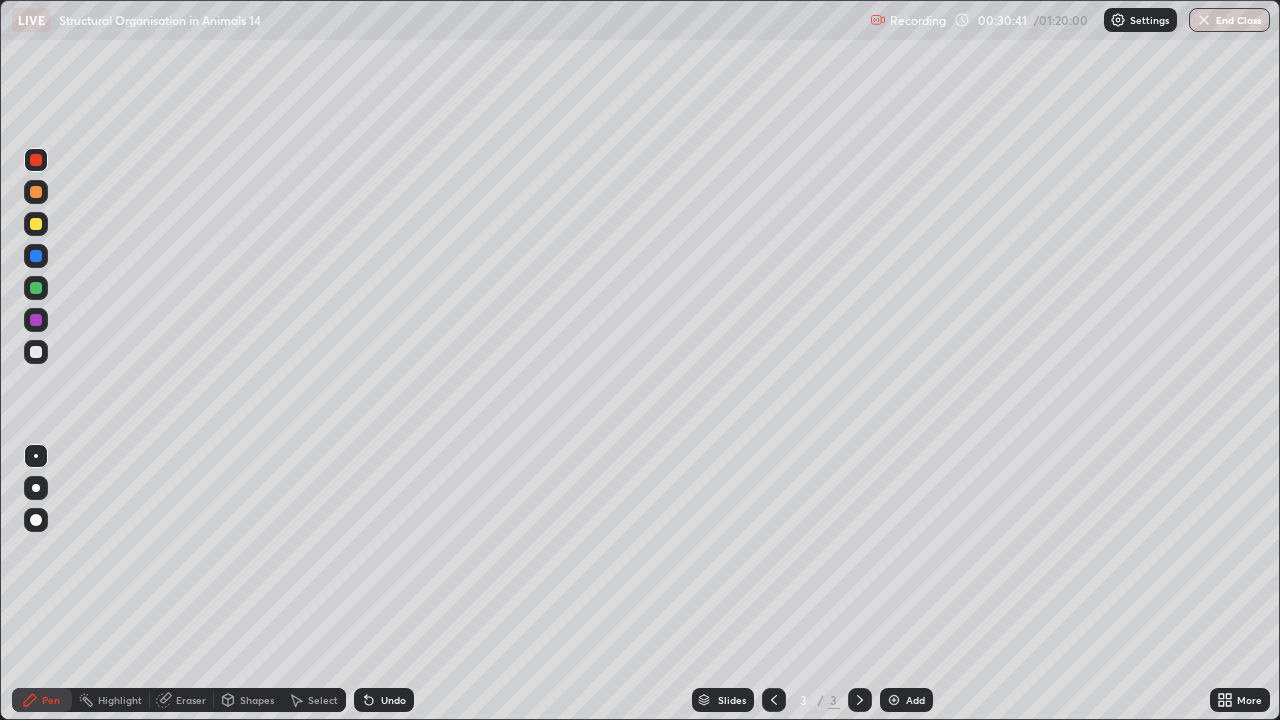 click at bounding box center [36, 192] 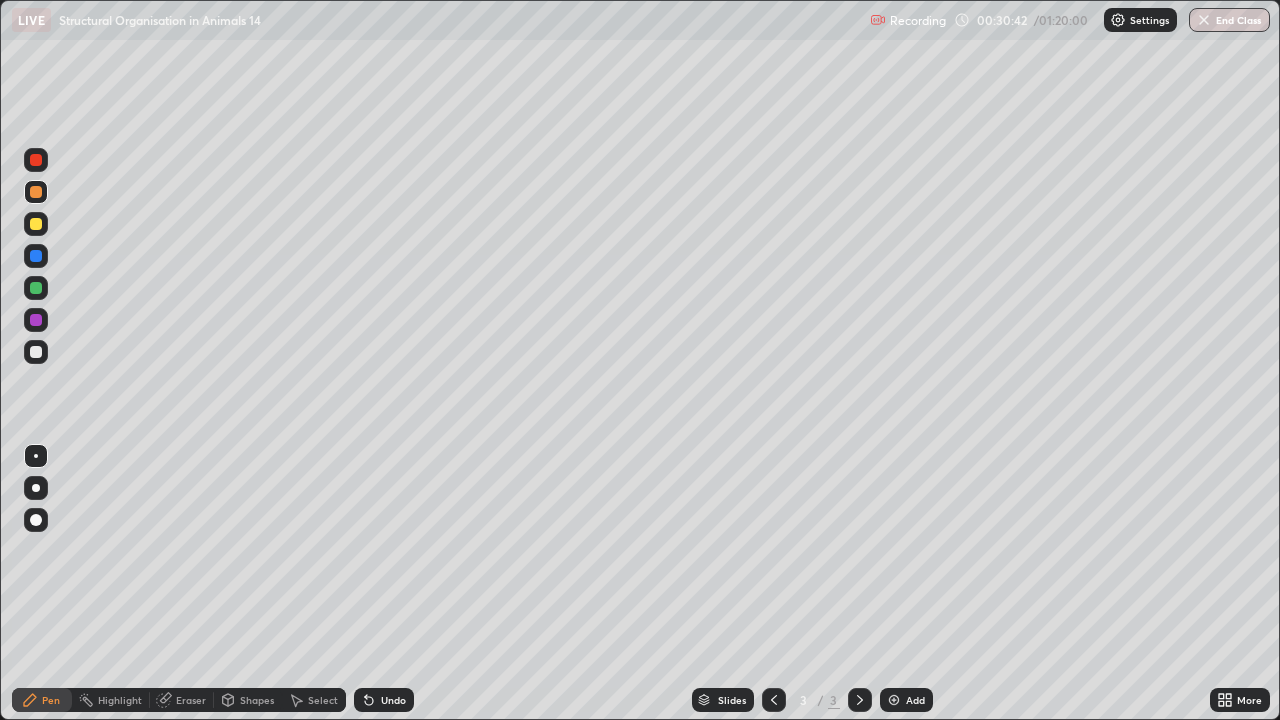 click on "Add" at bounding box center [915, 700] 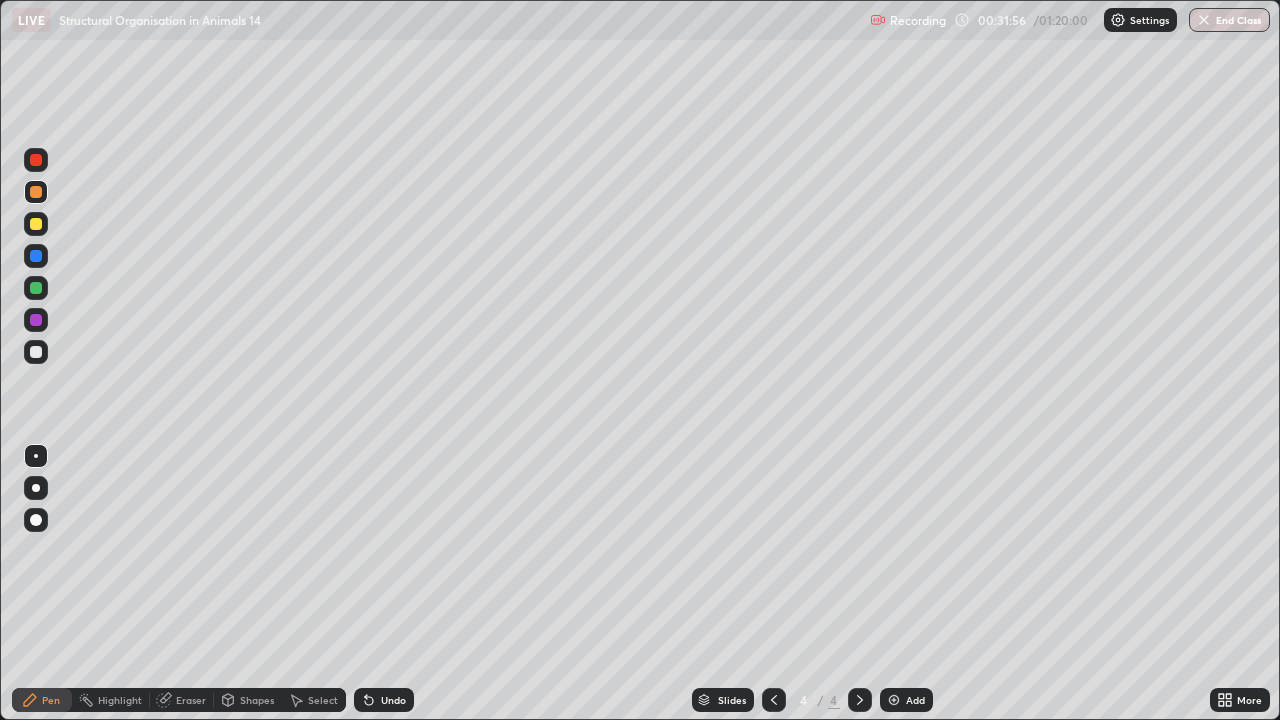 click on "Eraser" at bounding box center [191, 700] 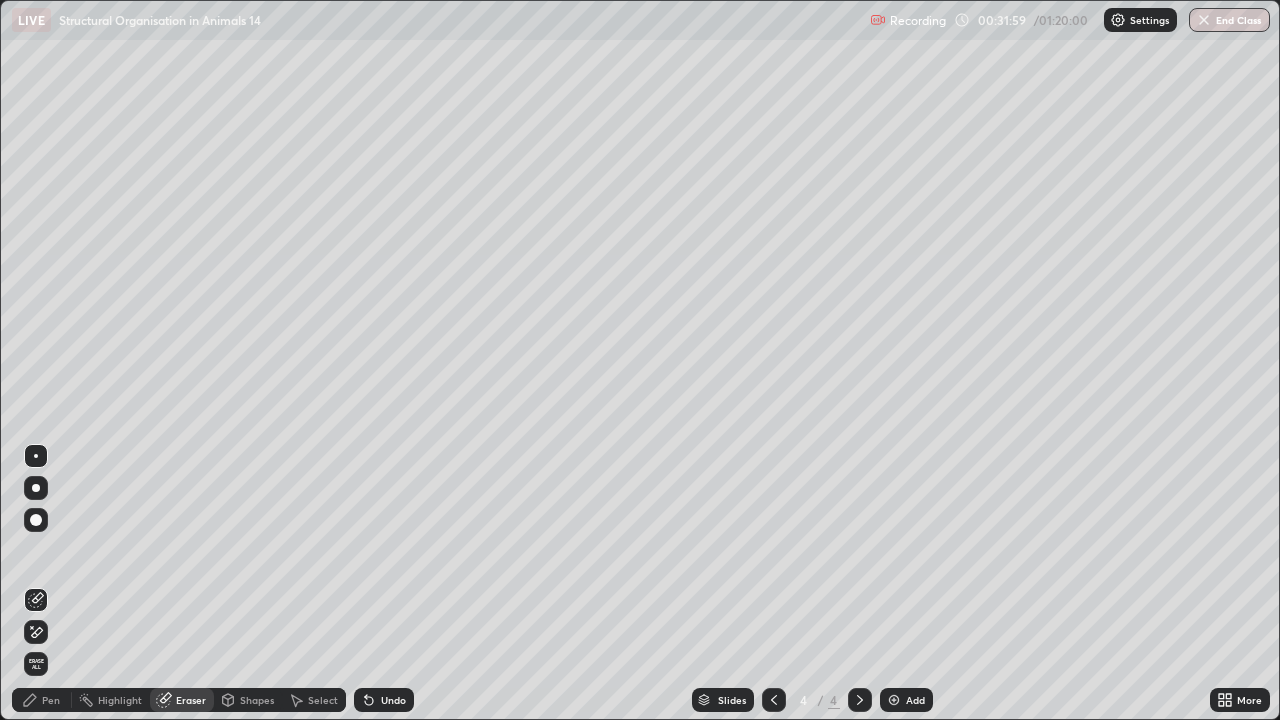 click on "Pen" at bounding box center [51, 700] 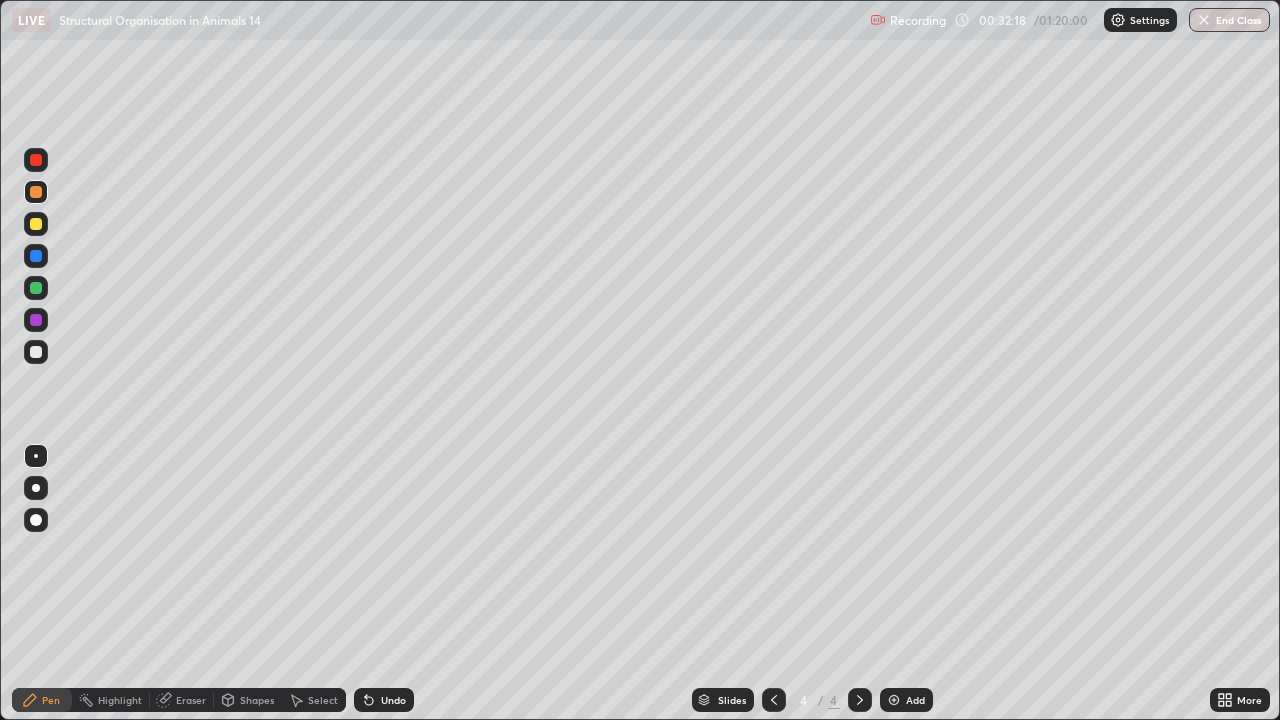 click at bounding box center [36, 160] 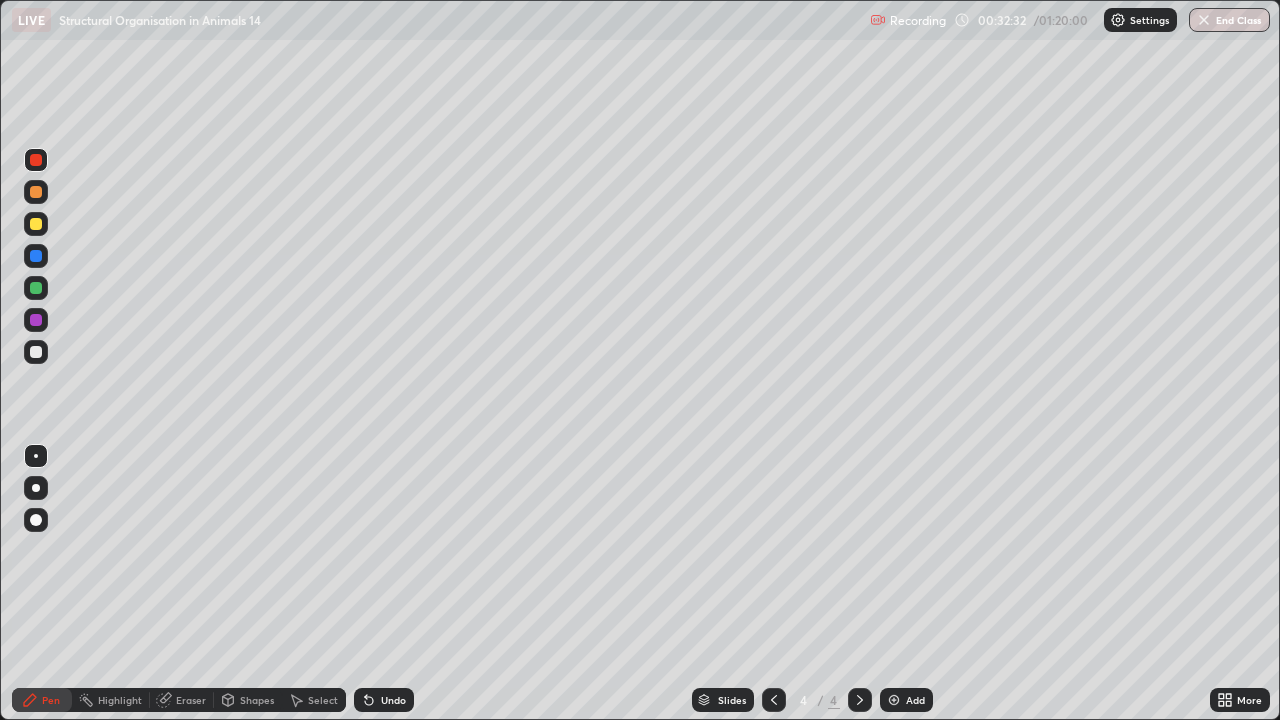click on "Eraser" at bounding box center [182, 700] 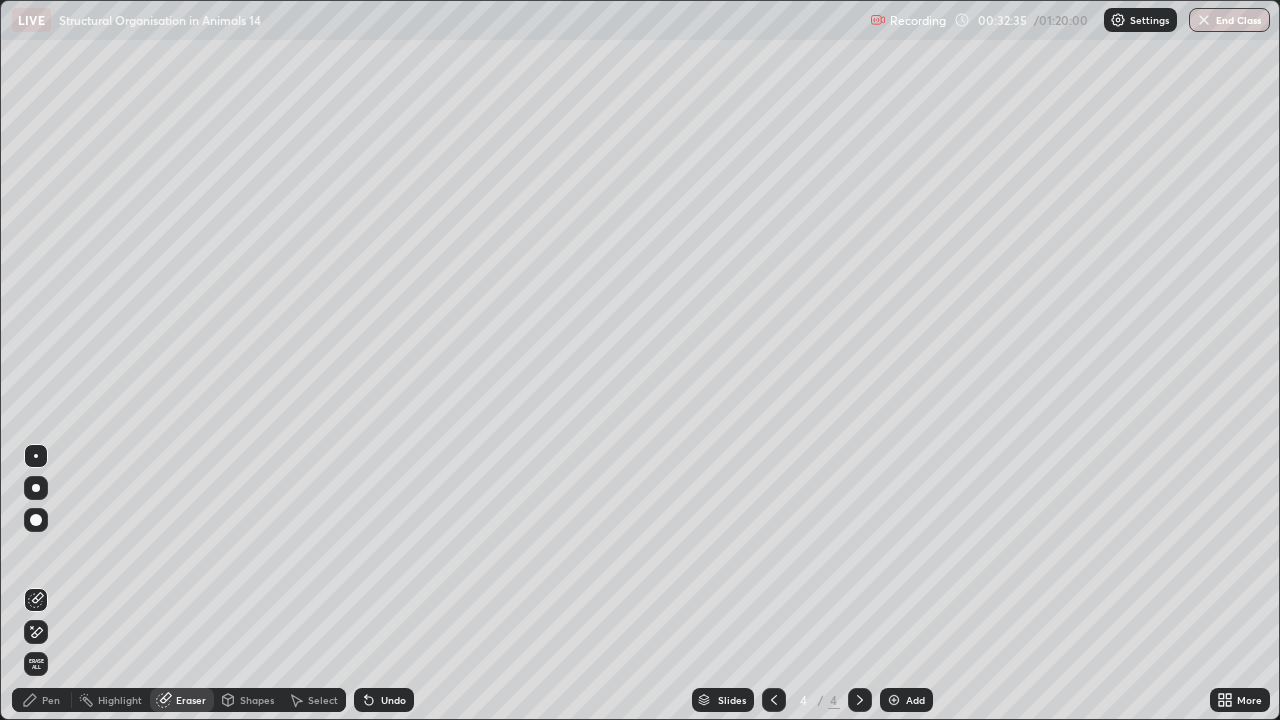 click on "Pen" at bounding box center [51, 700] 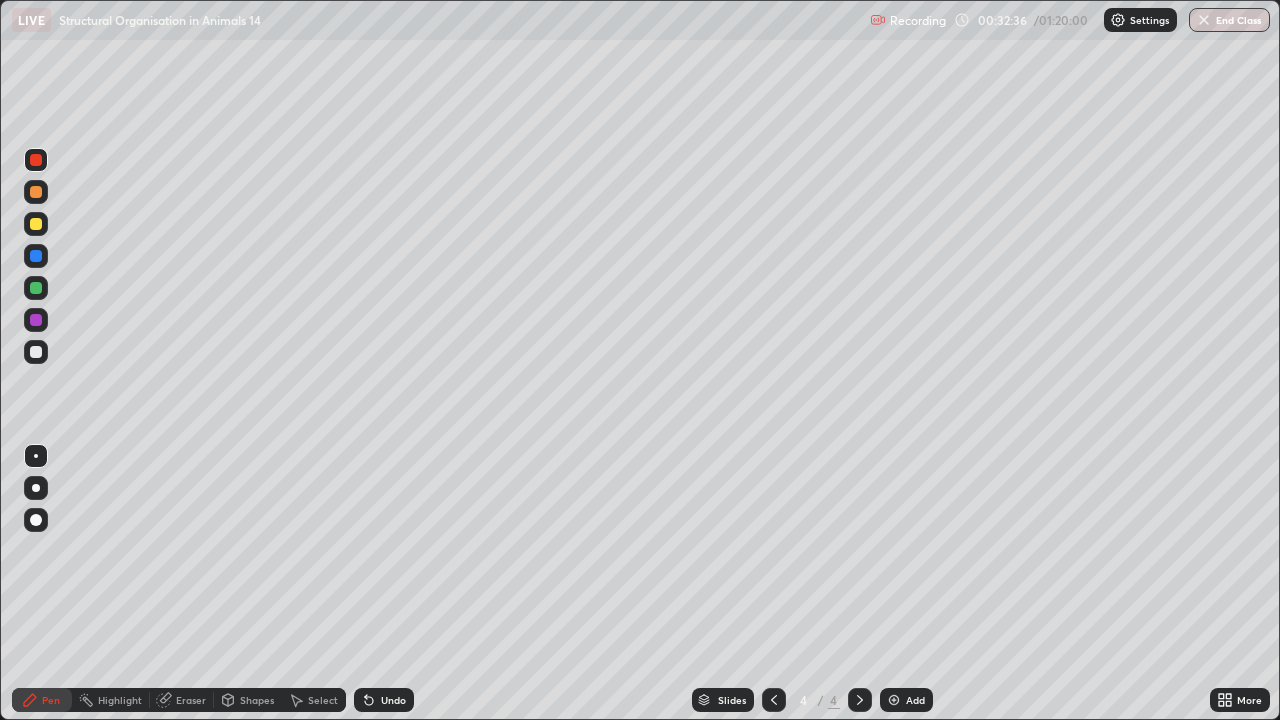 click at bounding box center [36, 192] 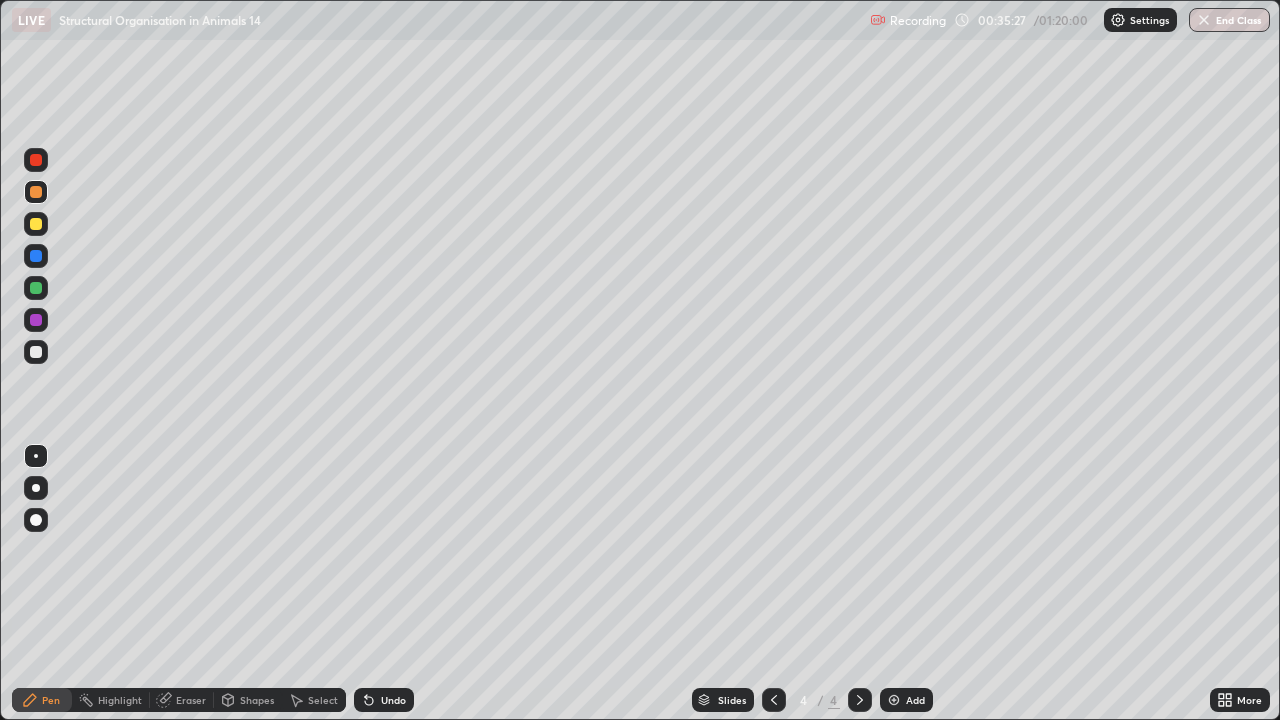 click on "Eraser" at bounding box center [191, 700] 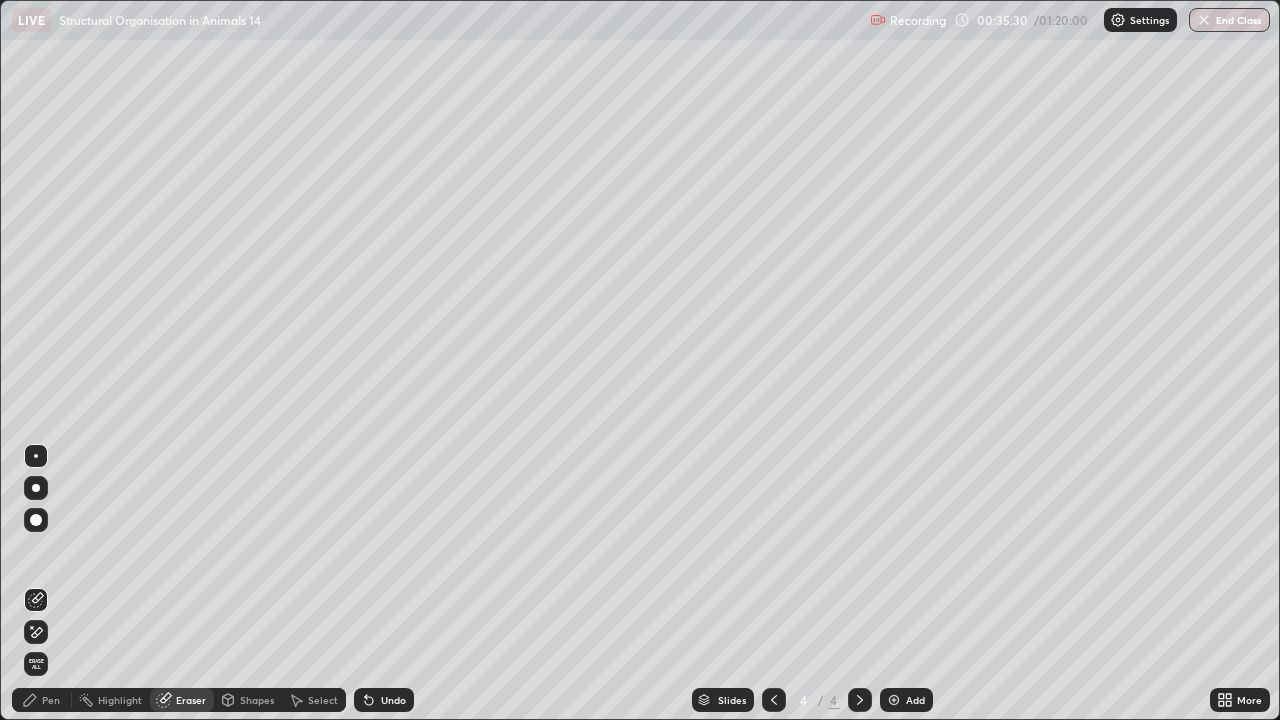 click on "Pen" at bounding box center [51, 700] 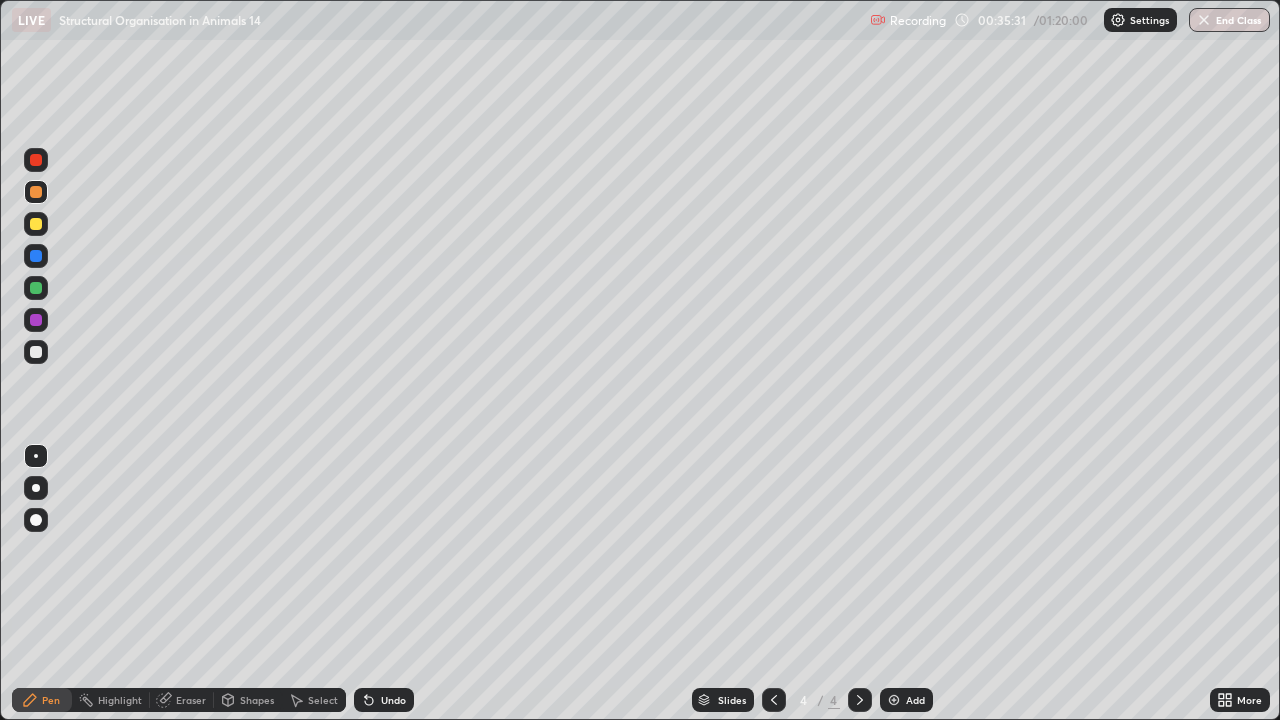 click at bounding box center (36, 352) 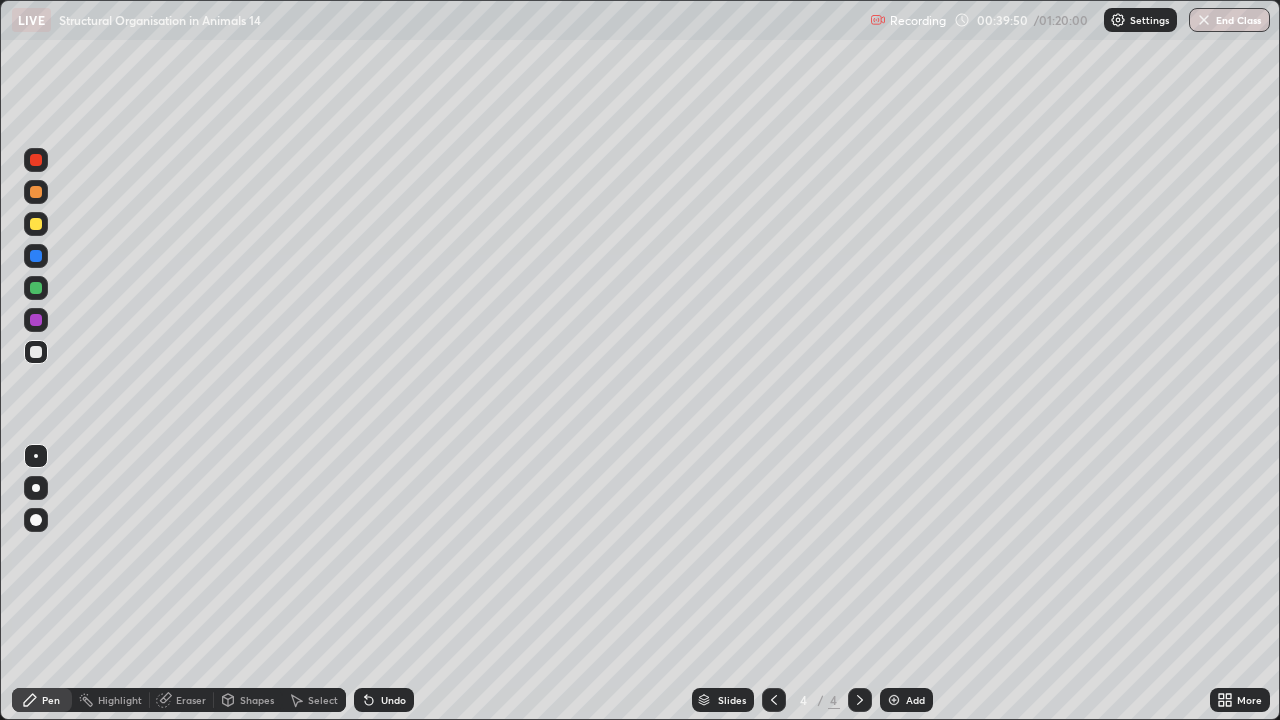 click at bounding box center [36, 256] 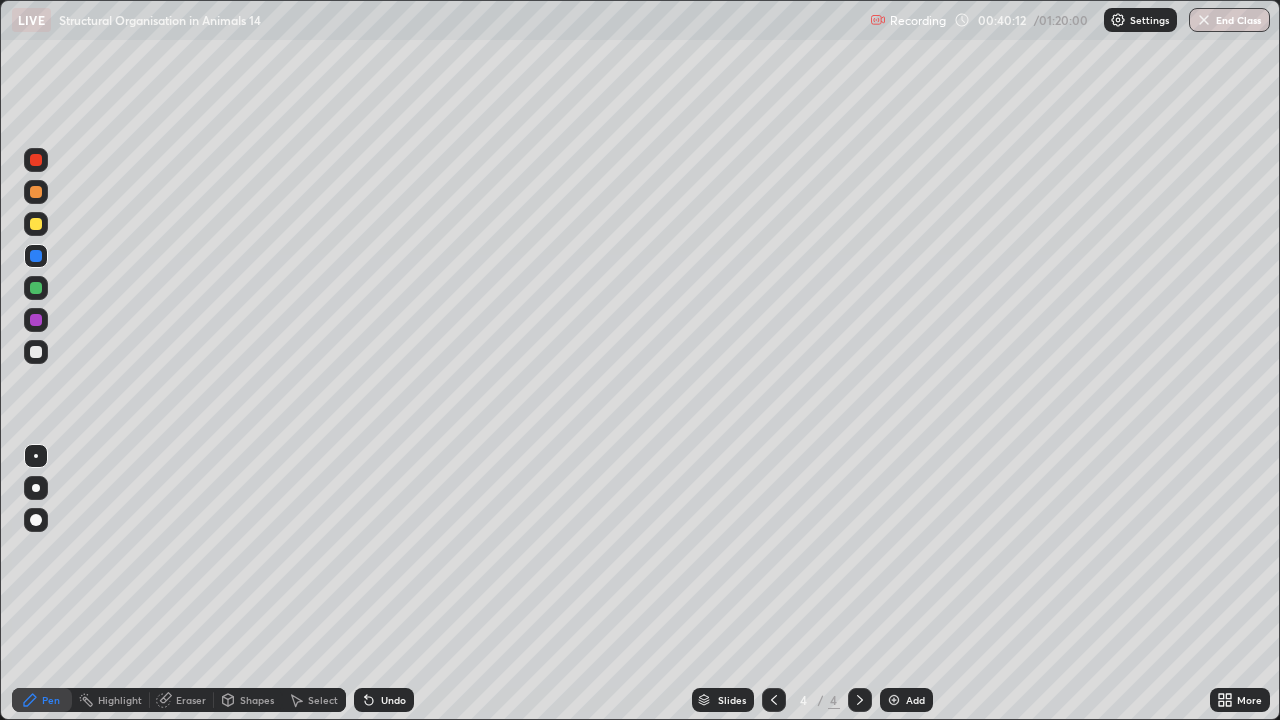 click on "Eraser" at bounding box center [191, 700] 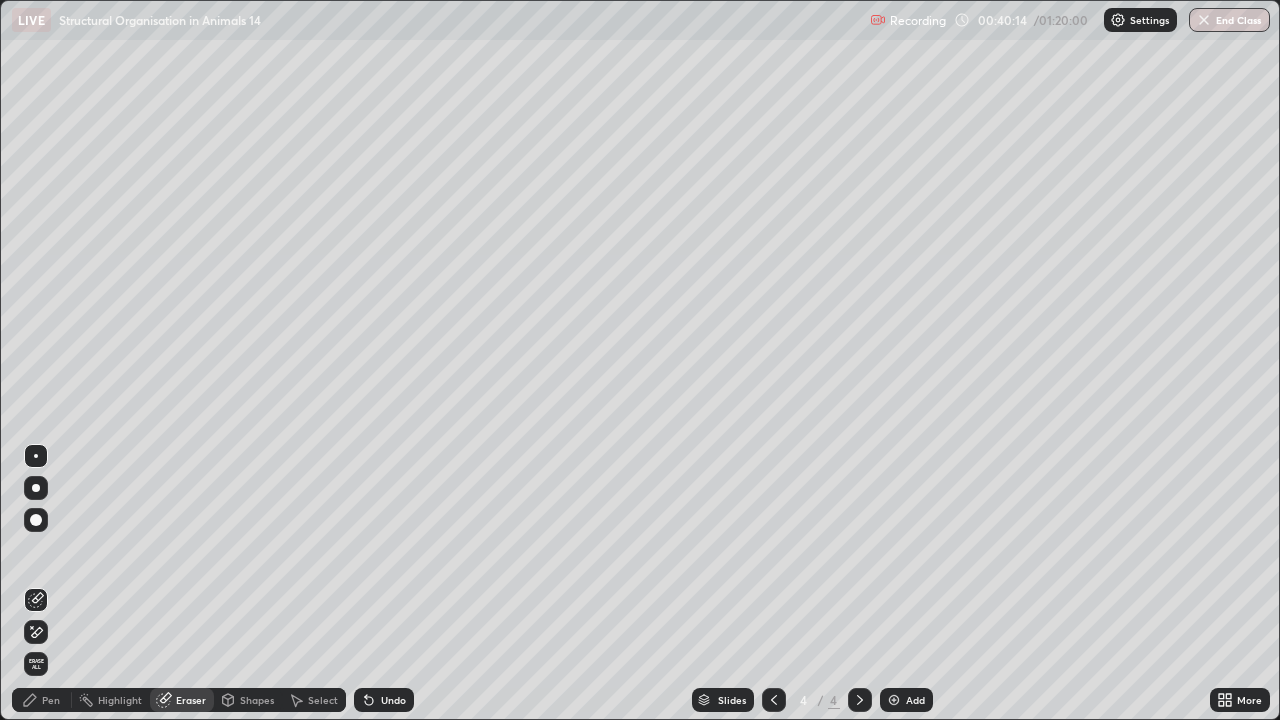 click 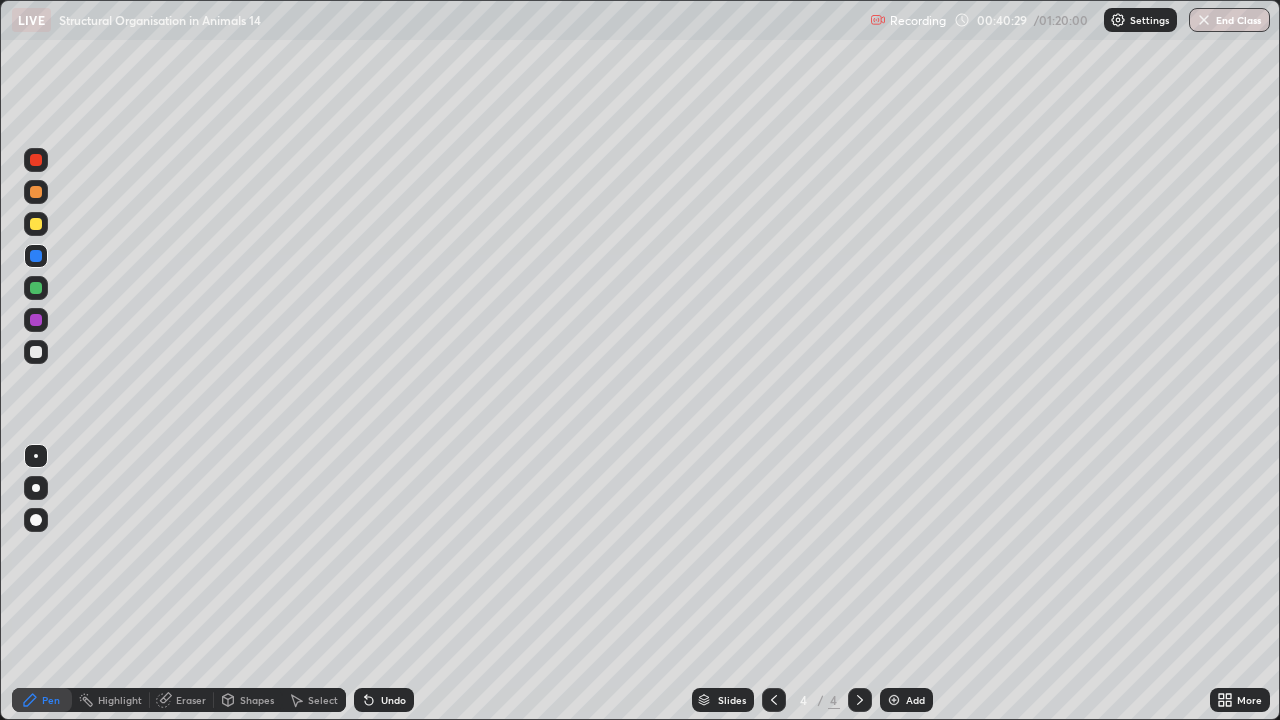 click at bounding box center [36, 288] 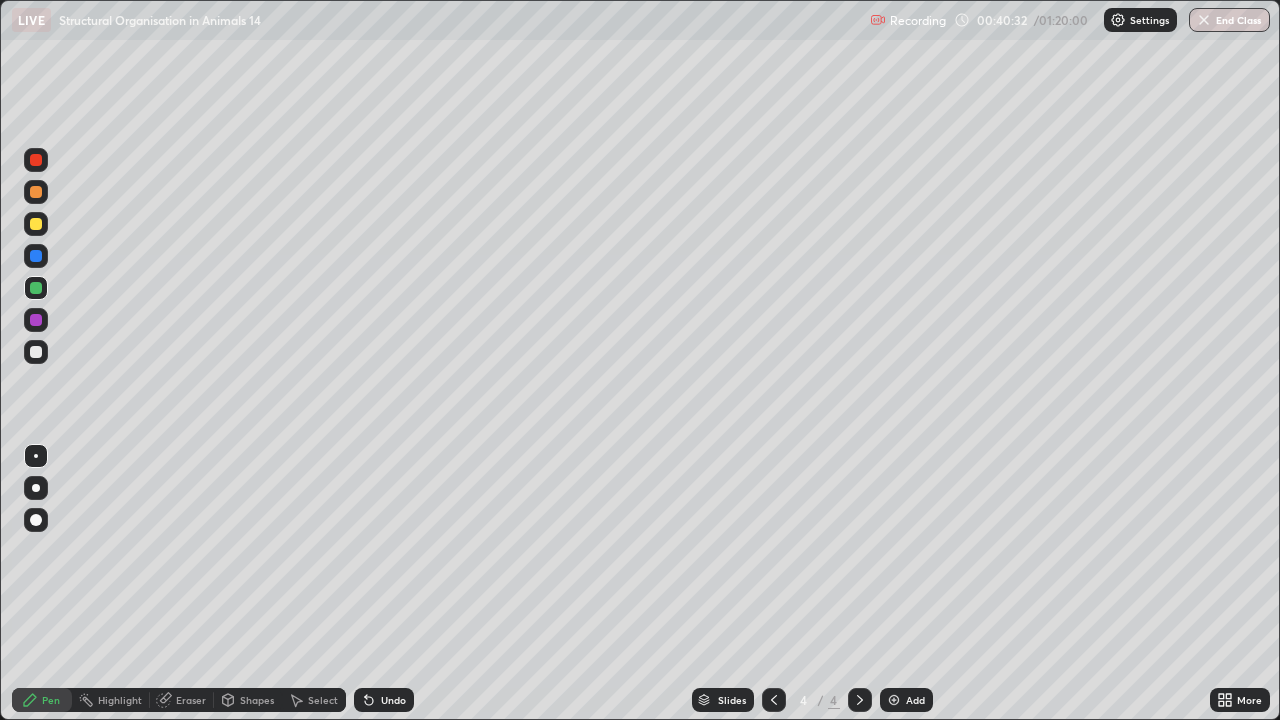click at bounding box center [36, 160] 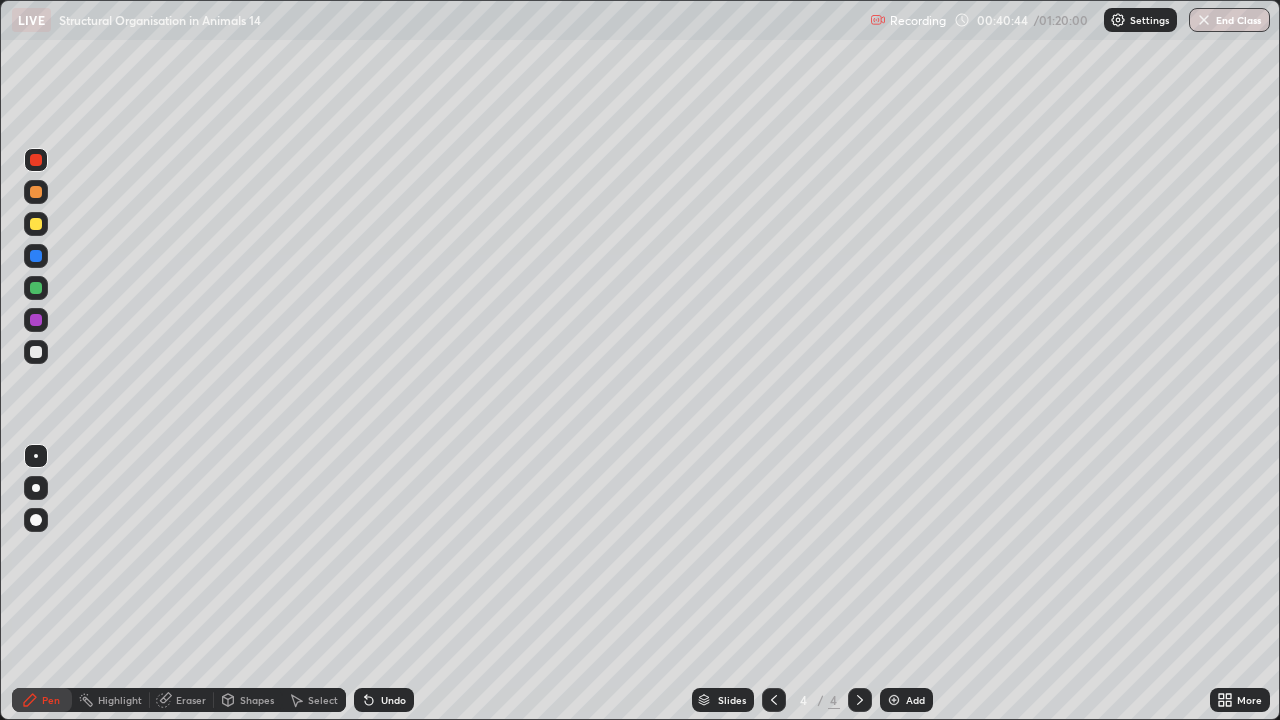 click at bounding box center (36, 288) 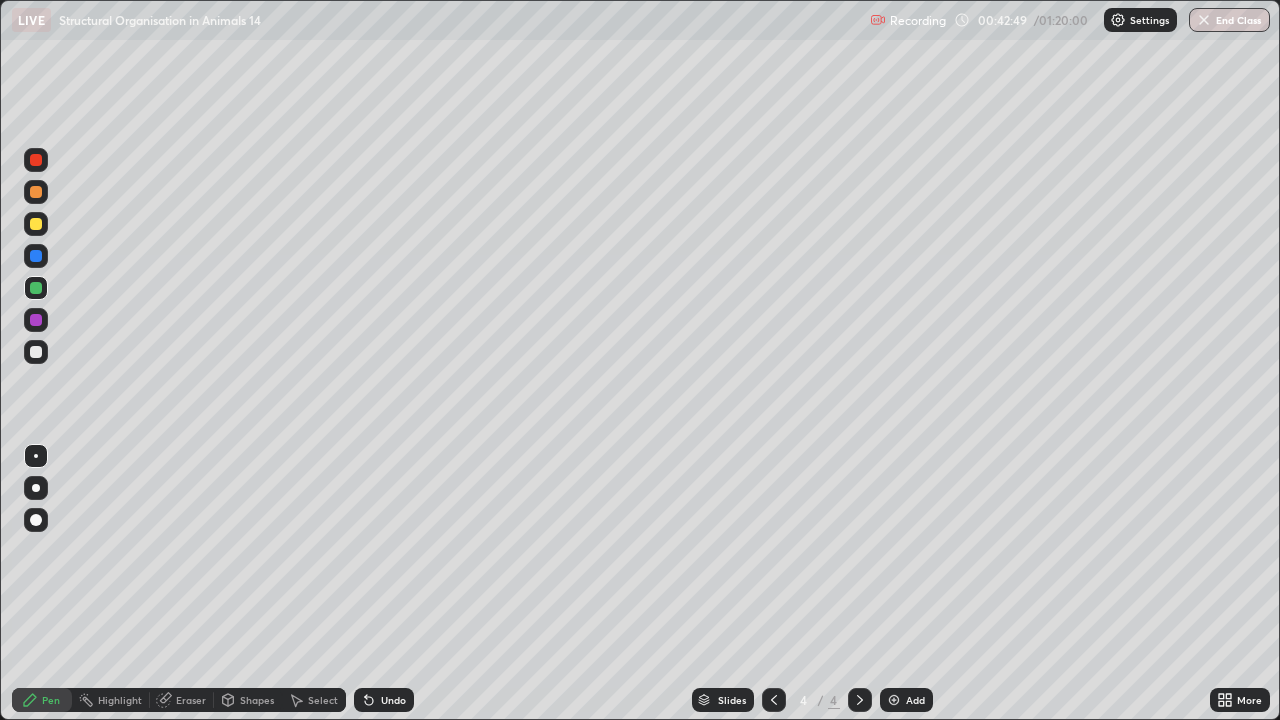 click at bounding box center [36, 160] 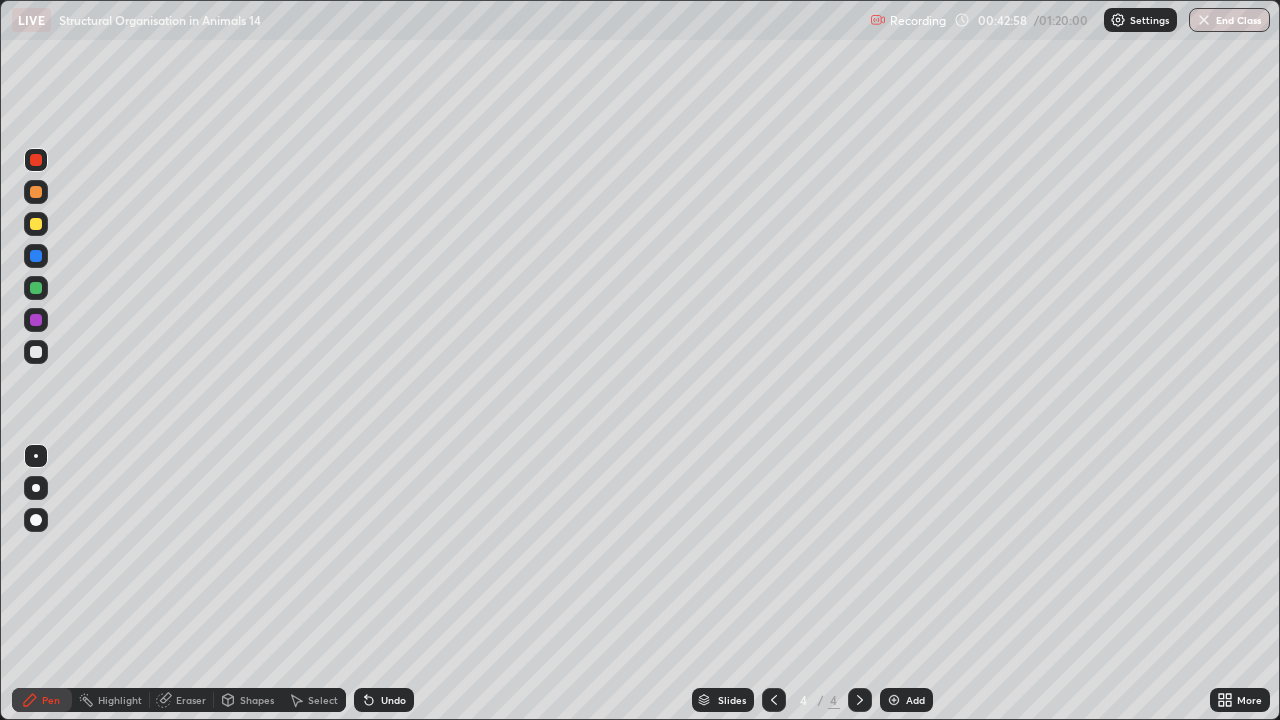click at bounding box center [36, 256] 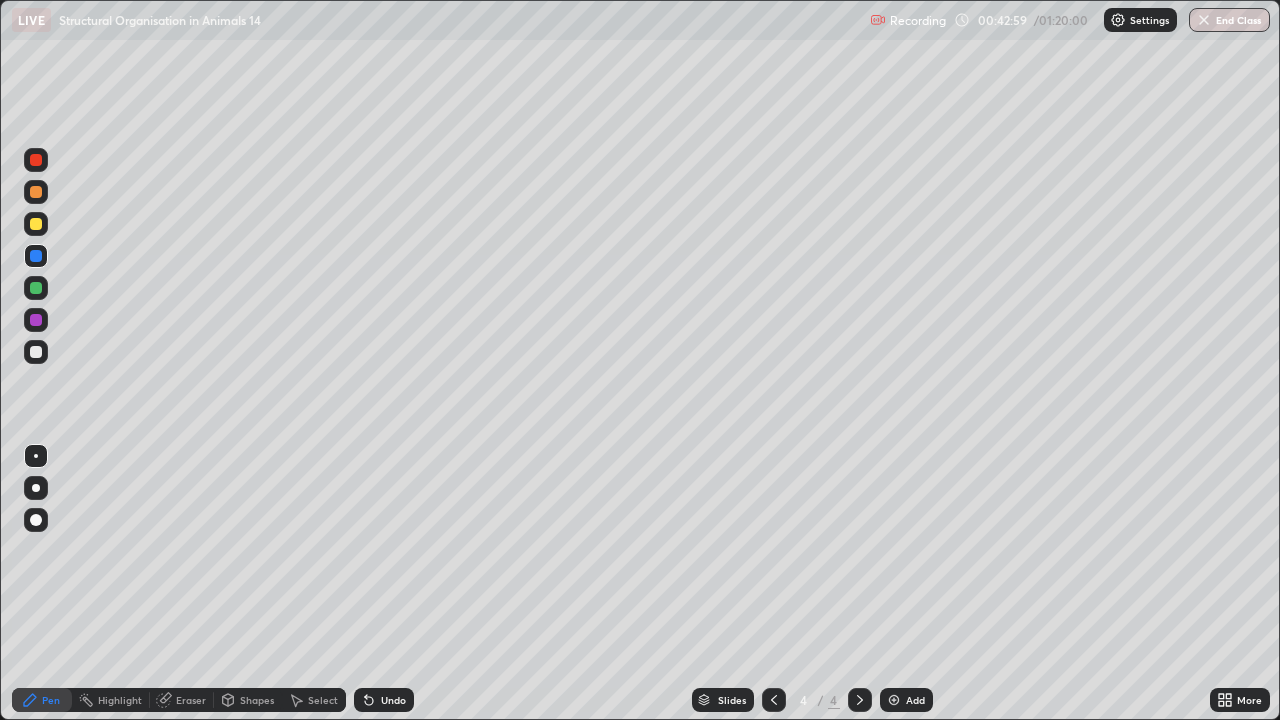 click at bounding box center [36, 320] 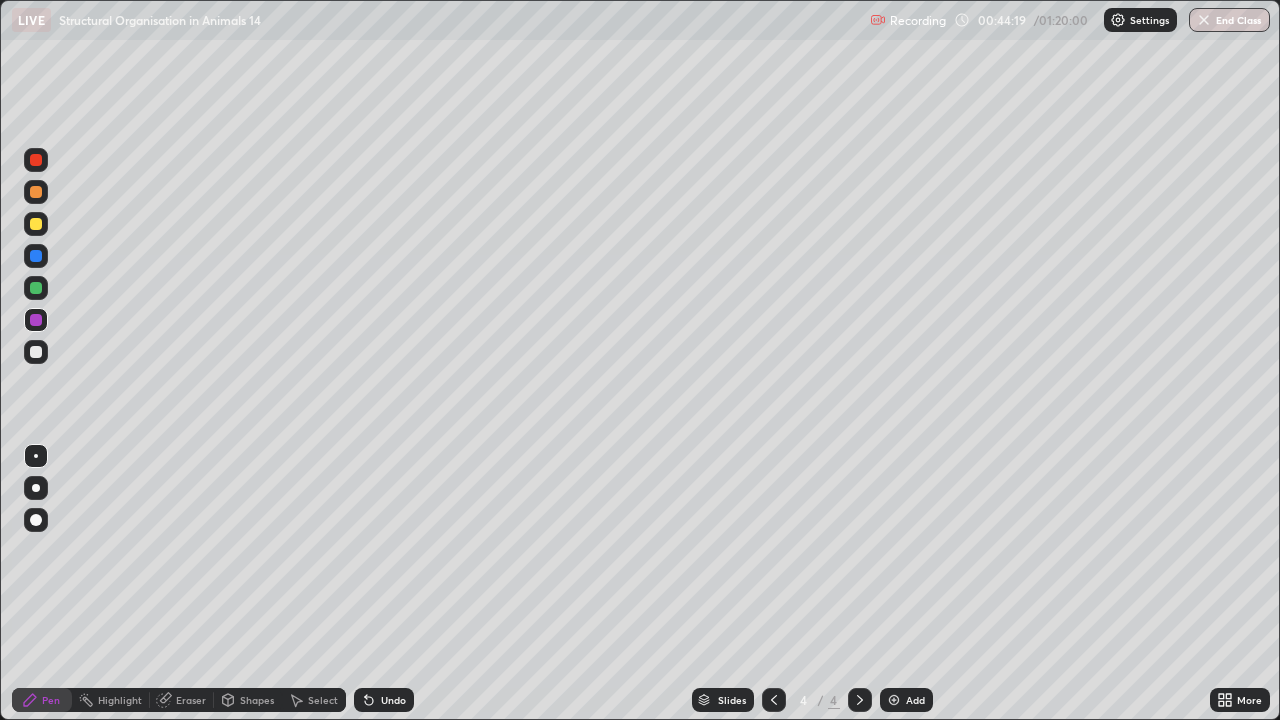 click on "More" at bounding box center (1249, 700) 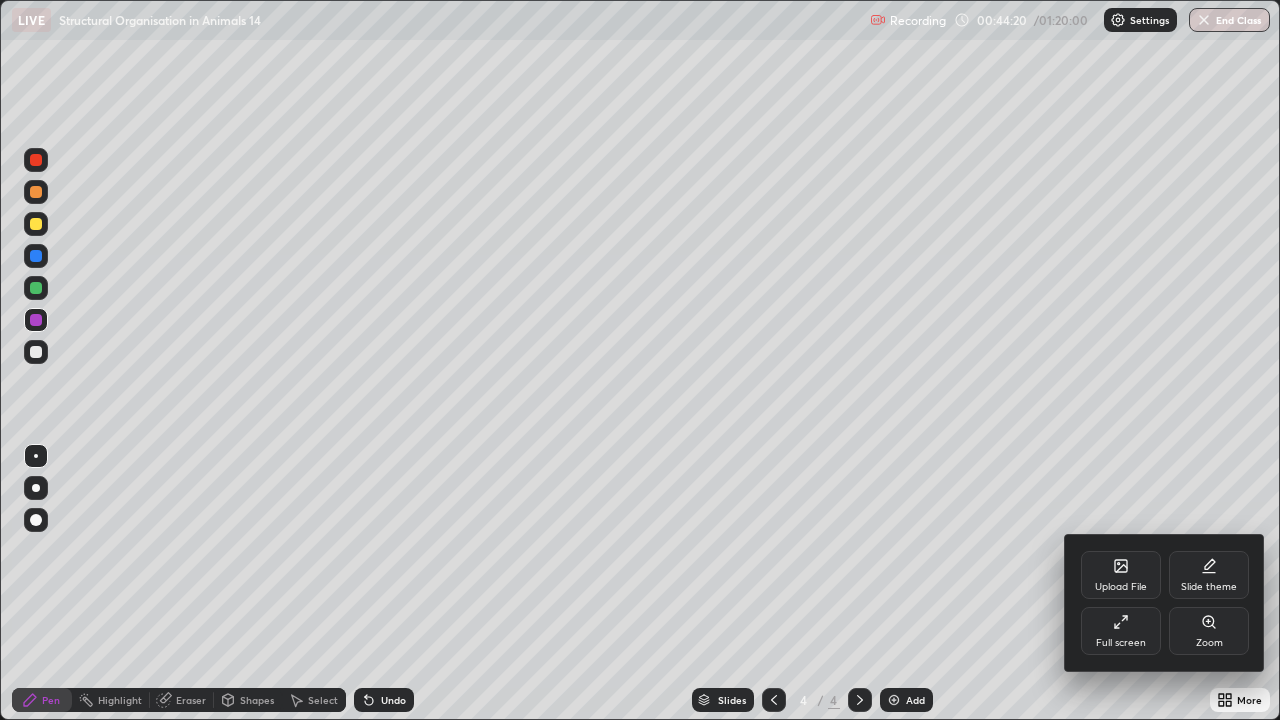 click at bounding box center (640, 360) 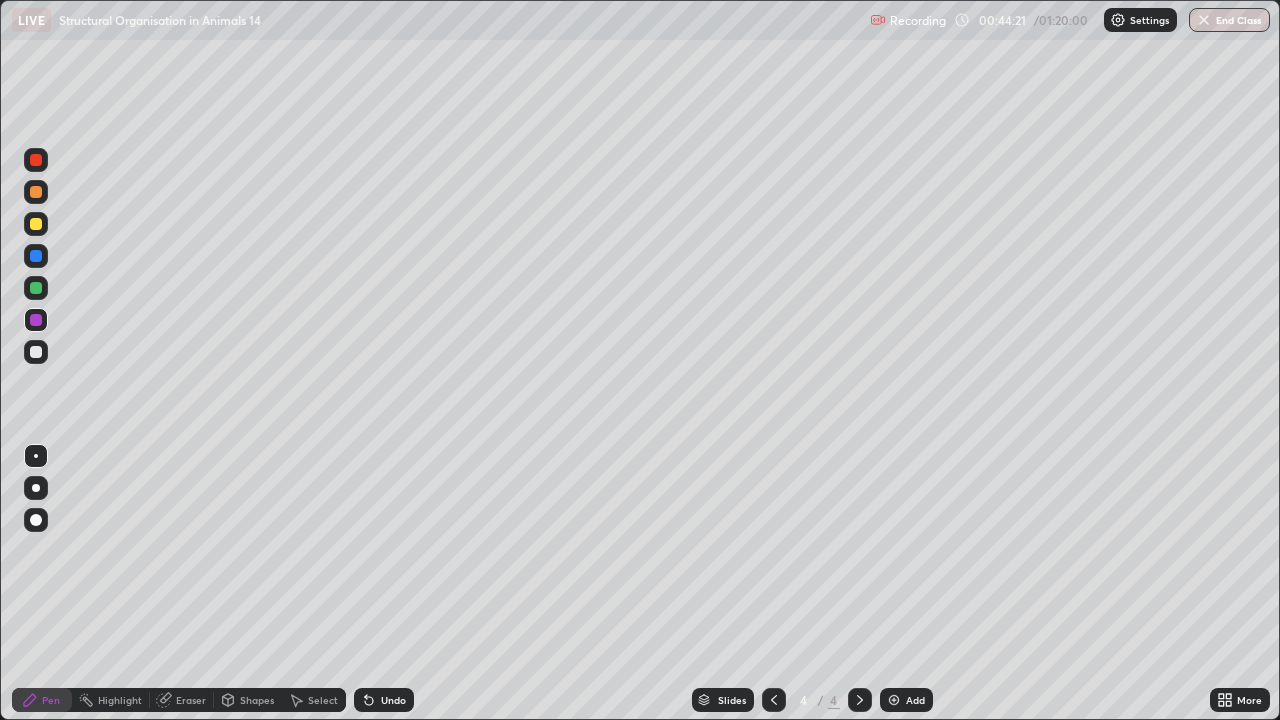 click on "Add" at bounding box center [915, 700] 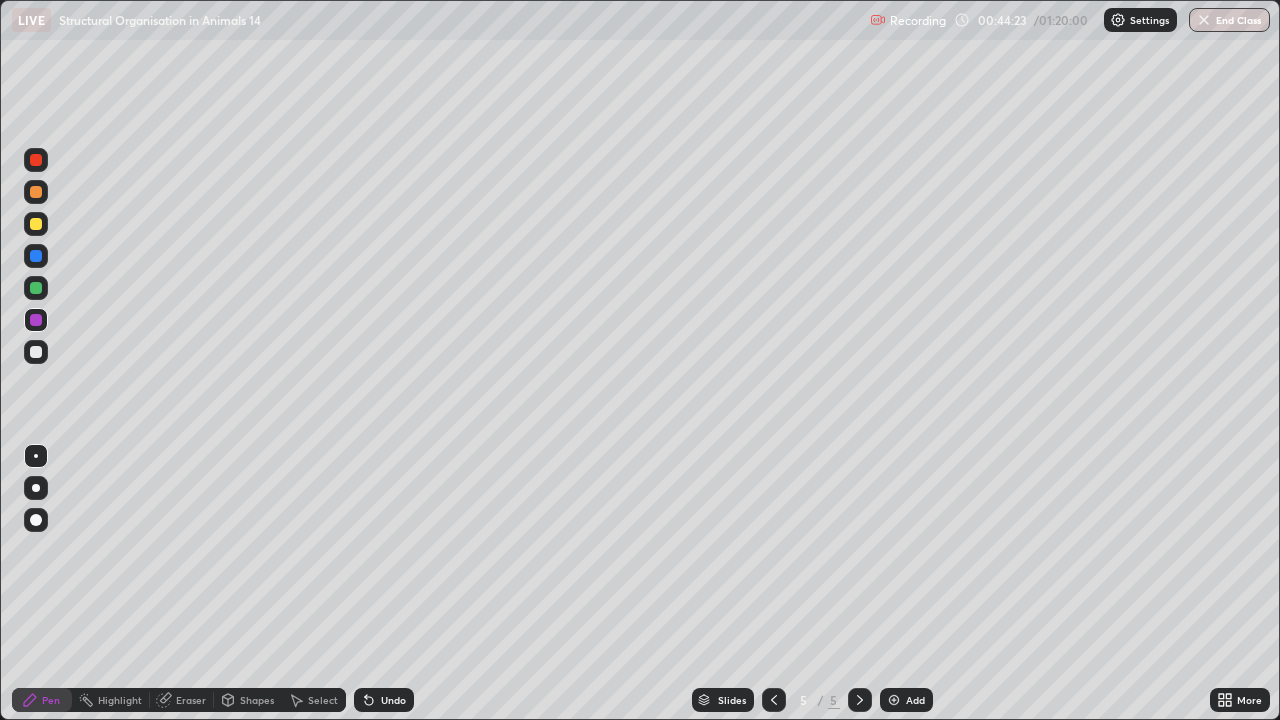 click at bounding box center (36, 192) 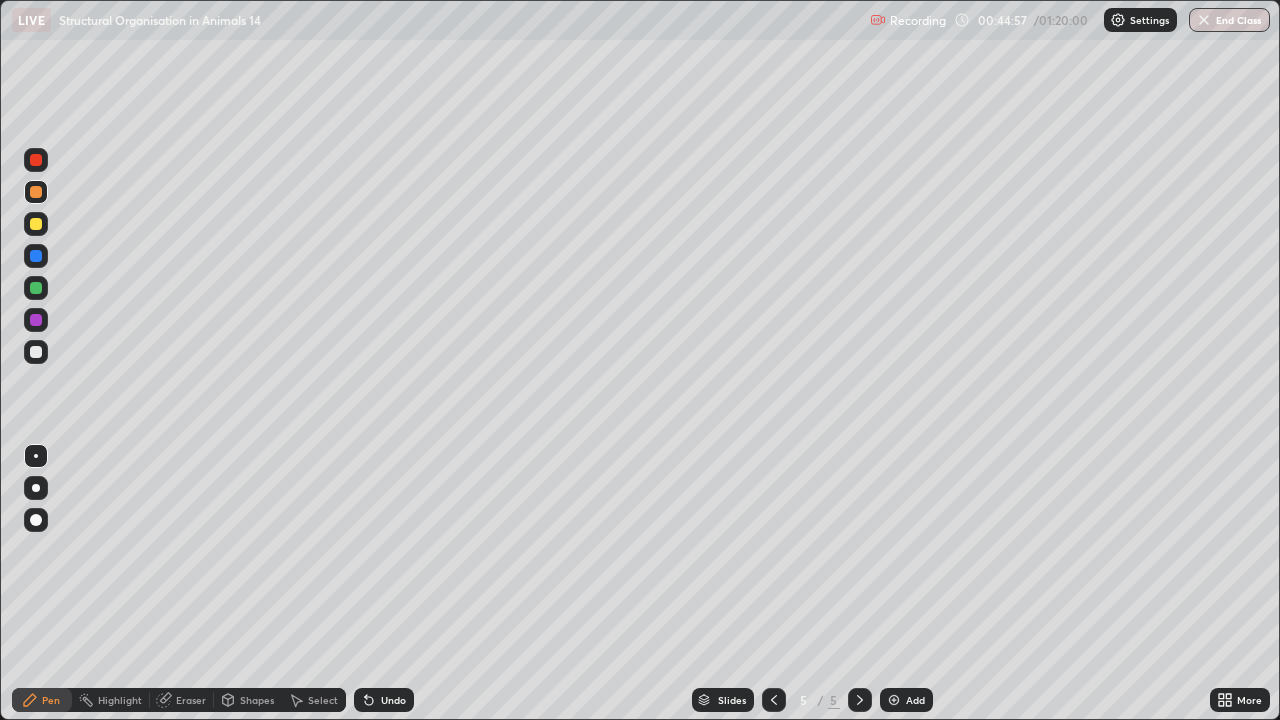 click on "Eraser" at bounding box center [191, 700] 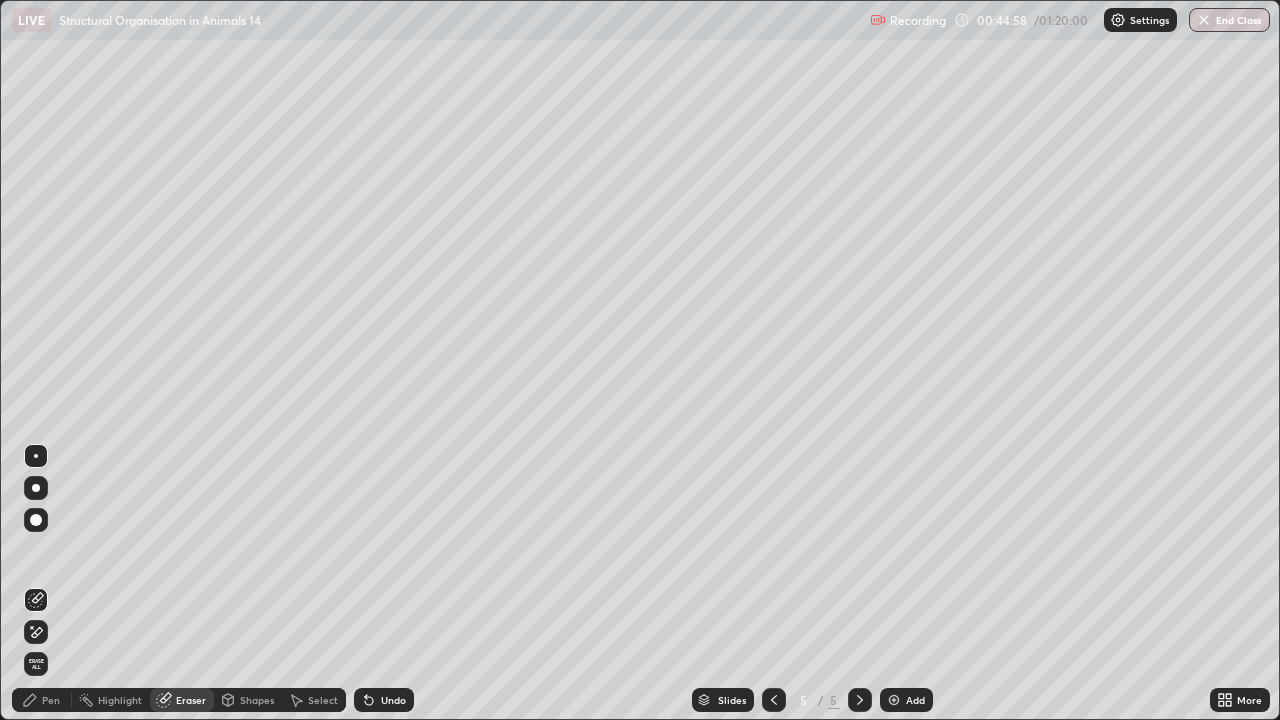 click on "Pen" at bounding box center (51, 700) 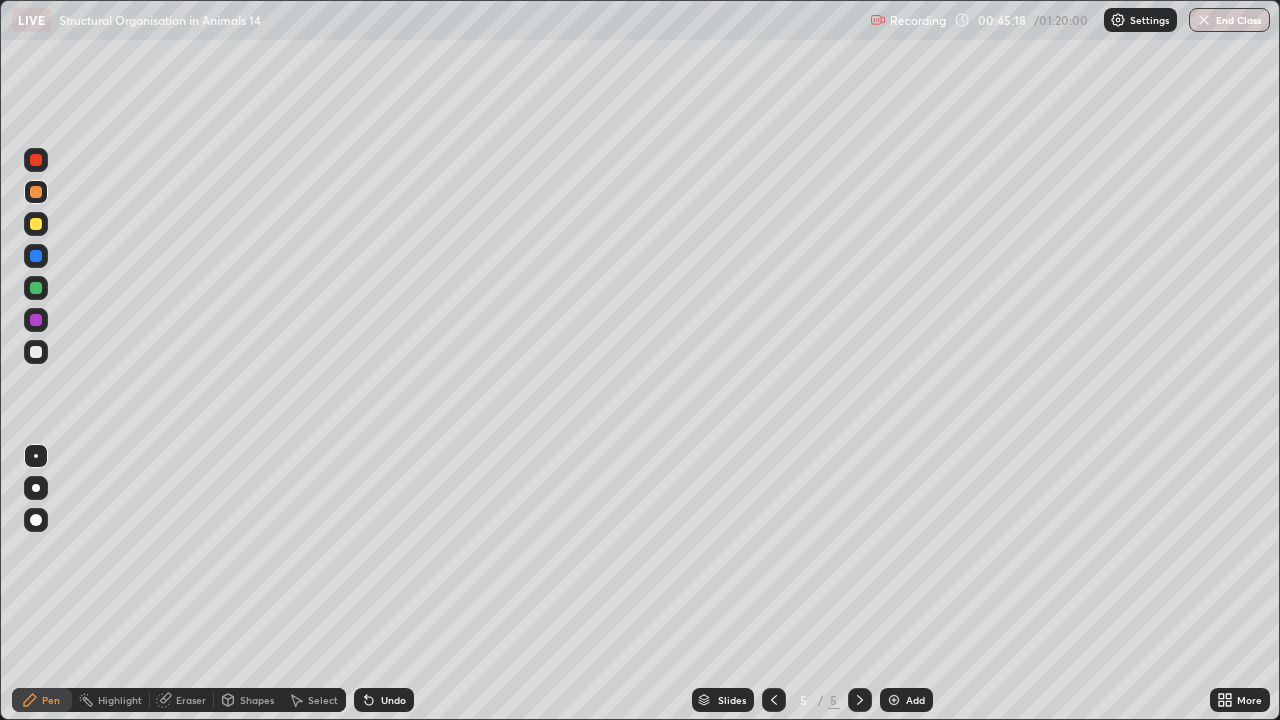 click at bounding box center (36, 352) 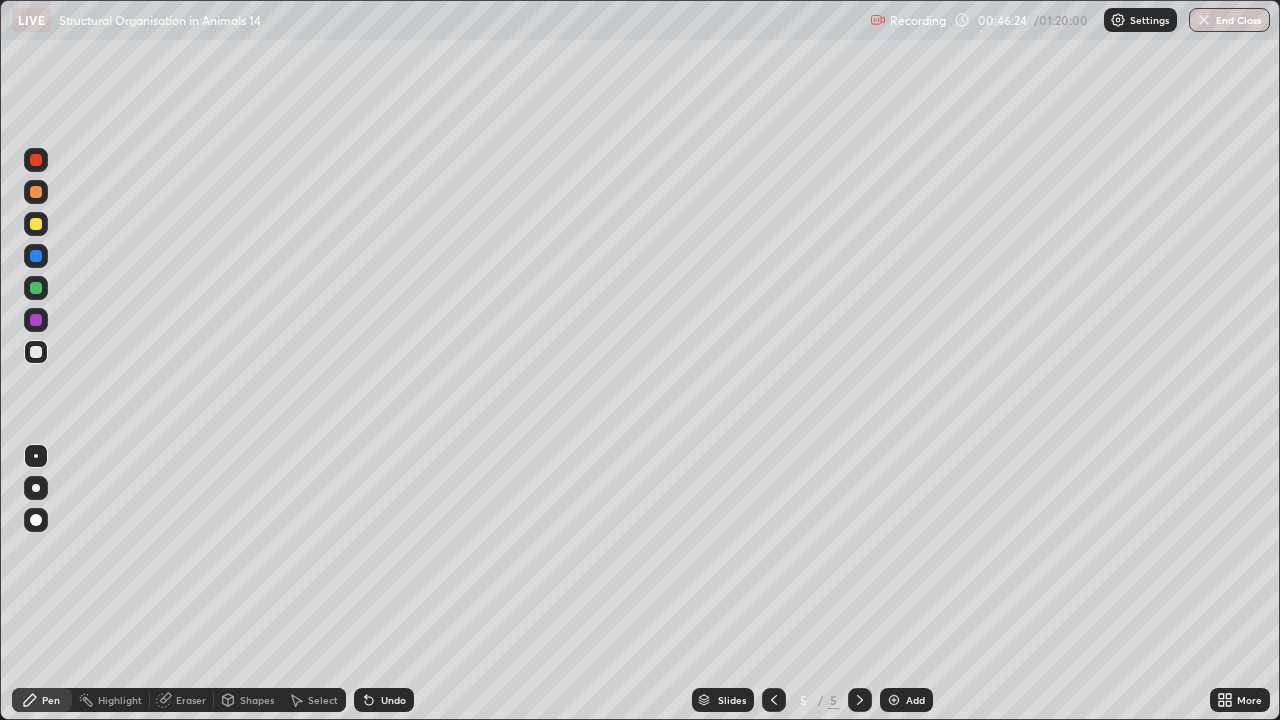 click at bounding box center (36, 288) 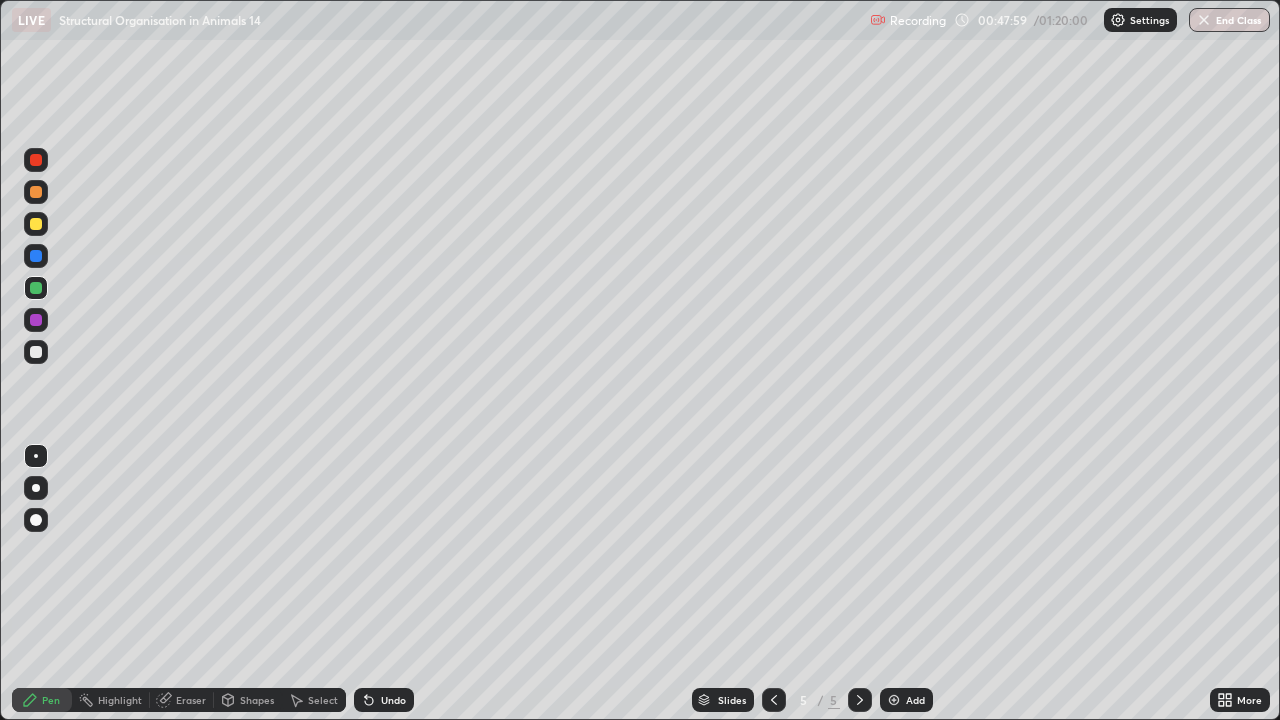 click at bounding box center [36, 224] 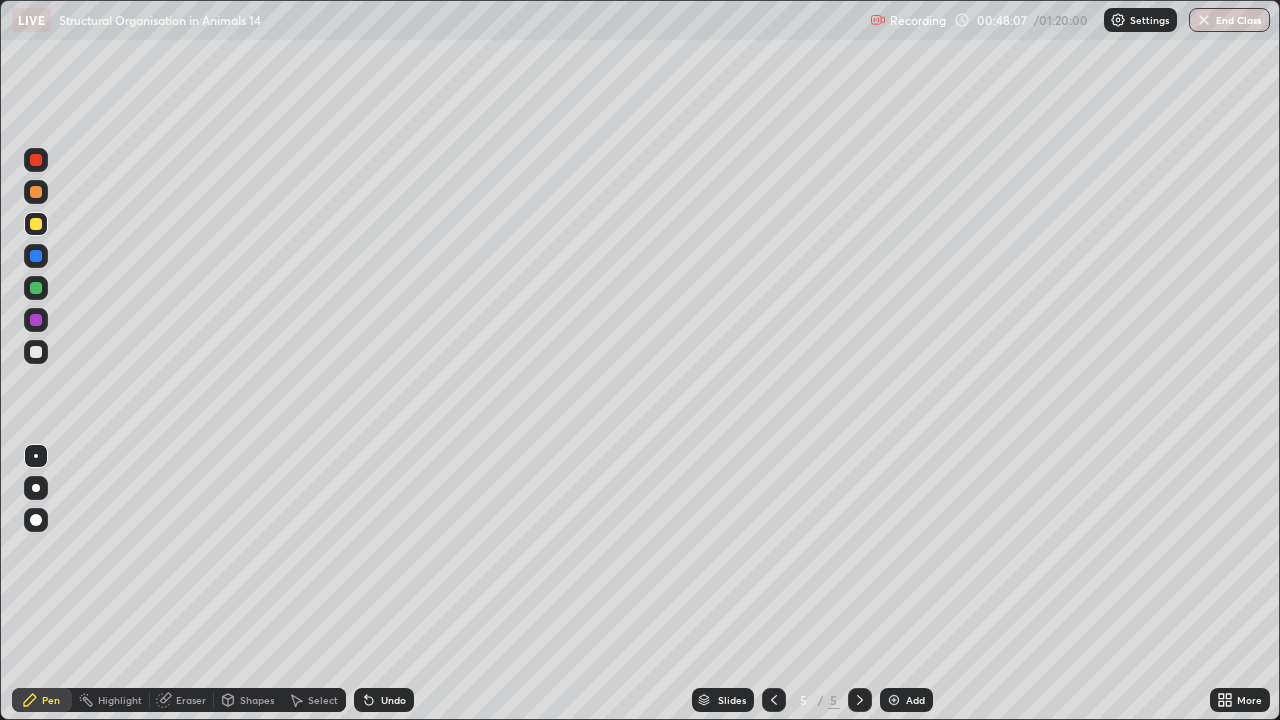 click on "Eraser" at bounding box center [191, 700] 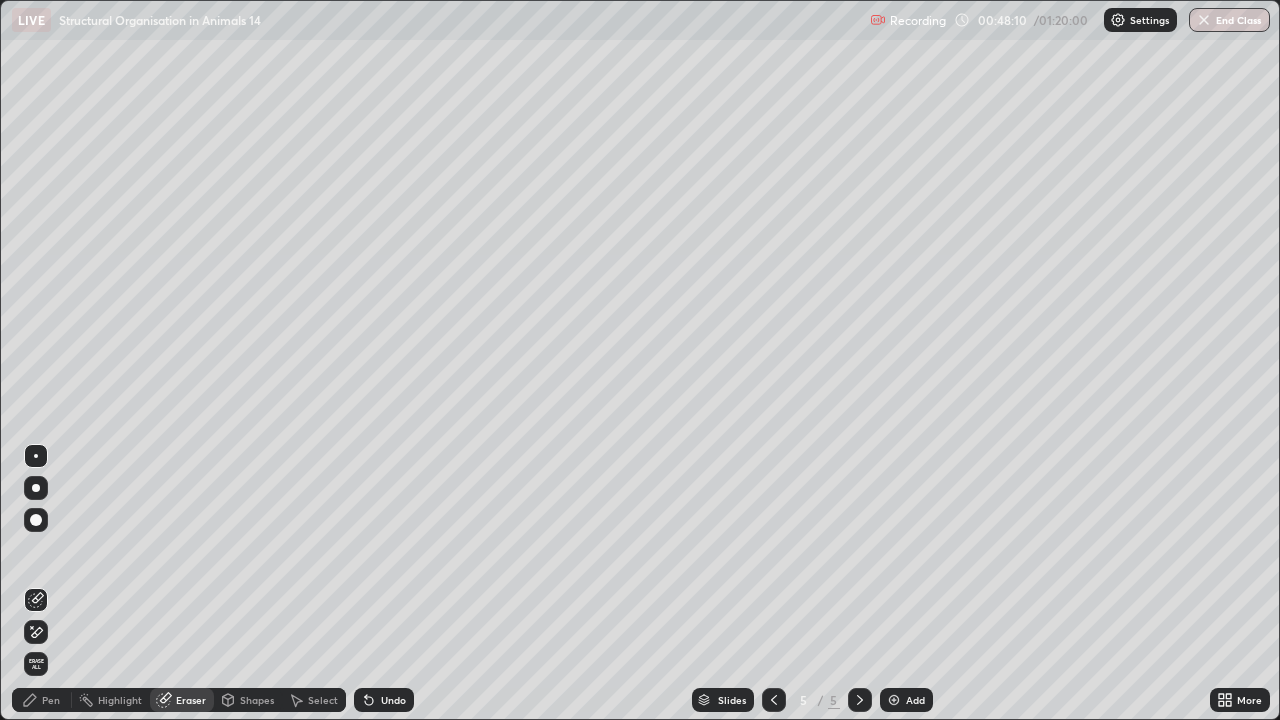 click on "Pen" at bounding box center [51, 700] 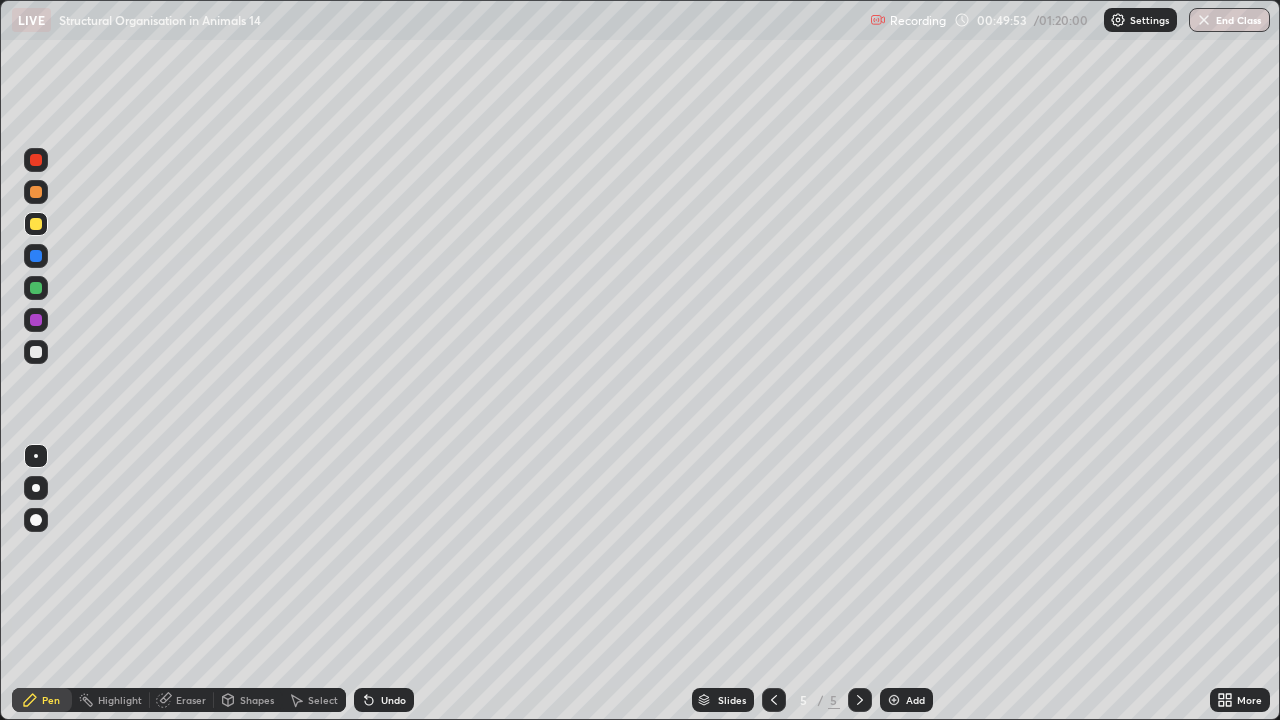 click at bounding box center [36, 256] 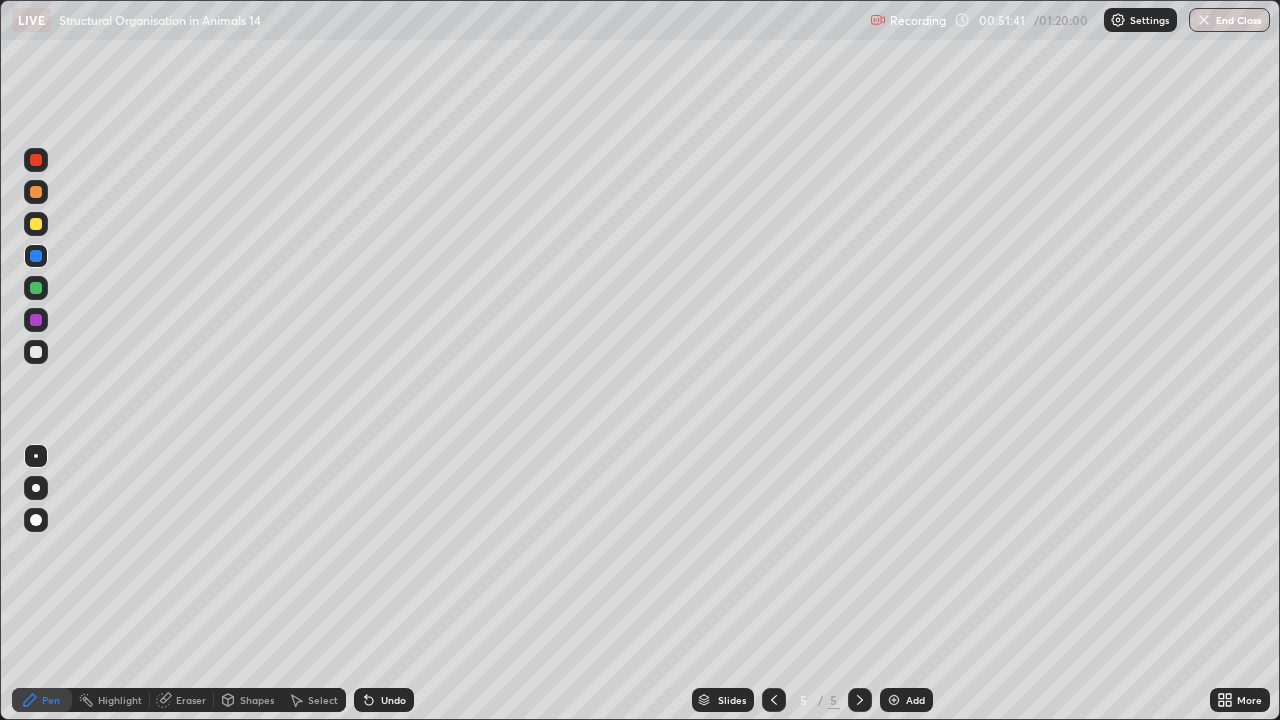 click at bounding box center [36, 352] 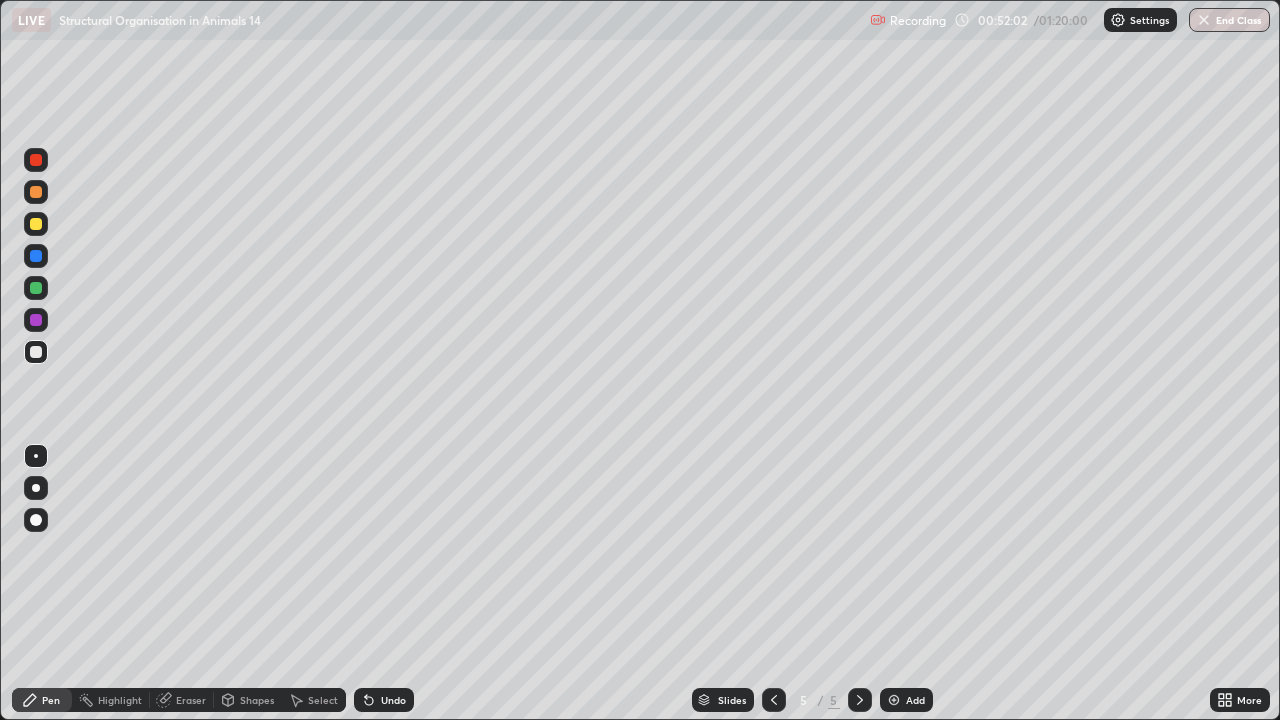 click on "Eraser" at bounding box center (191, 700) 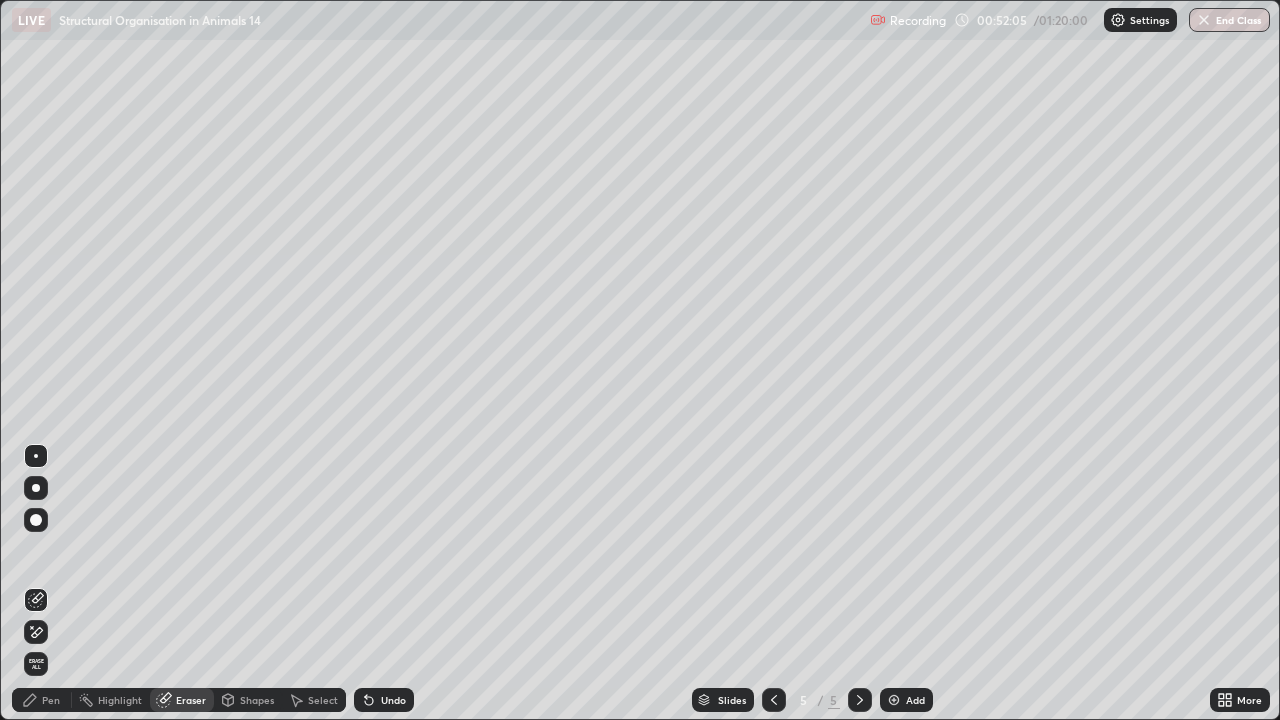 click on "Pen" at bounding box center [42, 700] 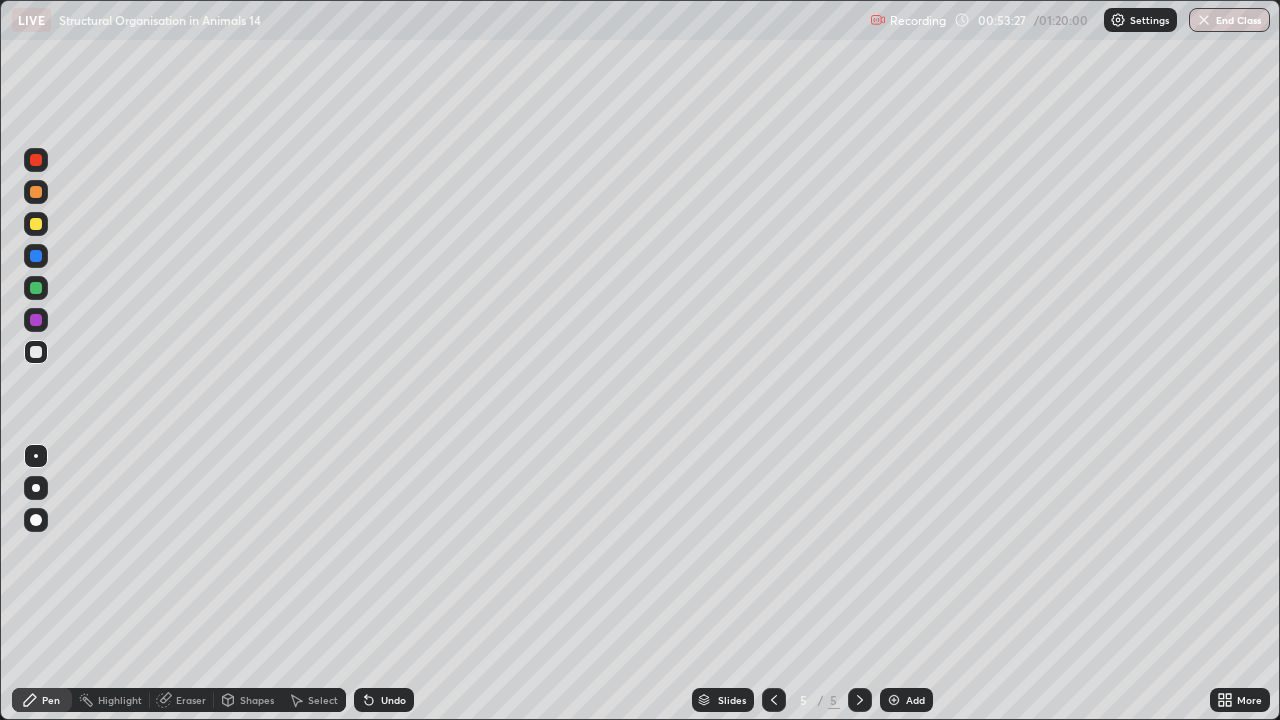 click at bounding box center (36, 224) 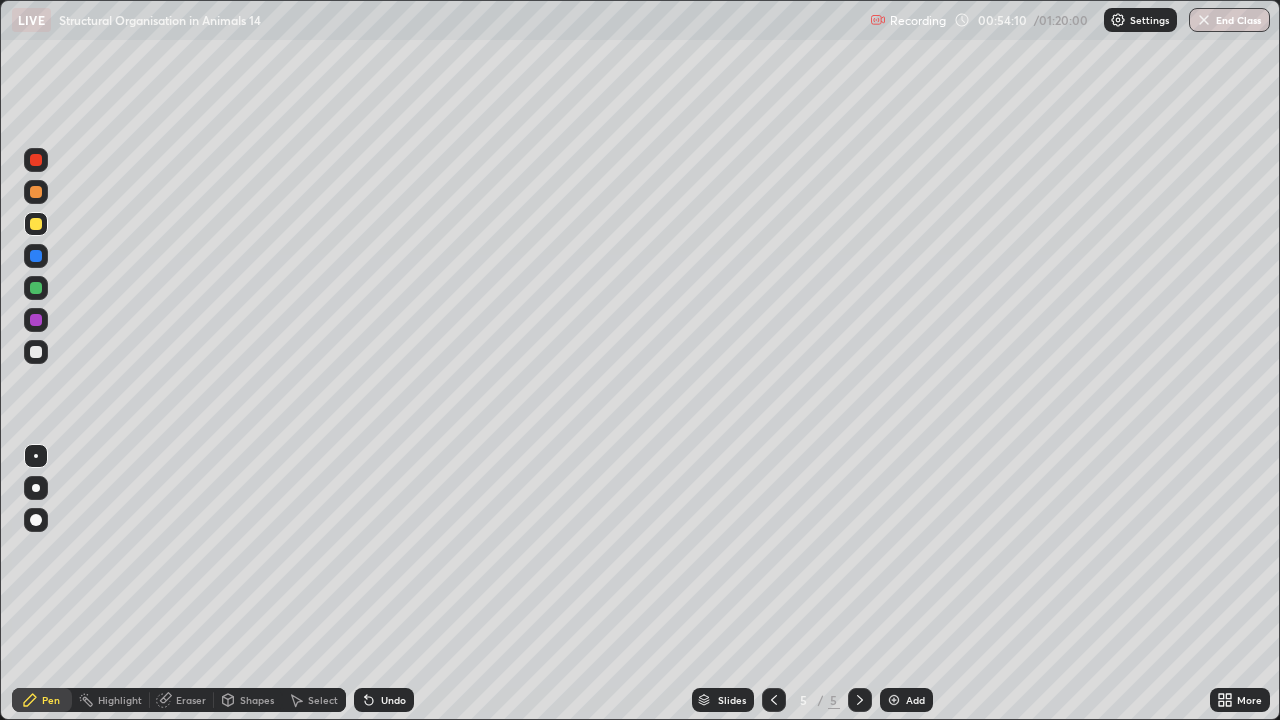 click on "More" at bounding box center (1249, 700) 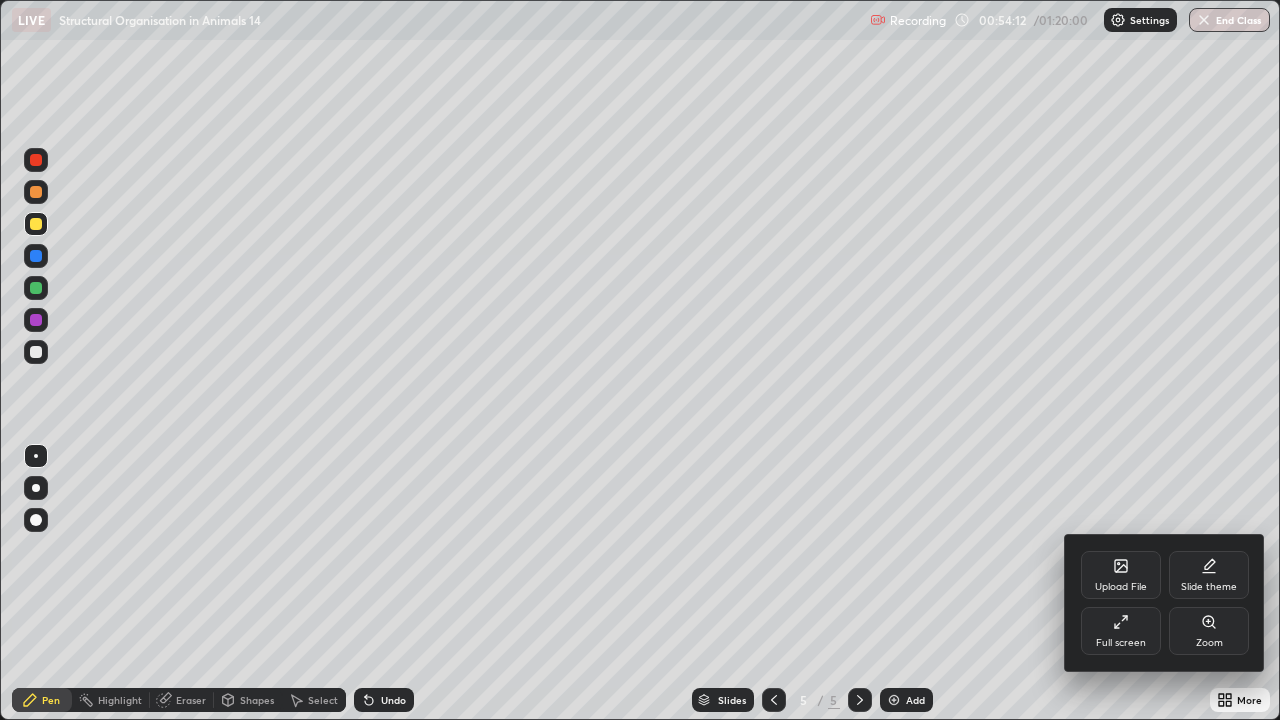 click on "Full screen" at bounding box center (1121, 631) 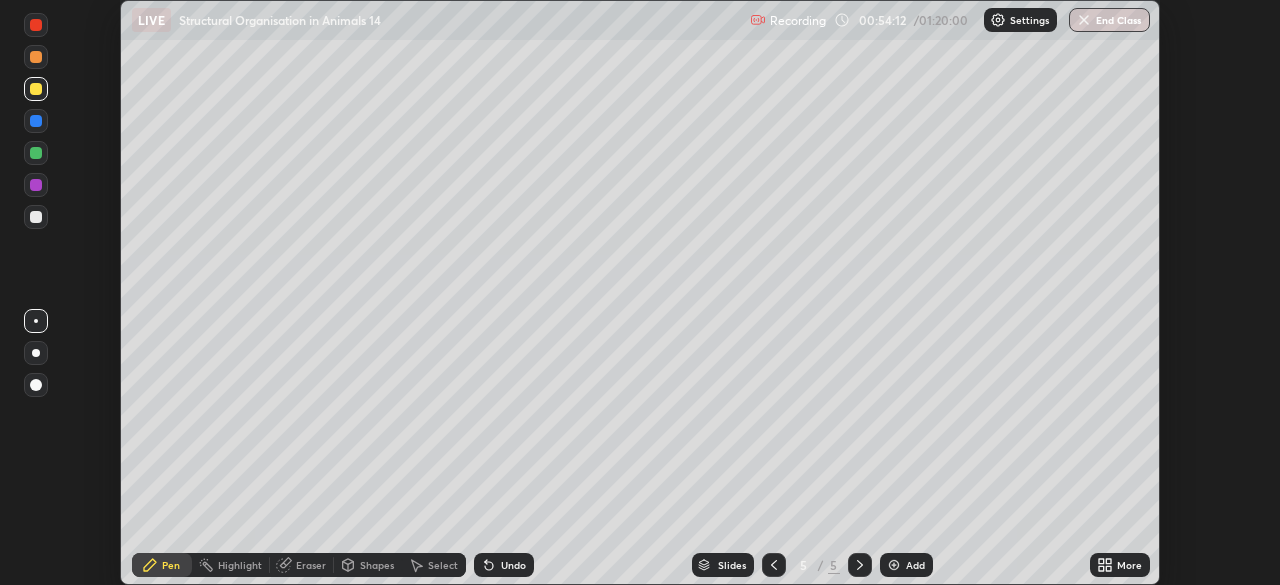 scroll, scrollTop: 585, scrollLeft: 1280, axis: both 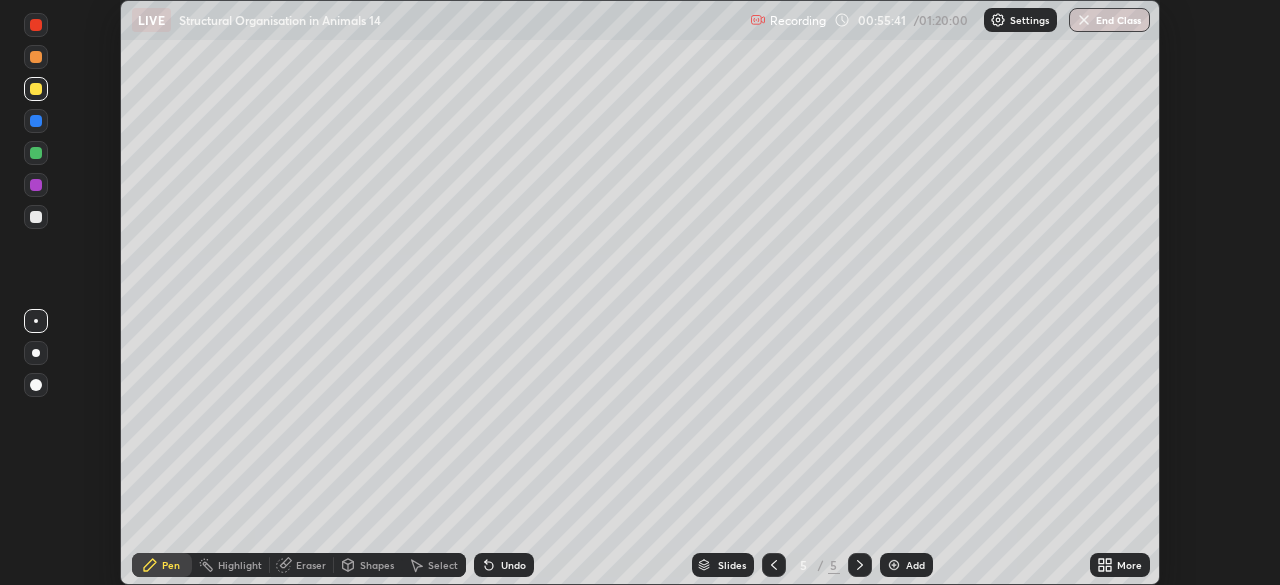 click on "More" at bounding box center [1120, 565] 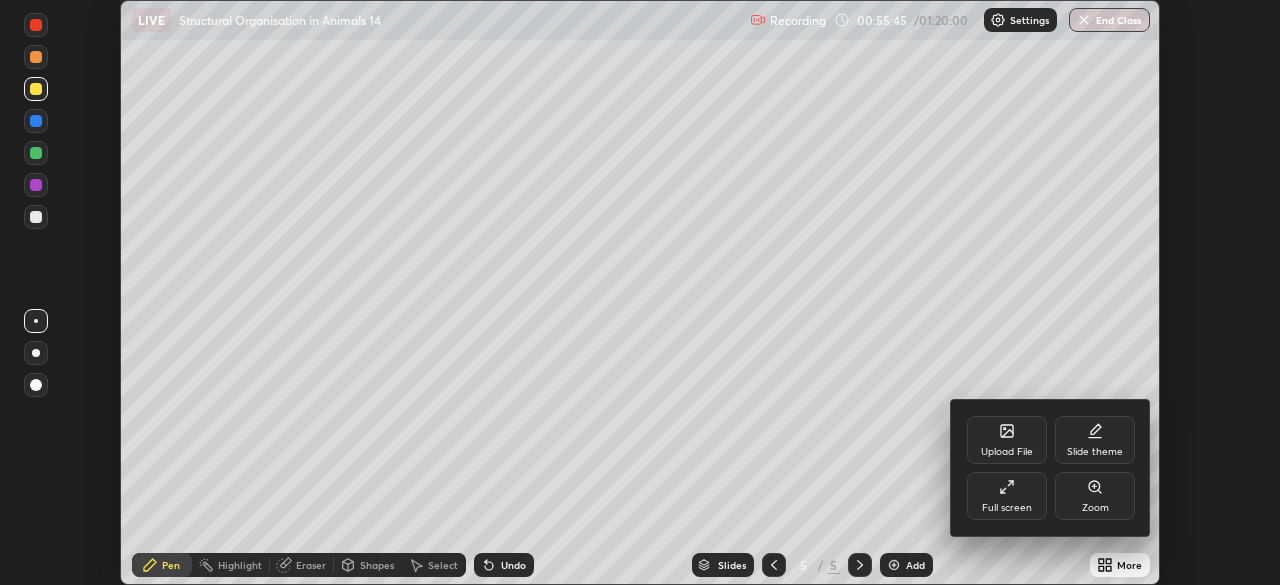 click on "Full screen" at bounding box center (1007, 508) 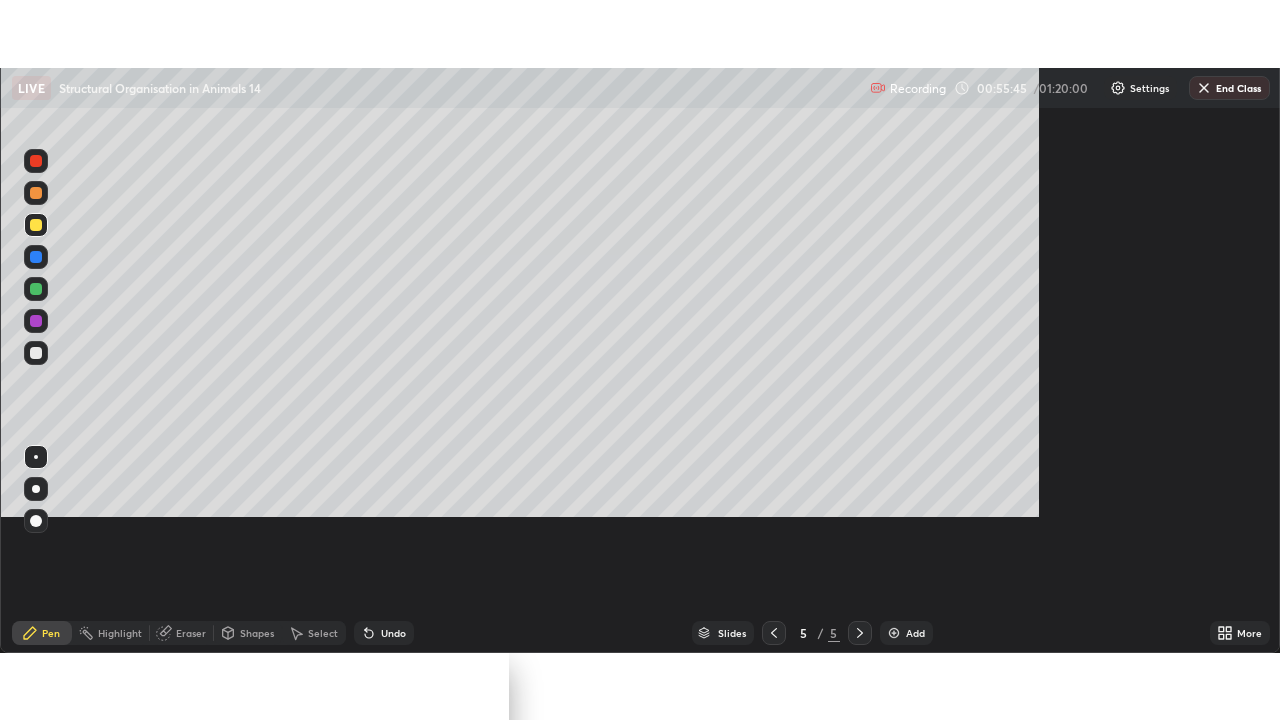scroll, scrollTop: 99280, scrollLeft: 98720, axis: both 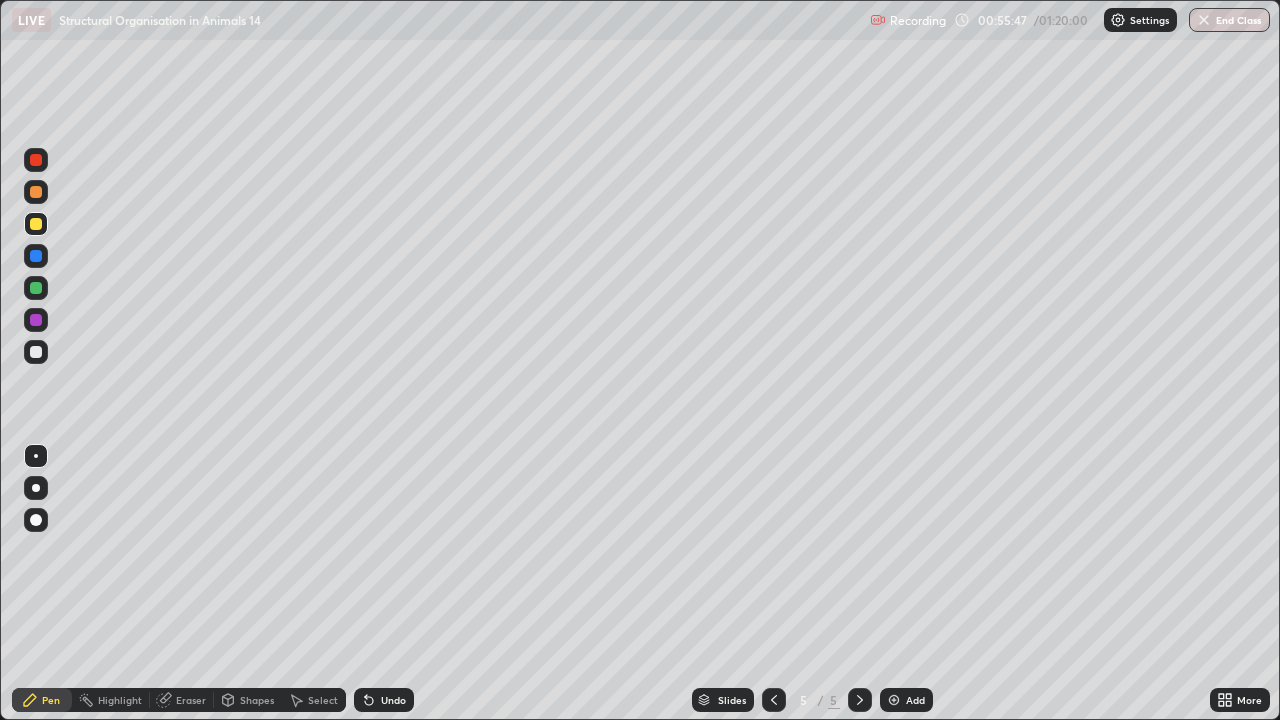 click on "More" at bounding box center (1249, 700) 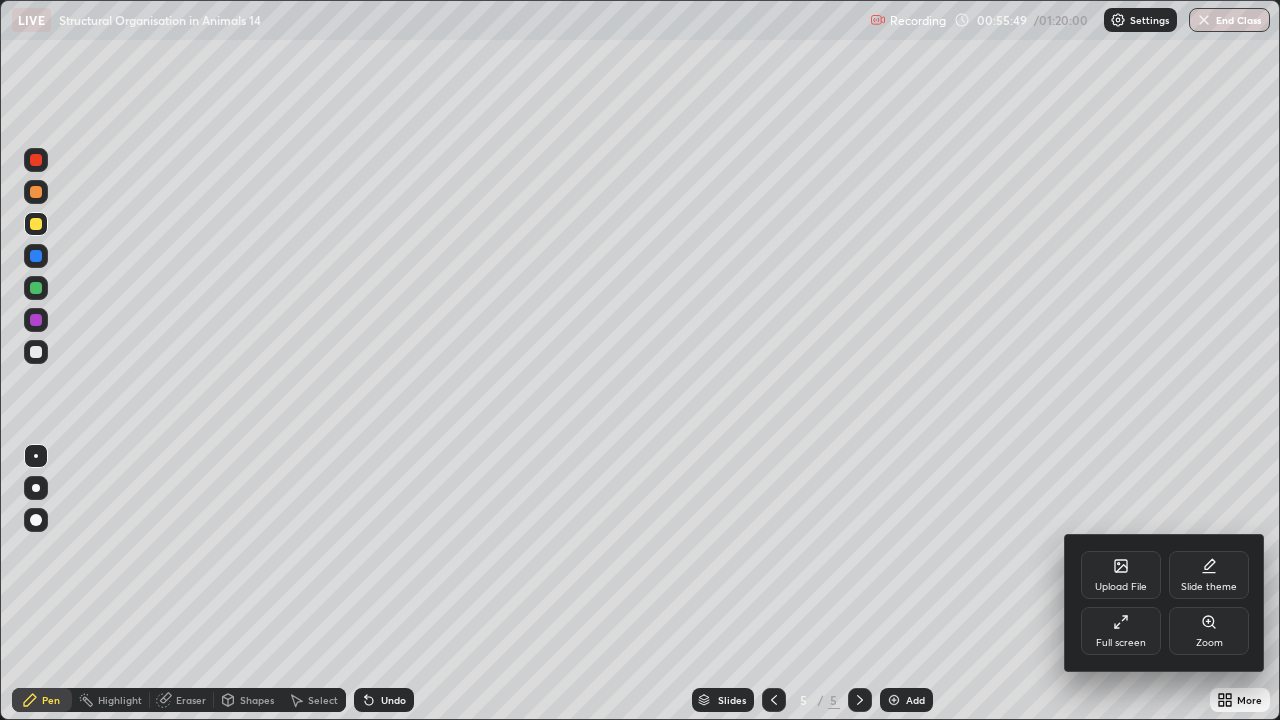 click on "Full screen" at bounding box center (1121, 631) 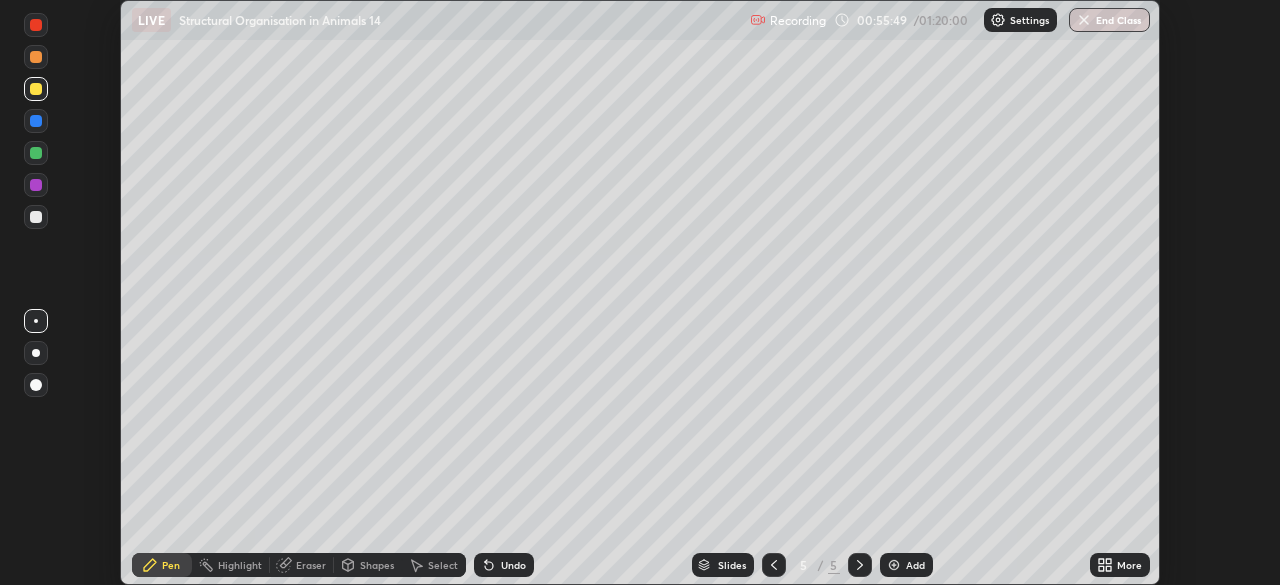 scroll, scrollTop: 585, scrollLeft: 1280, axis: both 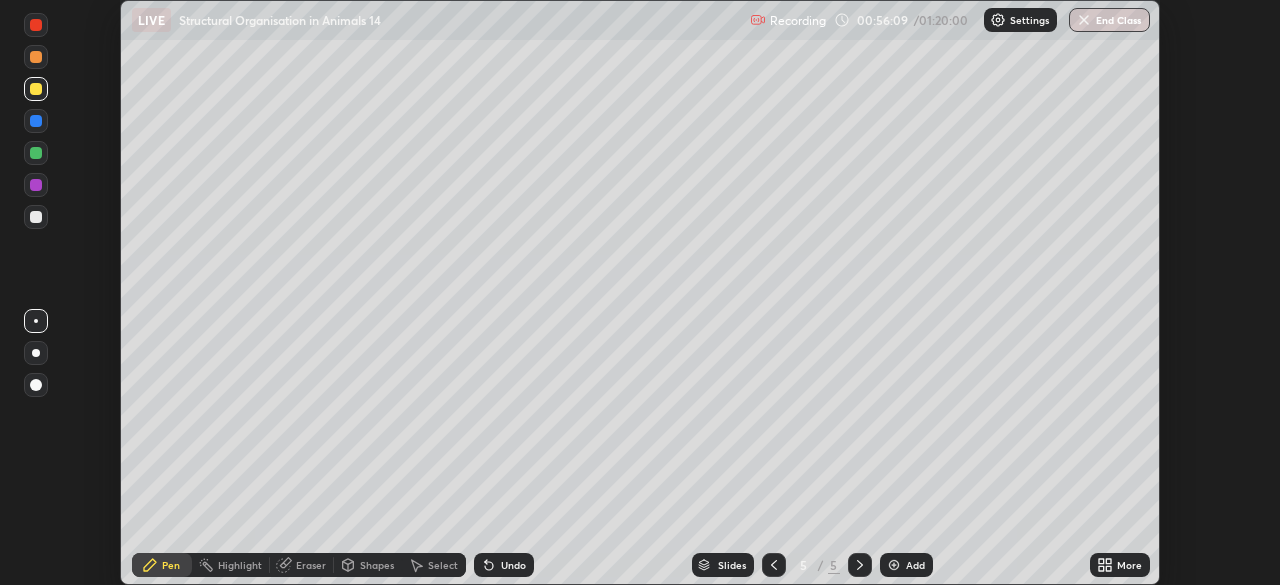 click on "More" at bounding box center [1129, 565] 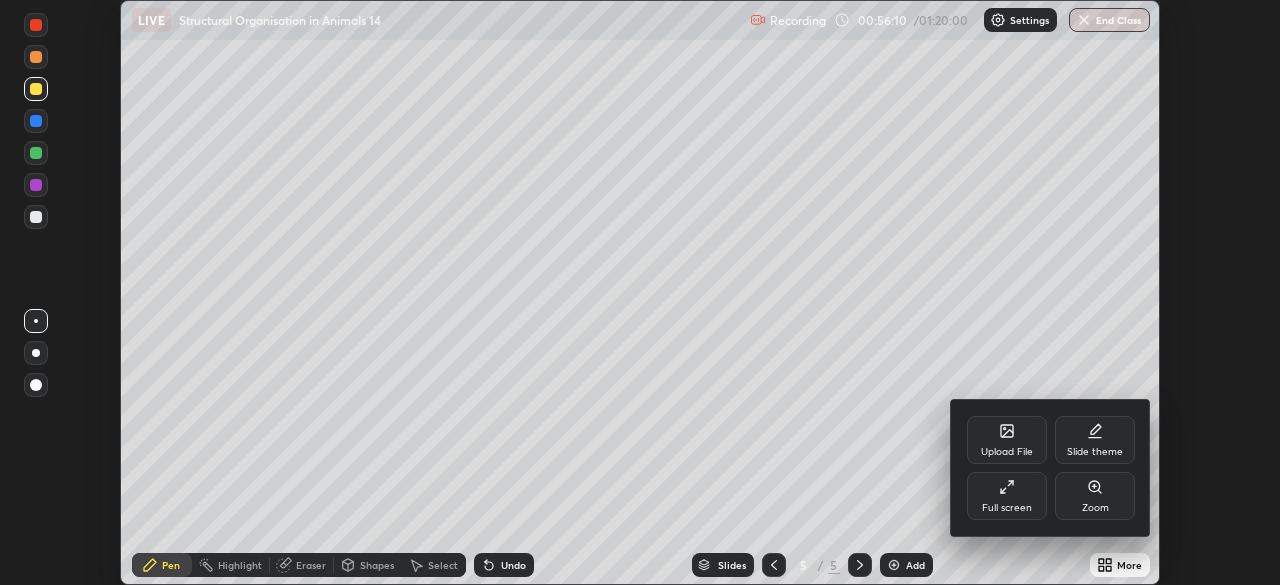 click on "Full screen" at bounding box center (1007, 496) 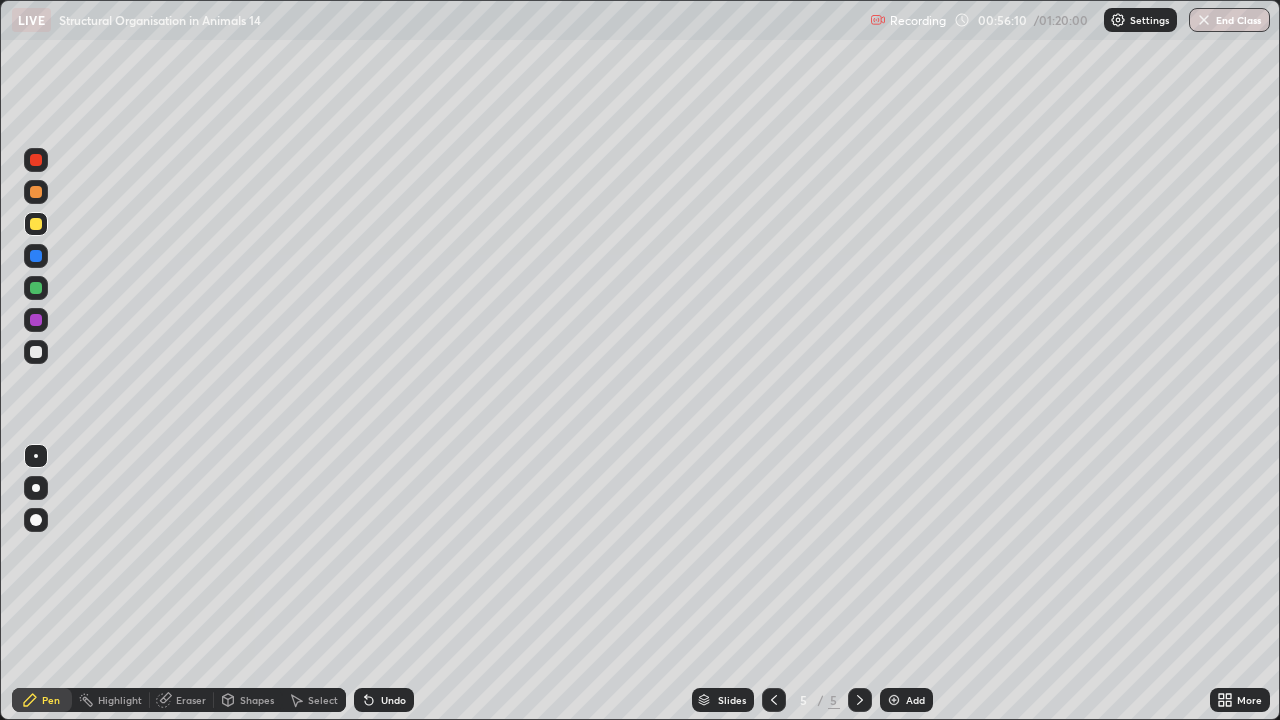 scroll, scrollTop: 99280, scrollLeft: 98720, axis: both 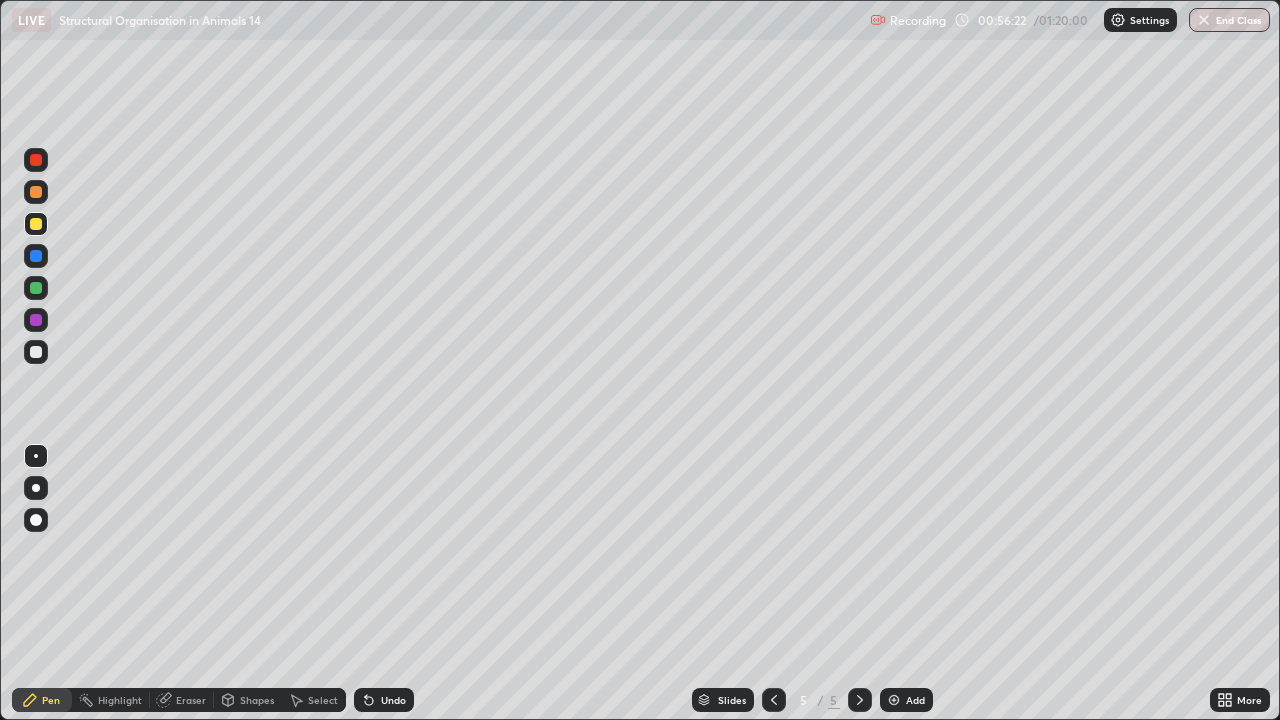 click on "Add" at bounding box center (906, 700) 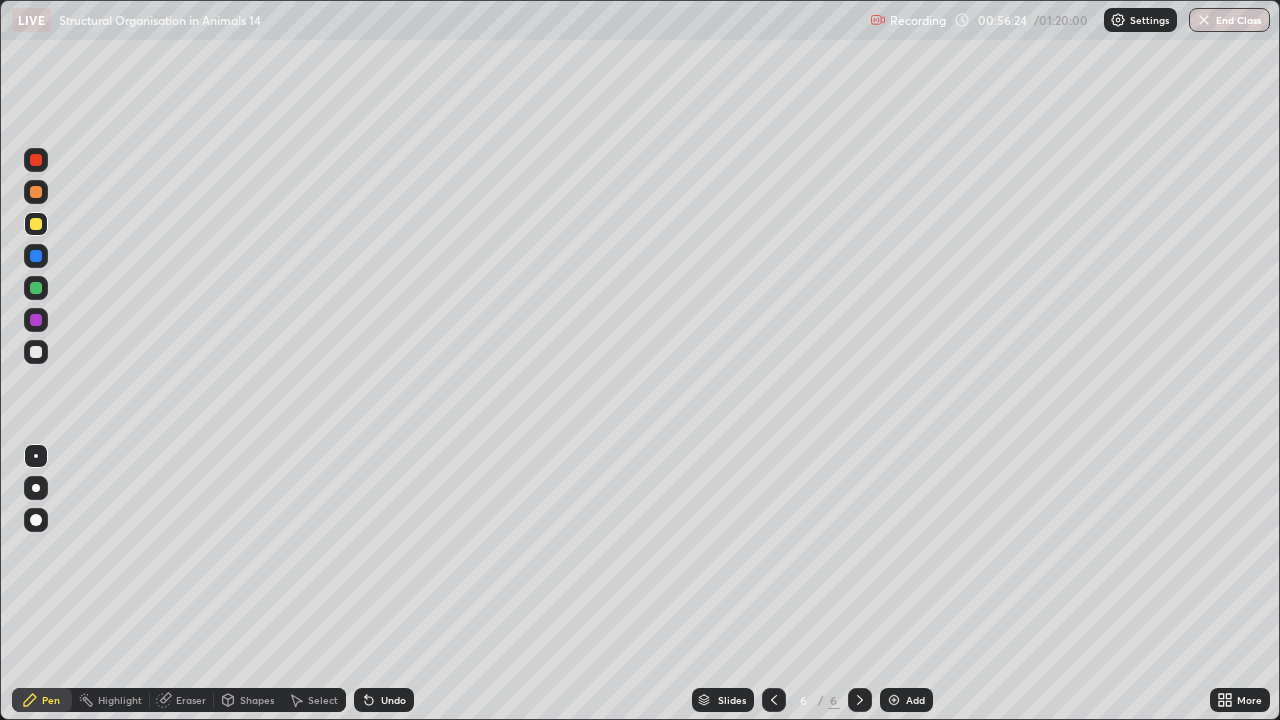 click at bounding box center (36, 192) 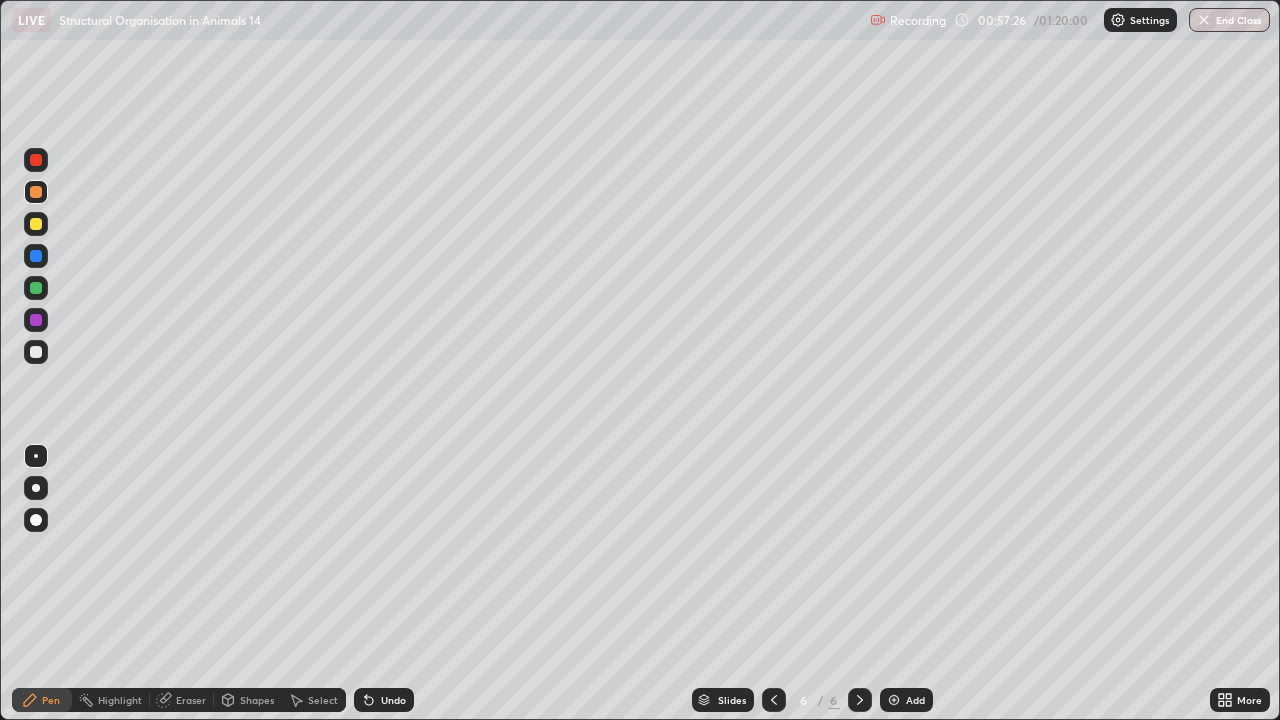 click at bounding box center (36, 224) 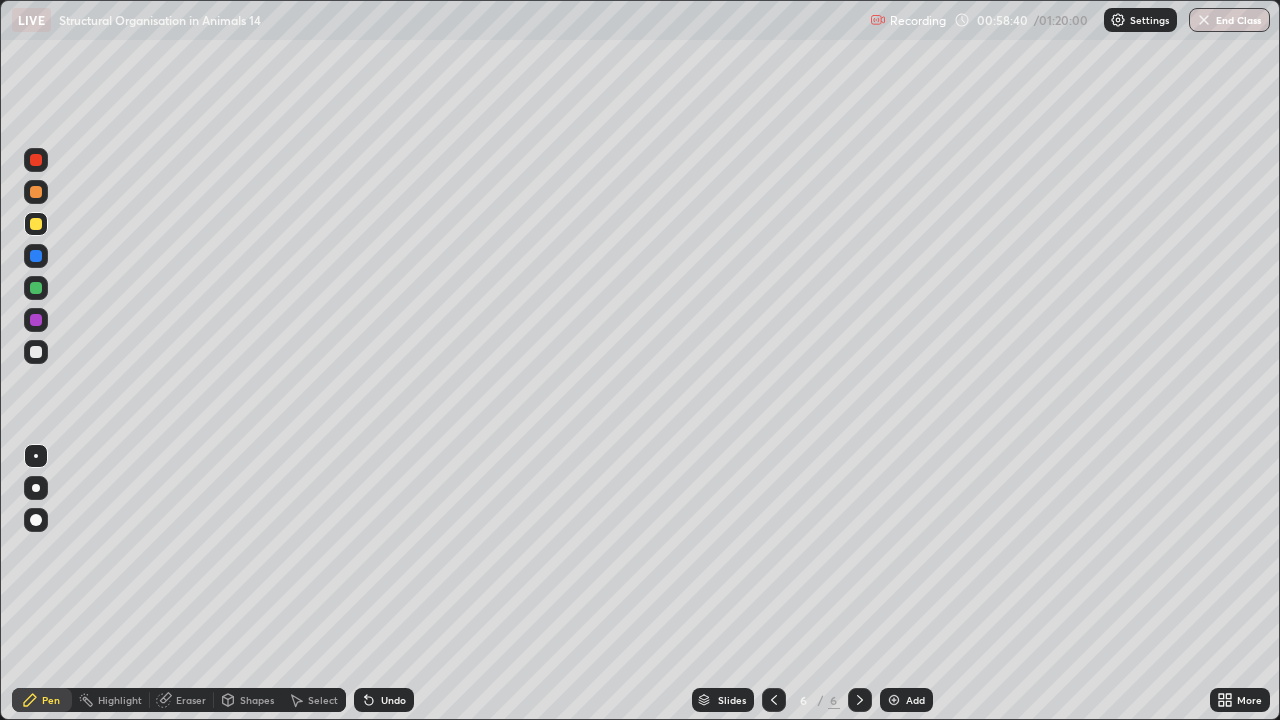 click at bounding box center [36, 288] 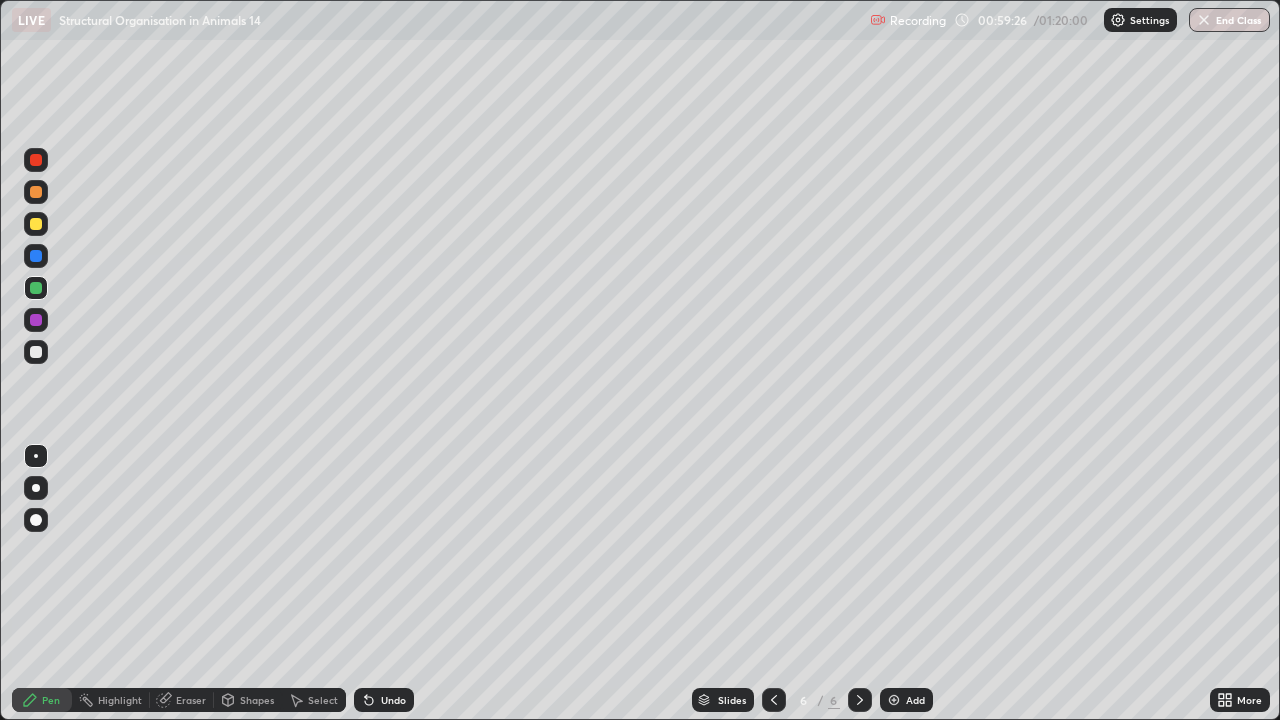 click at bounding box center [36, 320] 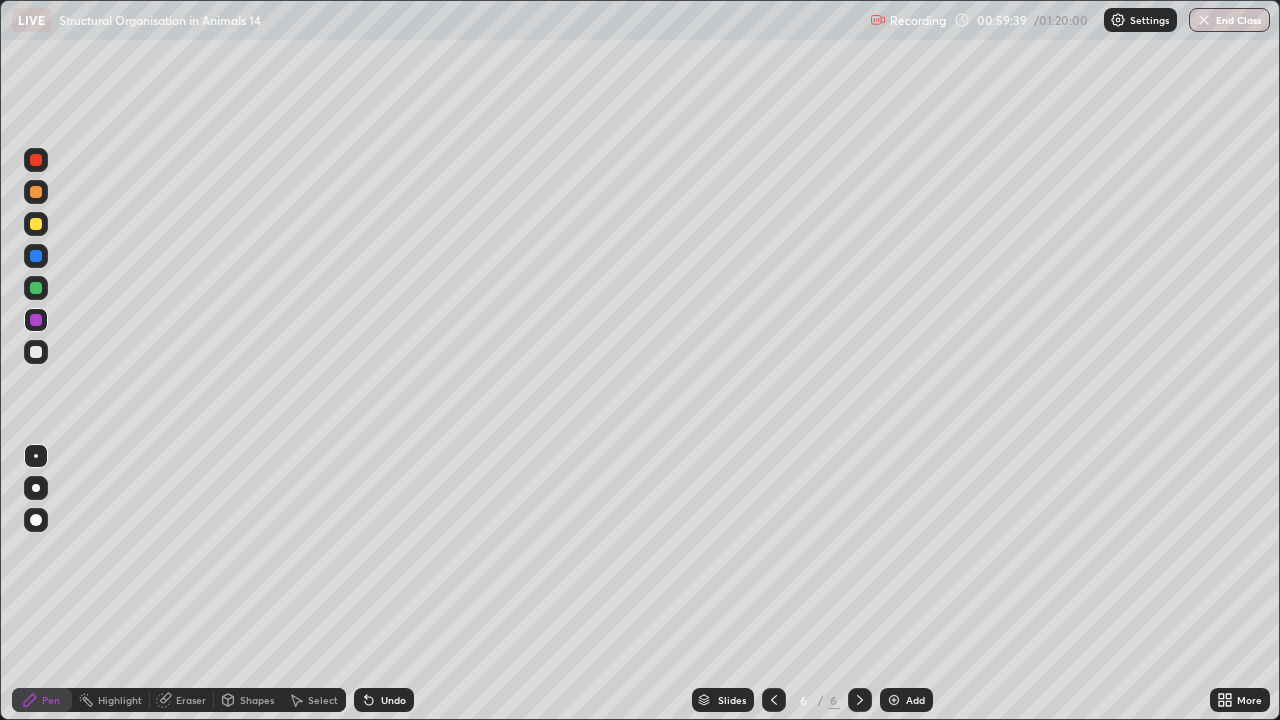 click on "Eraser" at bounding box center (191, 700) 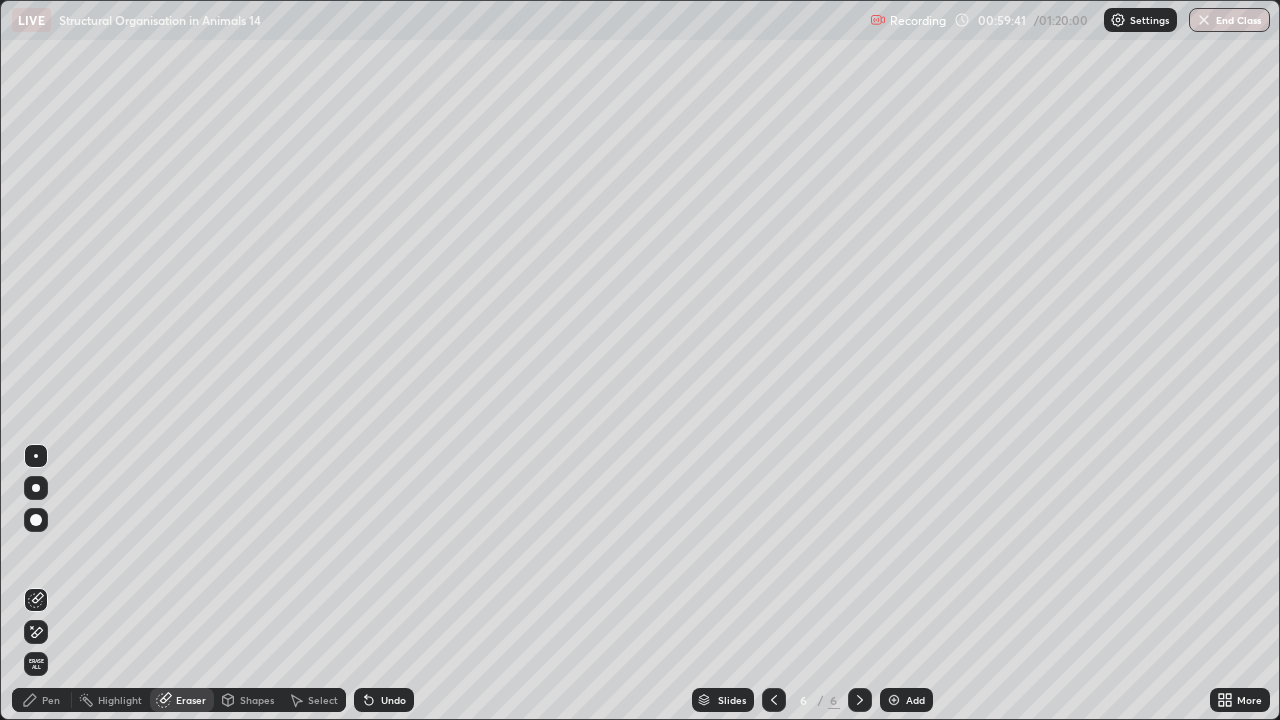 click on "Pen" at bounding box center [51, 700] 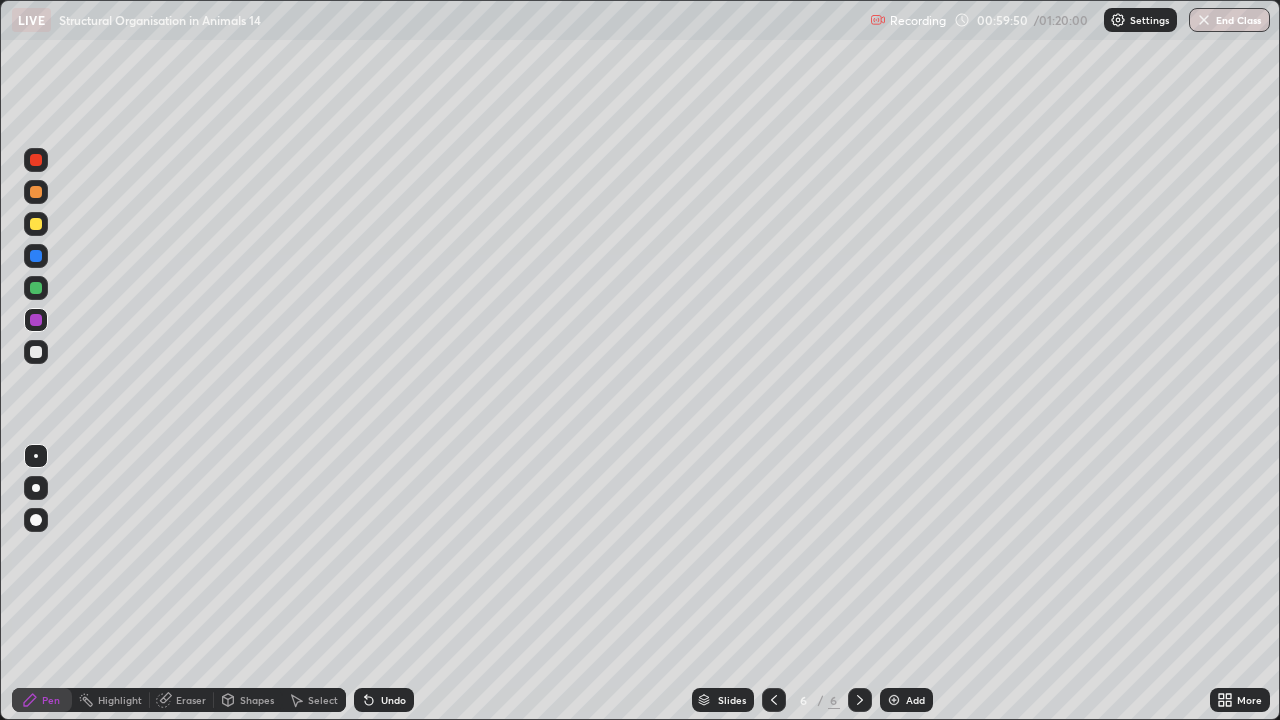 click on "Eraser" at bounding box center [182, 700] 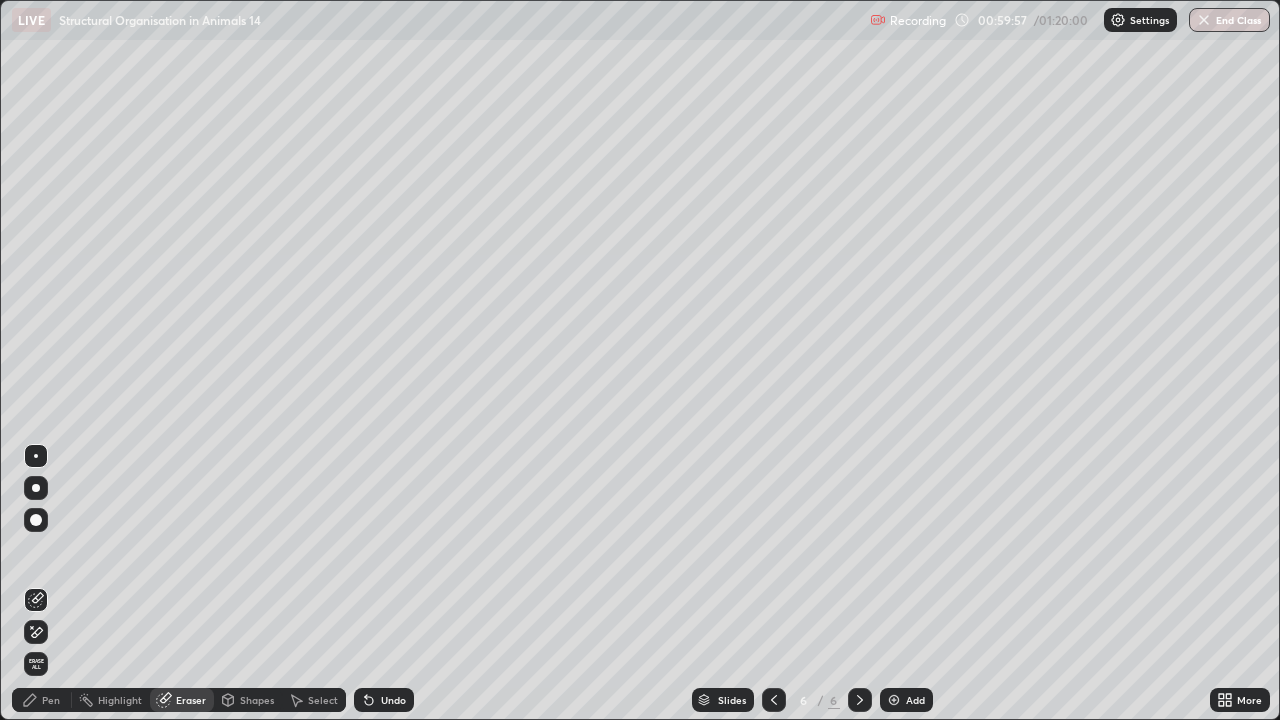 click on "Pen" at bounding box center (51, 700) 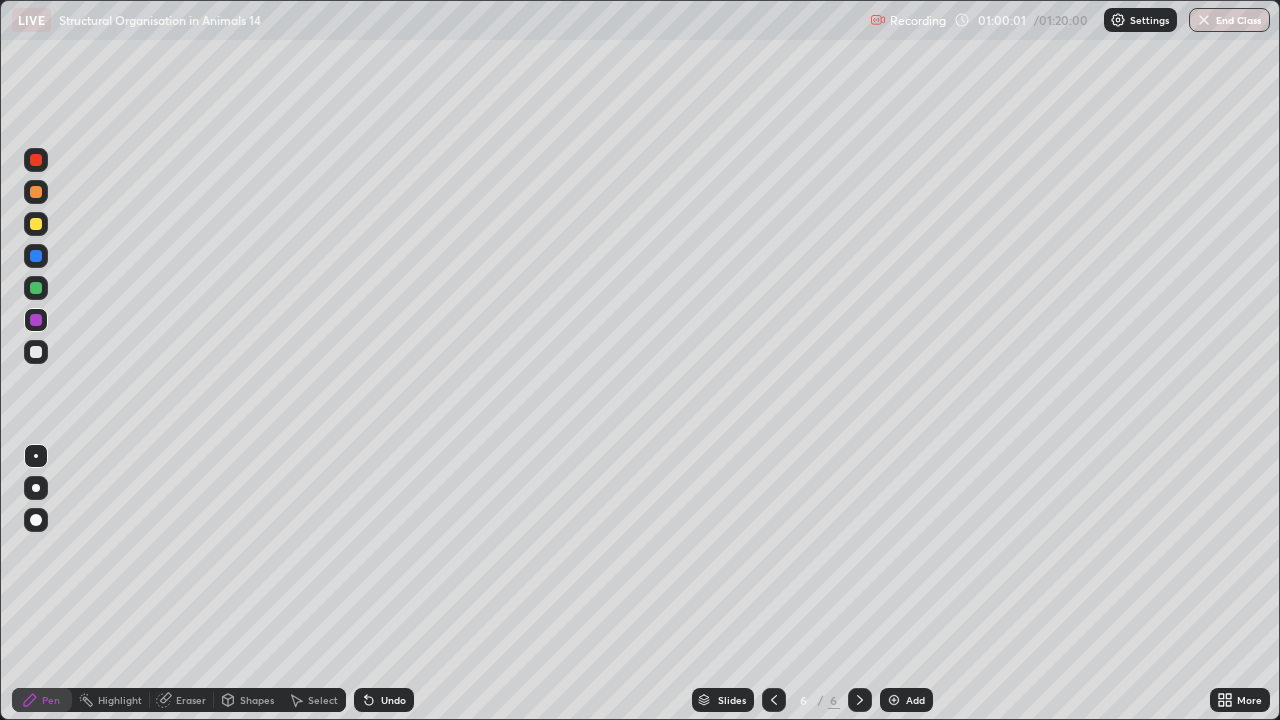 click on "Eraser" at bounding box center (191, 700) 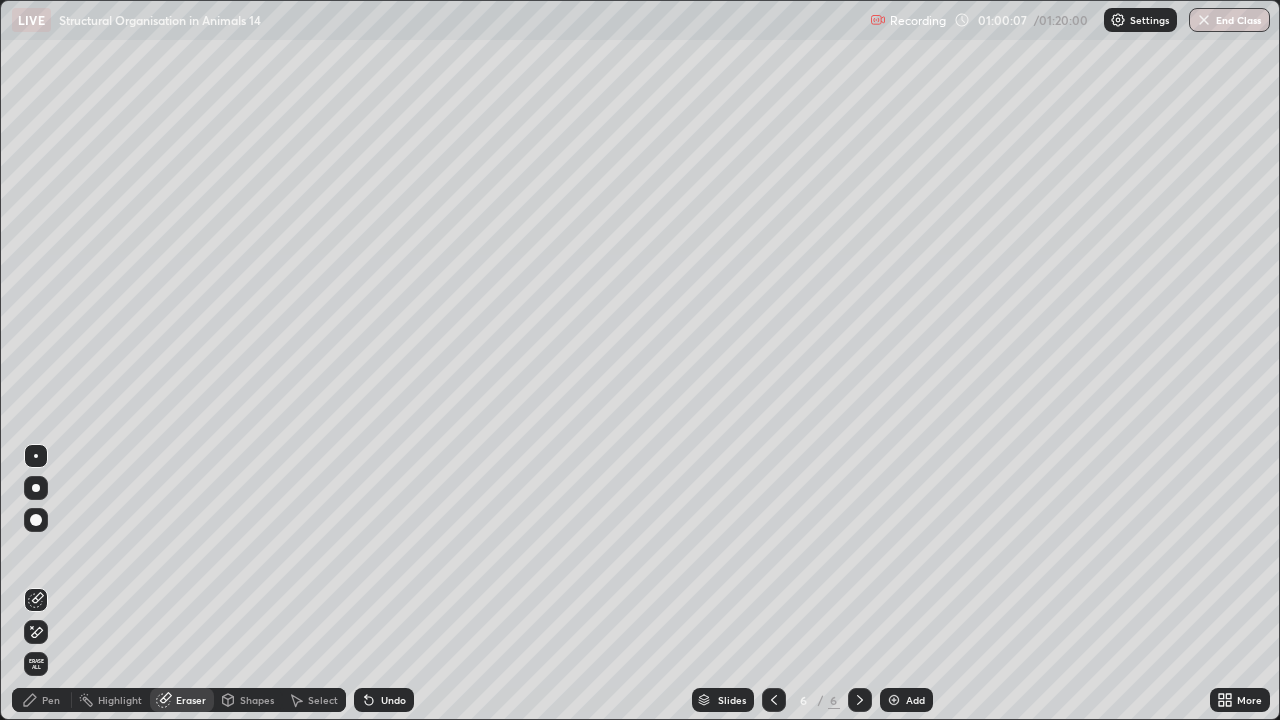click on "Pen" at bounding box center (42, 700) 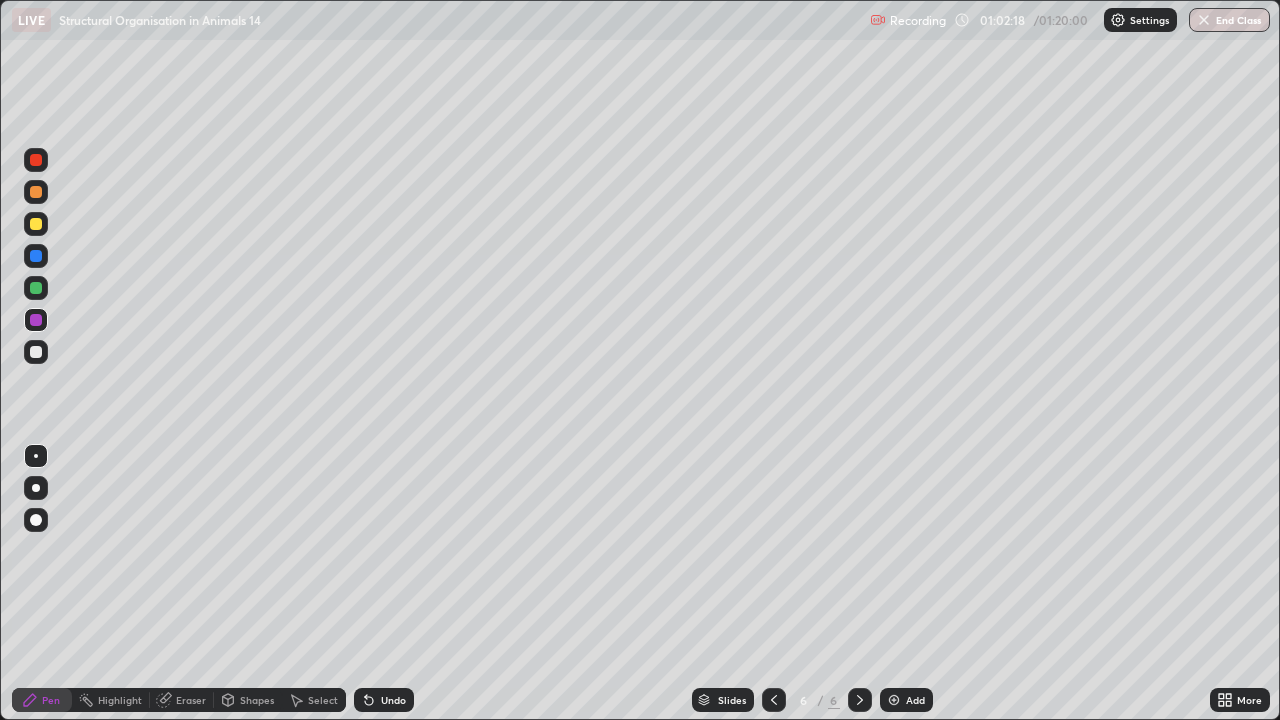 click at bounding box center [36, 224] 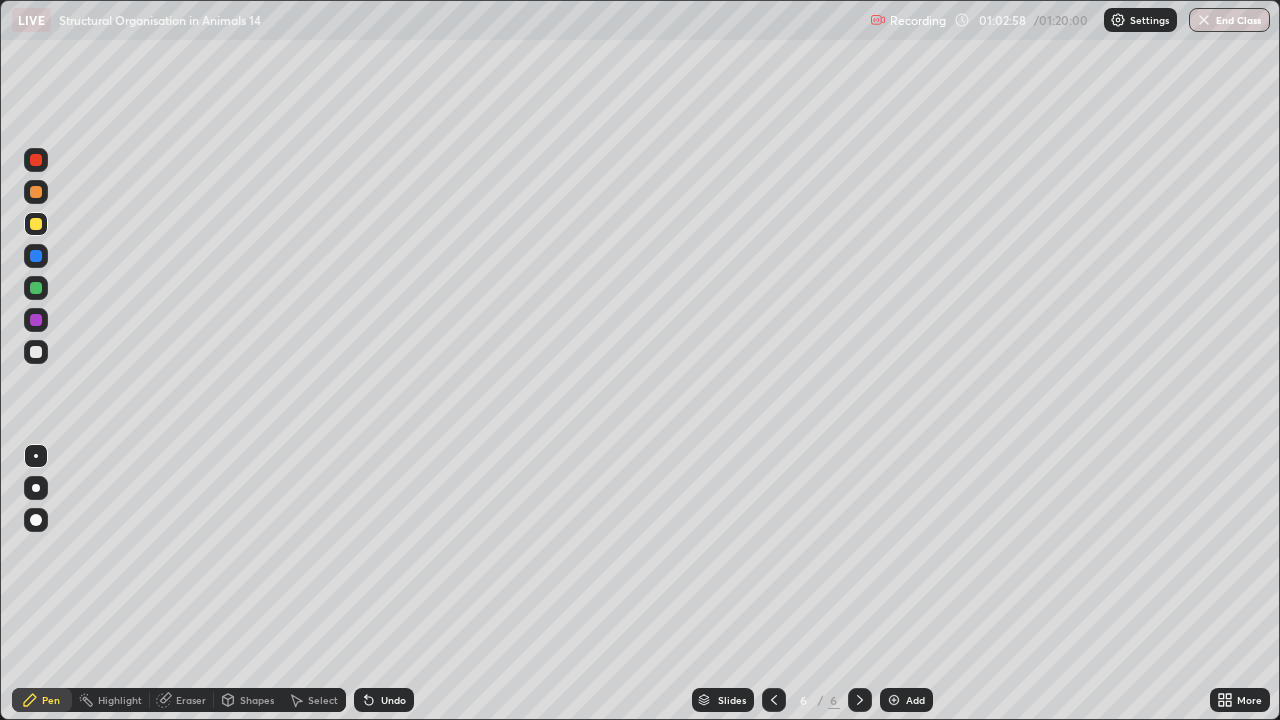 click on "Eraser" at bounding box center (191, 700) 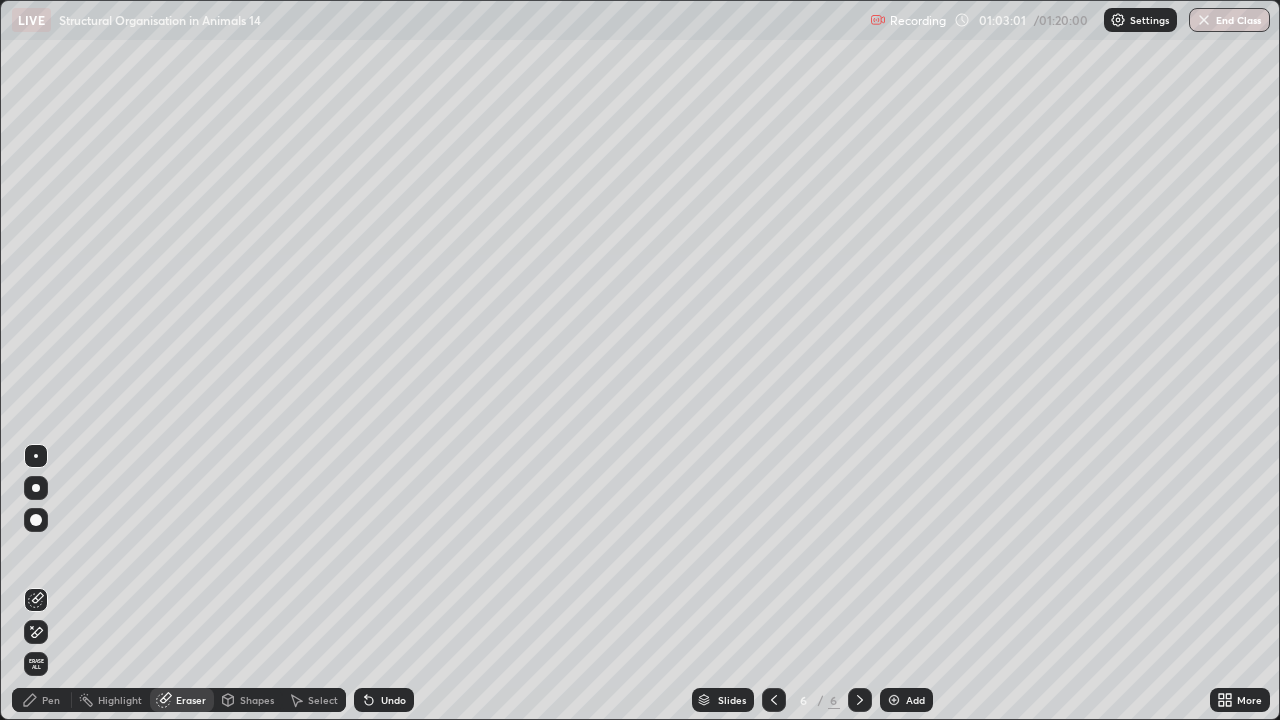 click on "Pen" at bounding box center (42, 700) 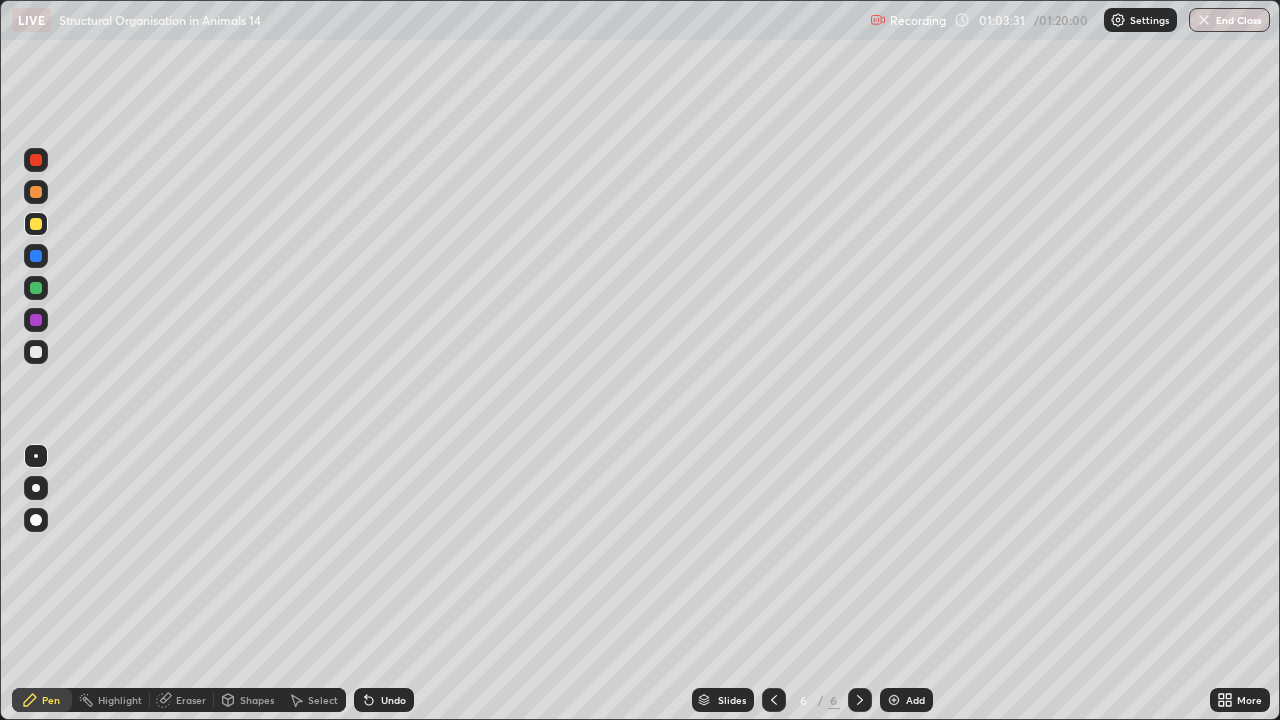 click at bounding box center [36, 256] 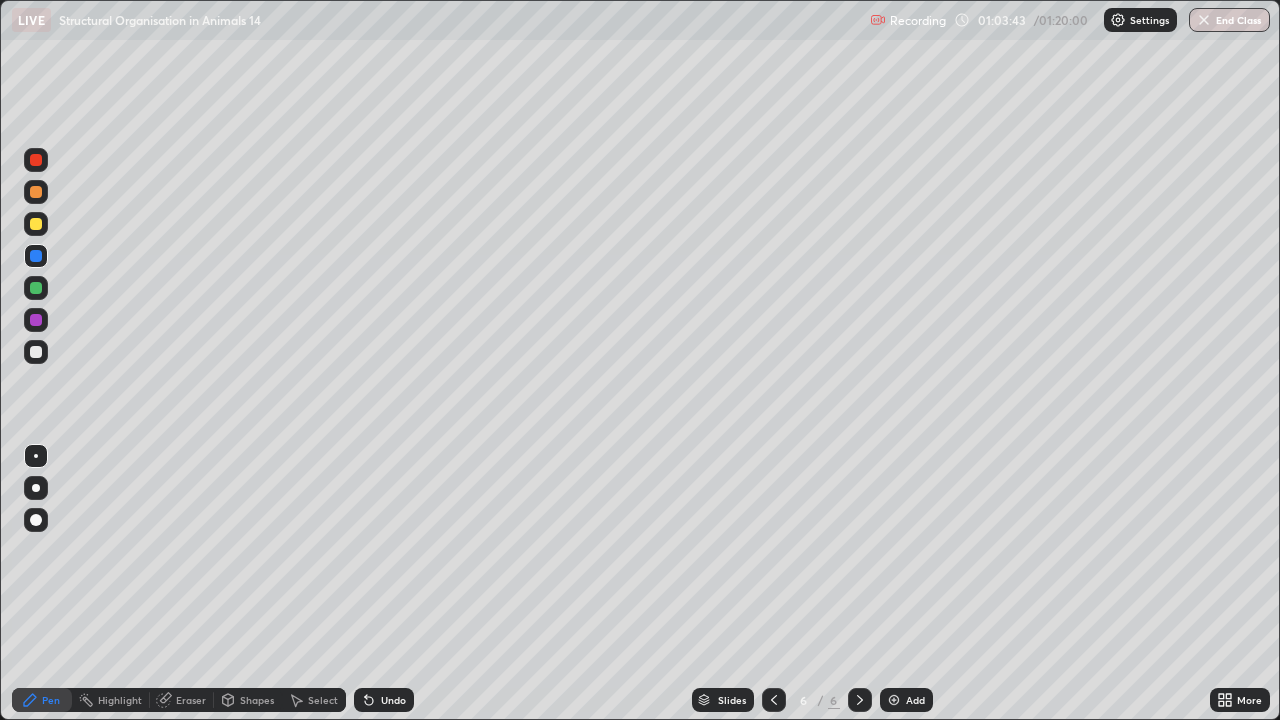 click at bounding box center [36, 160] 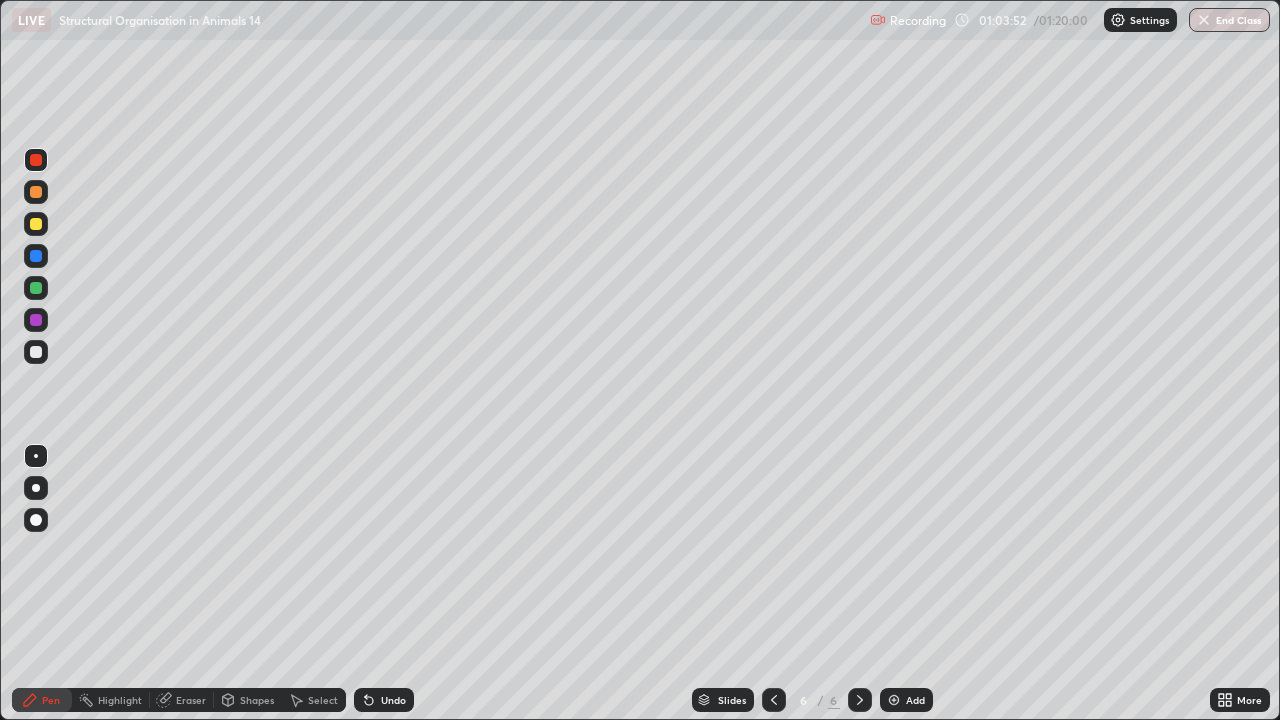 click at bounding box center [36, 256] 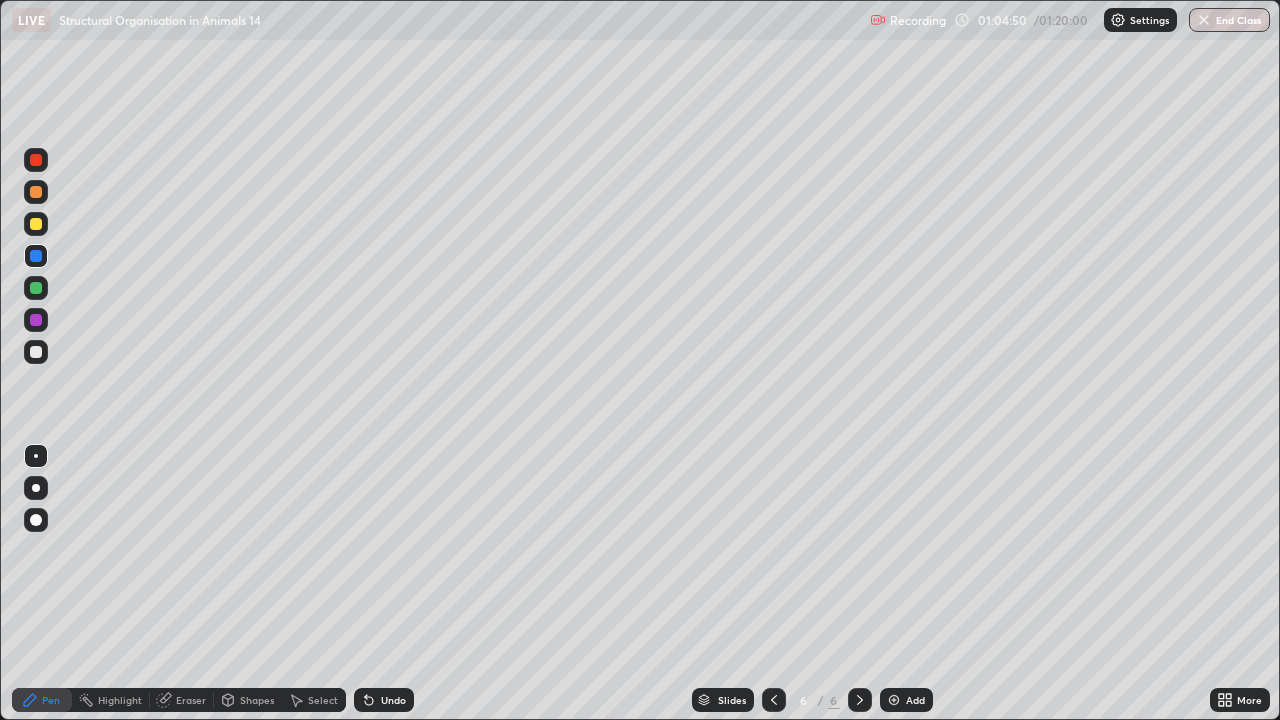 click on "Add" at bounding box center [915, 700] 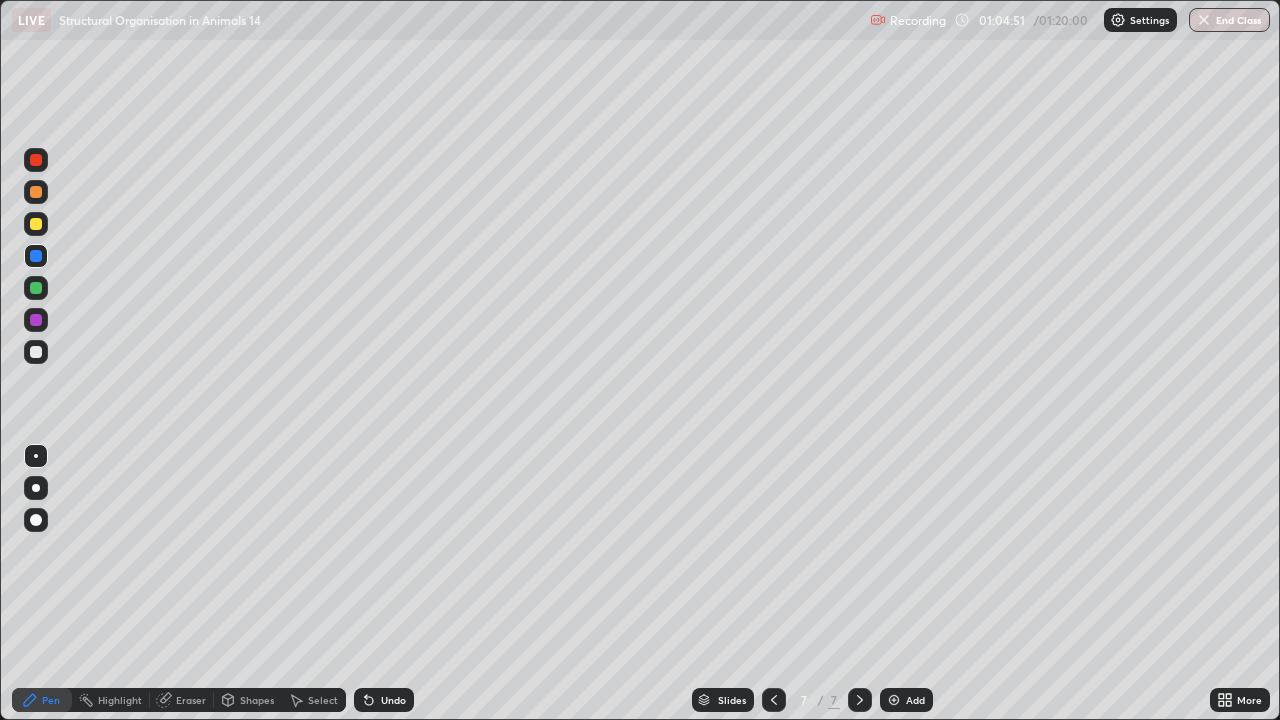 click at bounding box center (36, 352) 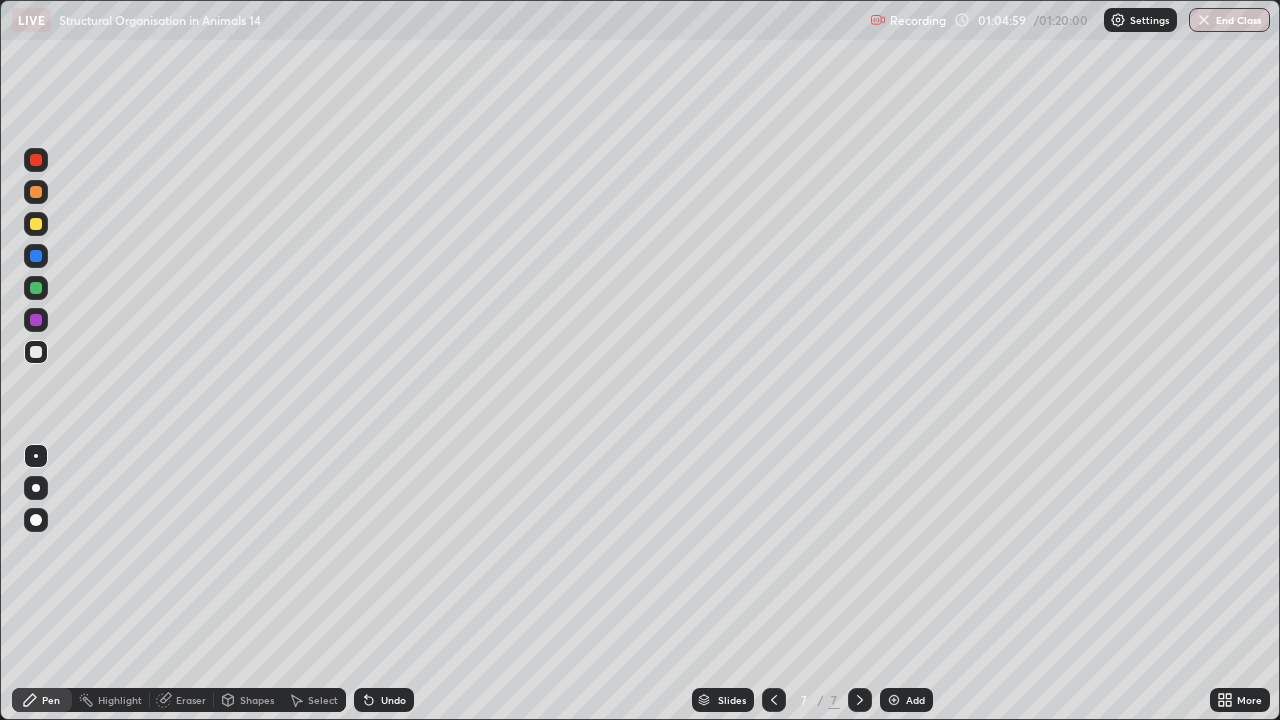 click at bounding box center (36, 224) 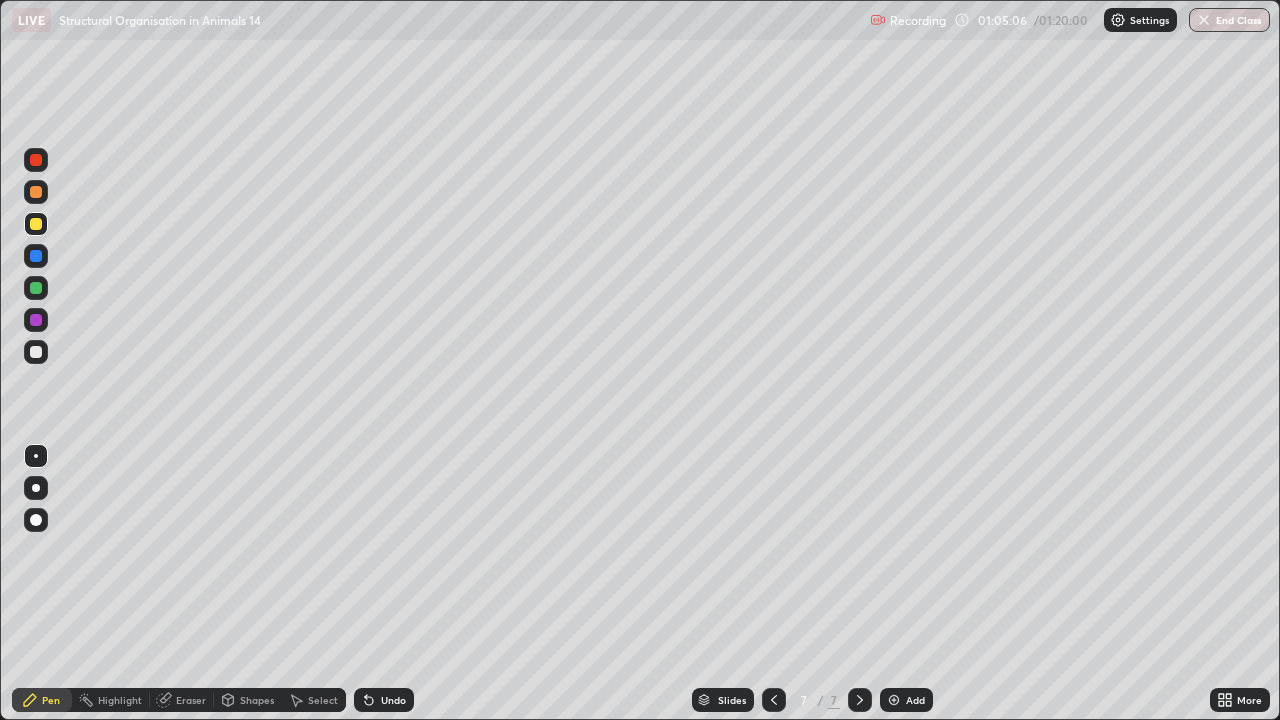 click at bounding box center [36, 288] 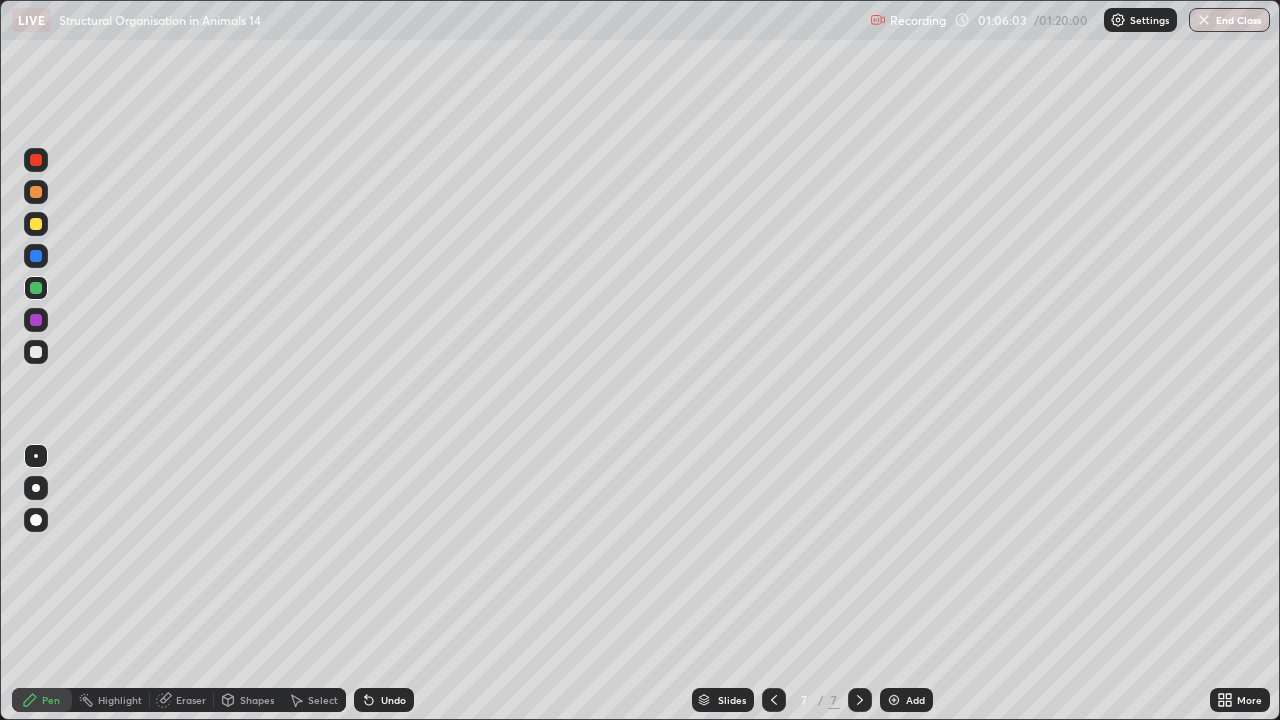 click at bounding box center [36, 256] 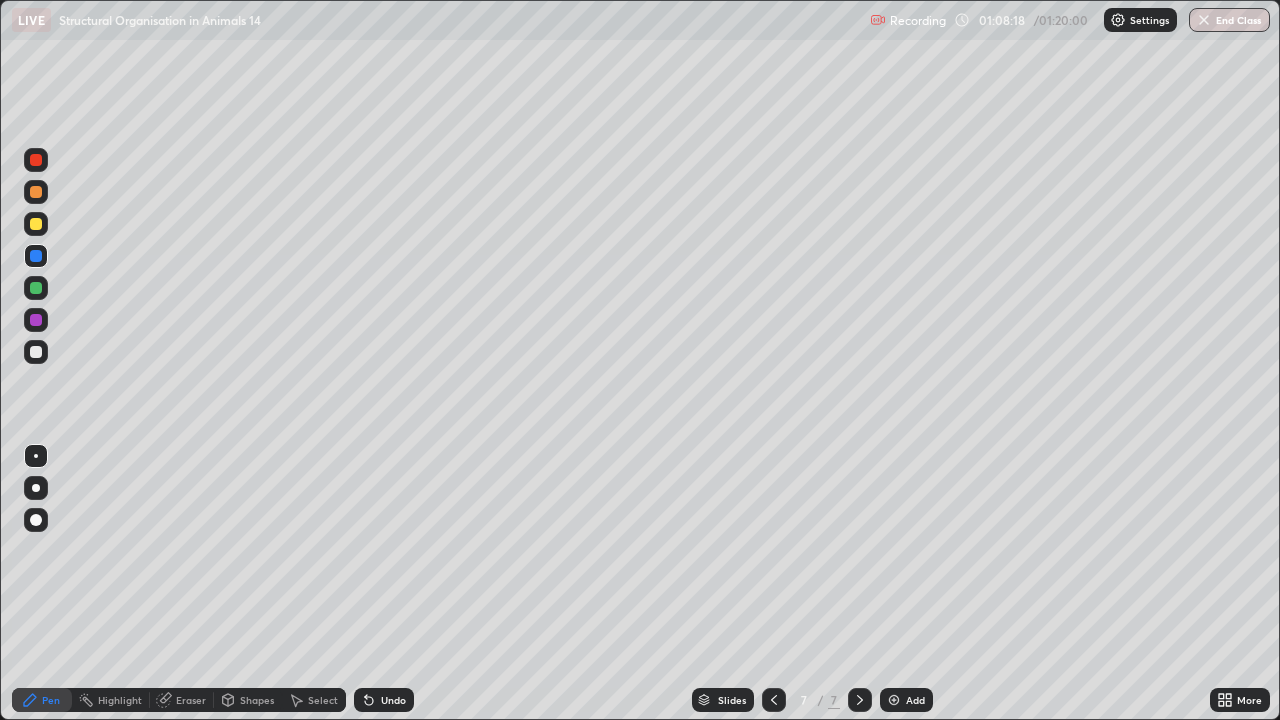 click on "Eraser" at bounding box center [191, 700] 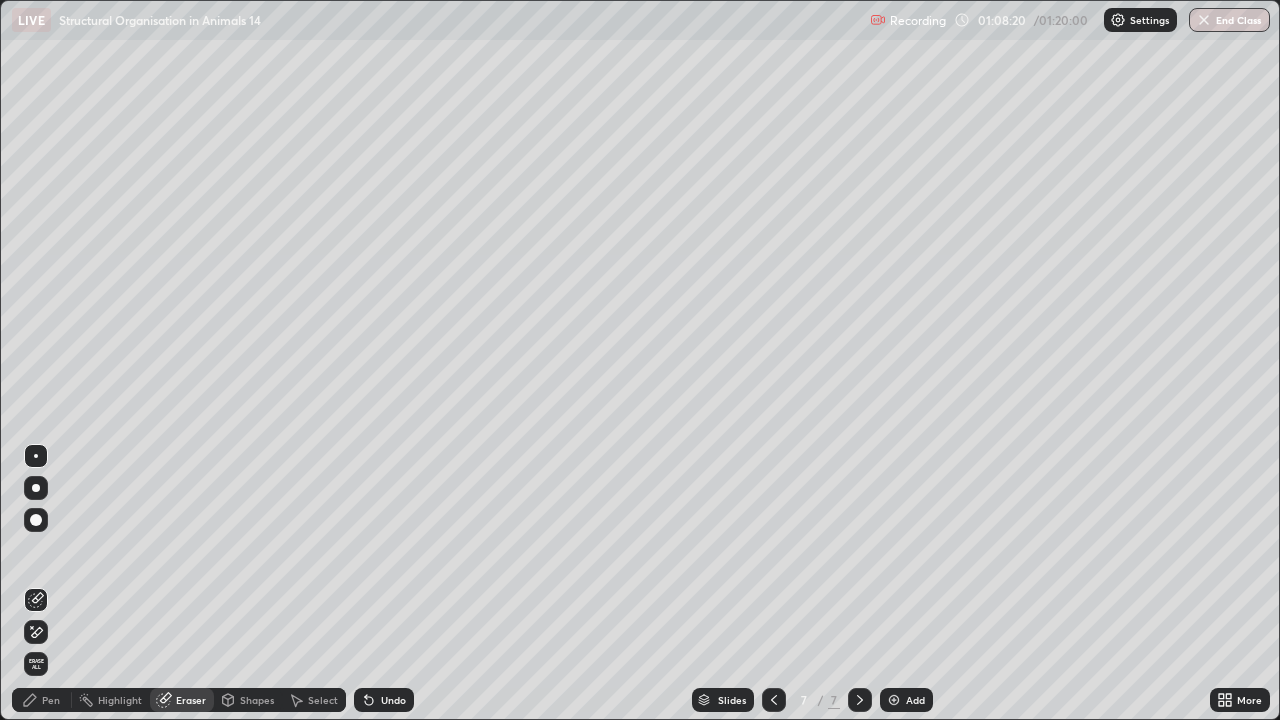 click on "Erase all" at bounding box center (36, 664) 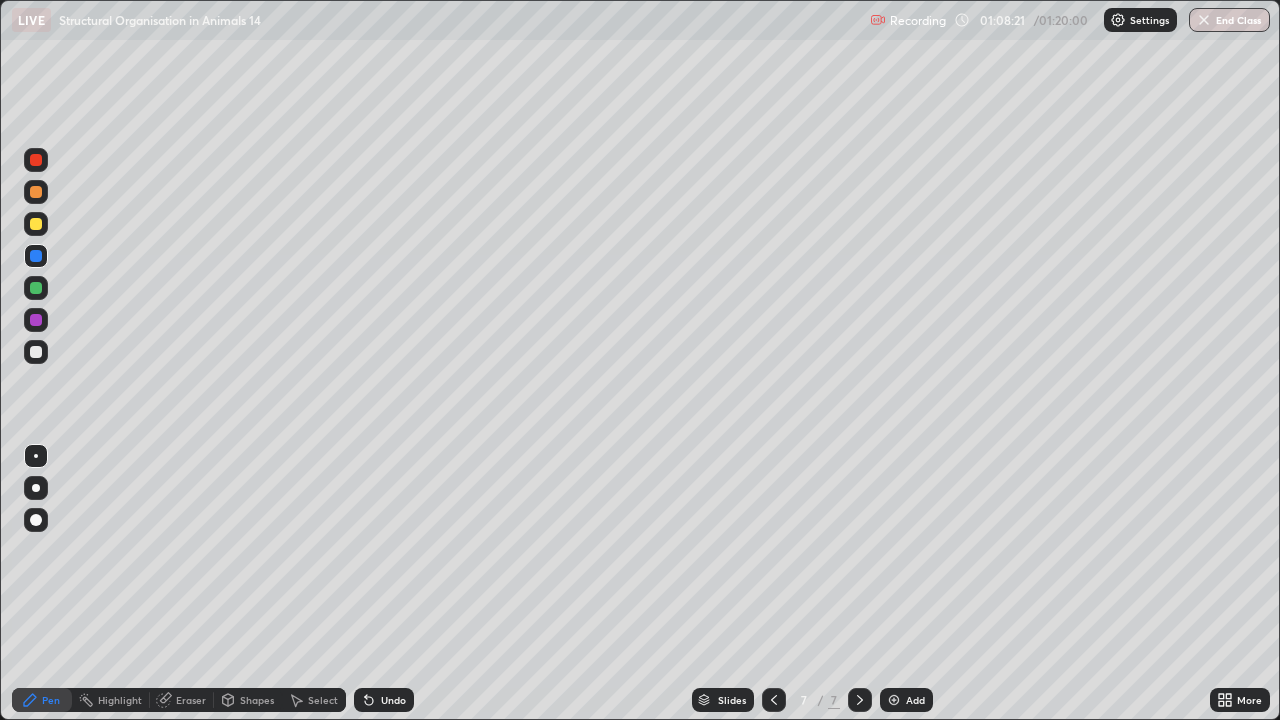 click at bounding box center [36, 352] 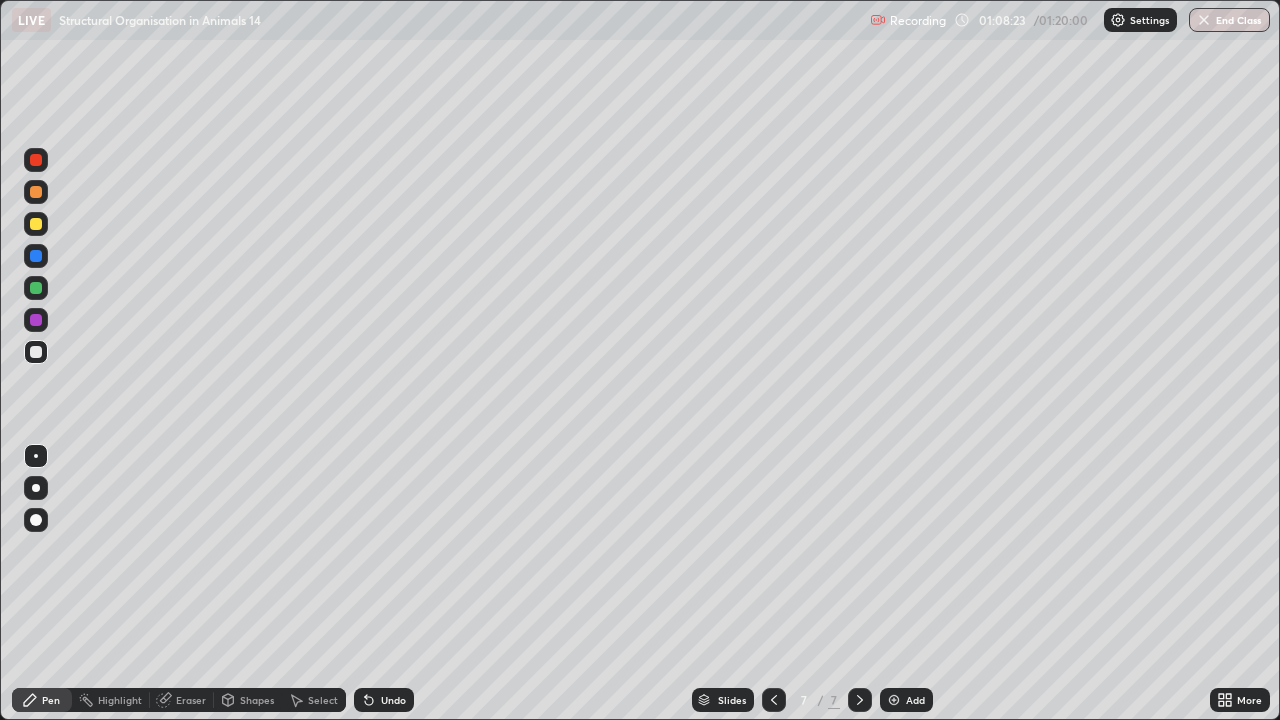 click 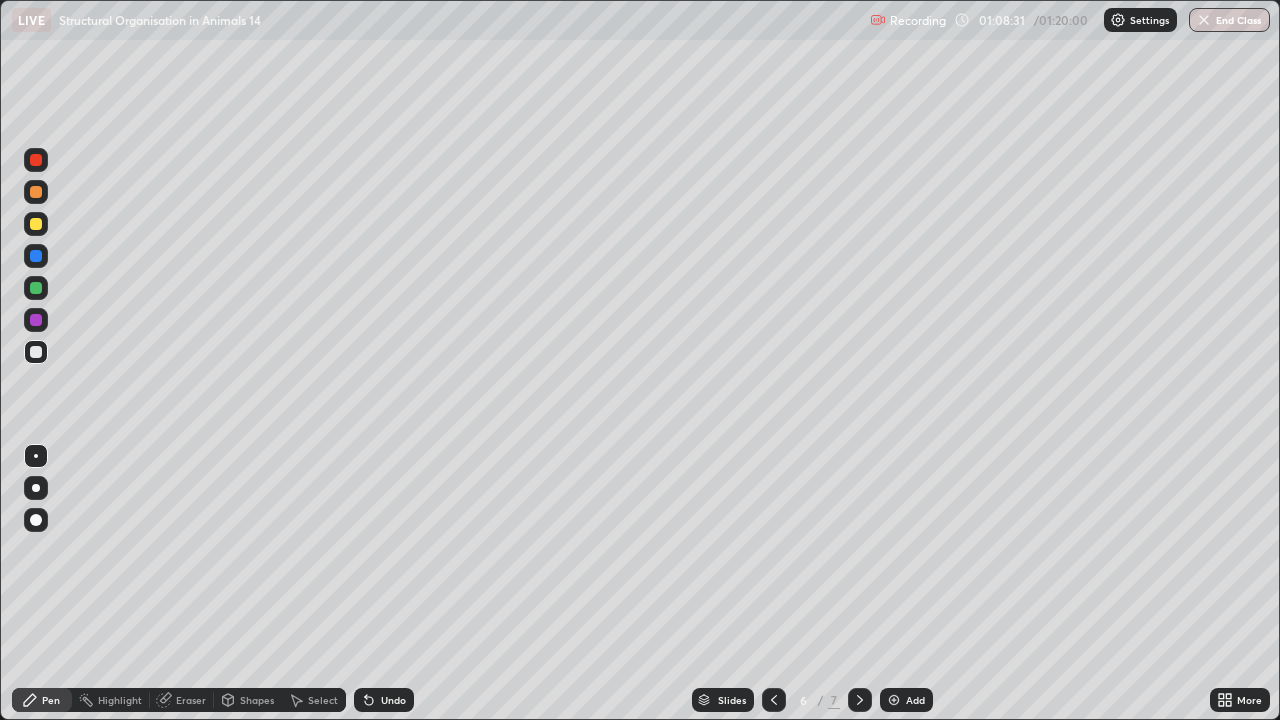 click at bounding box center (36, 160) 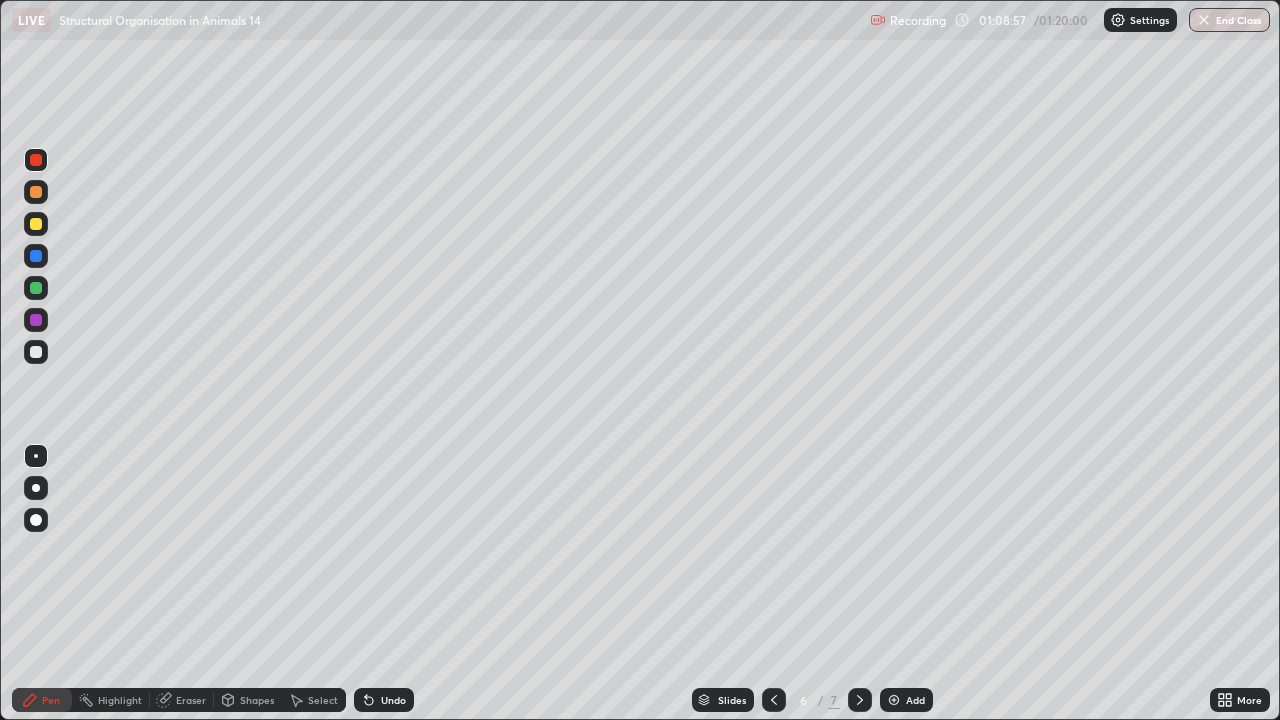 click on "Eraser" at bounding box center (191, 700) 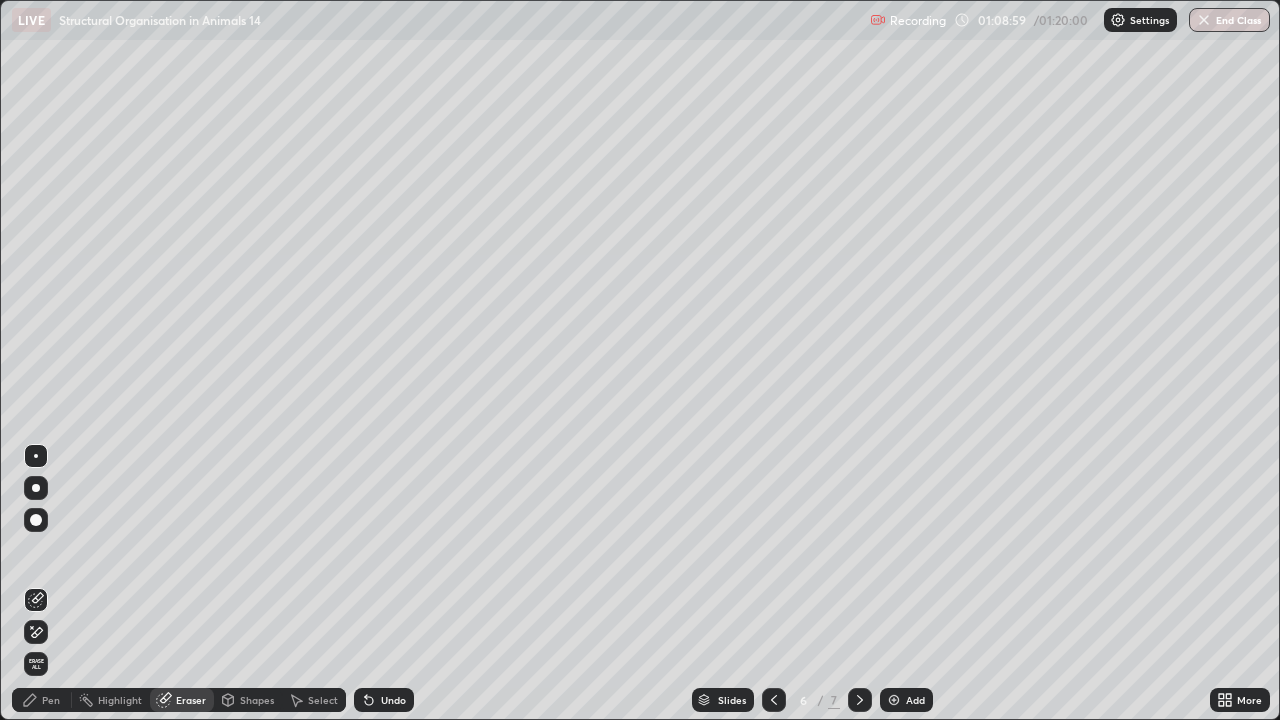 click on "Pen" at bounding box center (51, 700) 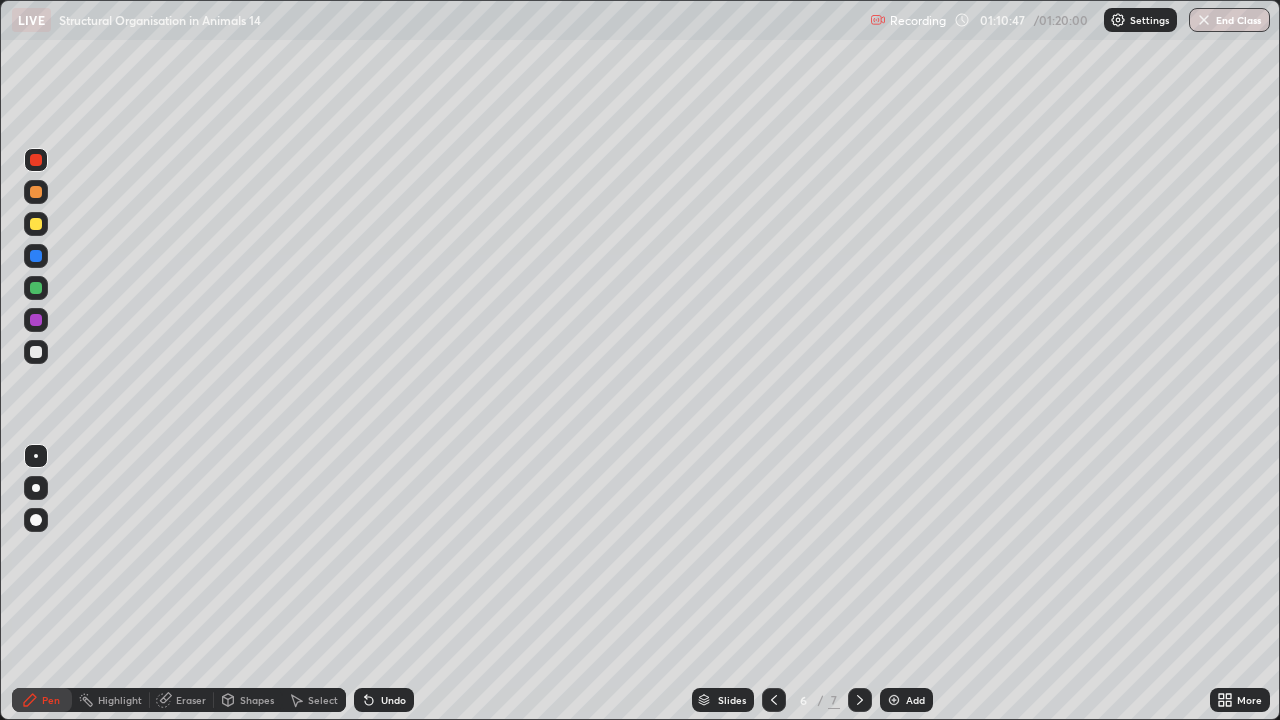 click at bounding box center [36, 192] 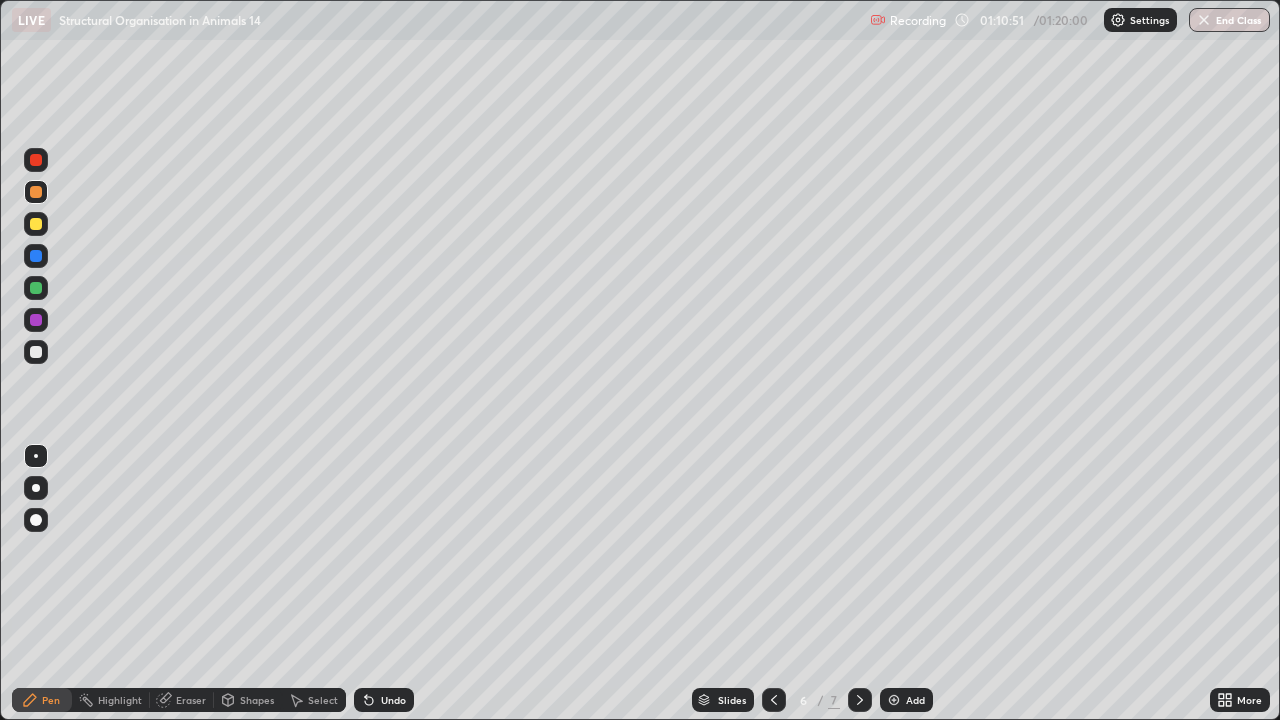click on "Add" at bounding box center (915, 700) 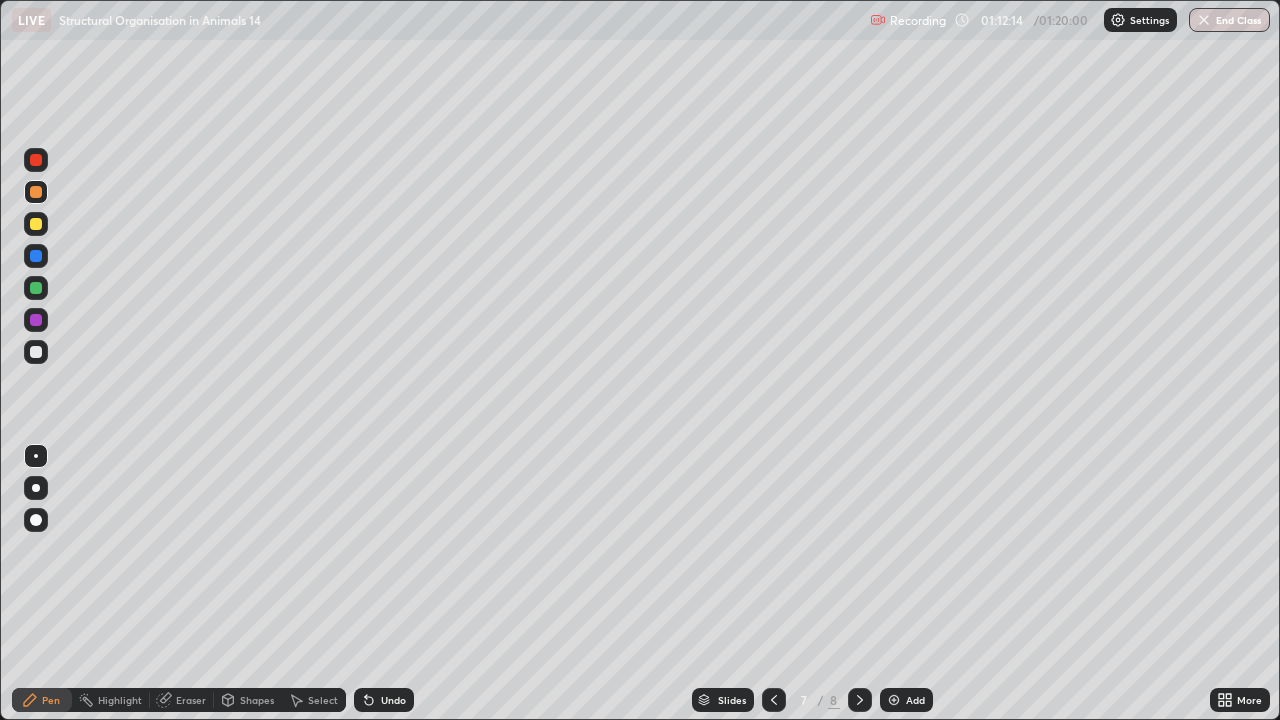 click at bounding box center (36, 224) 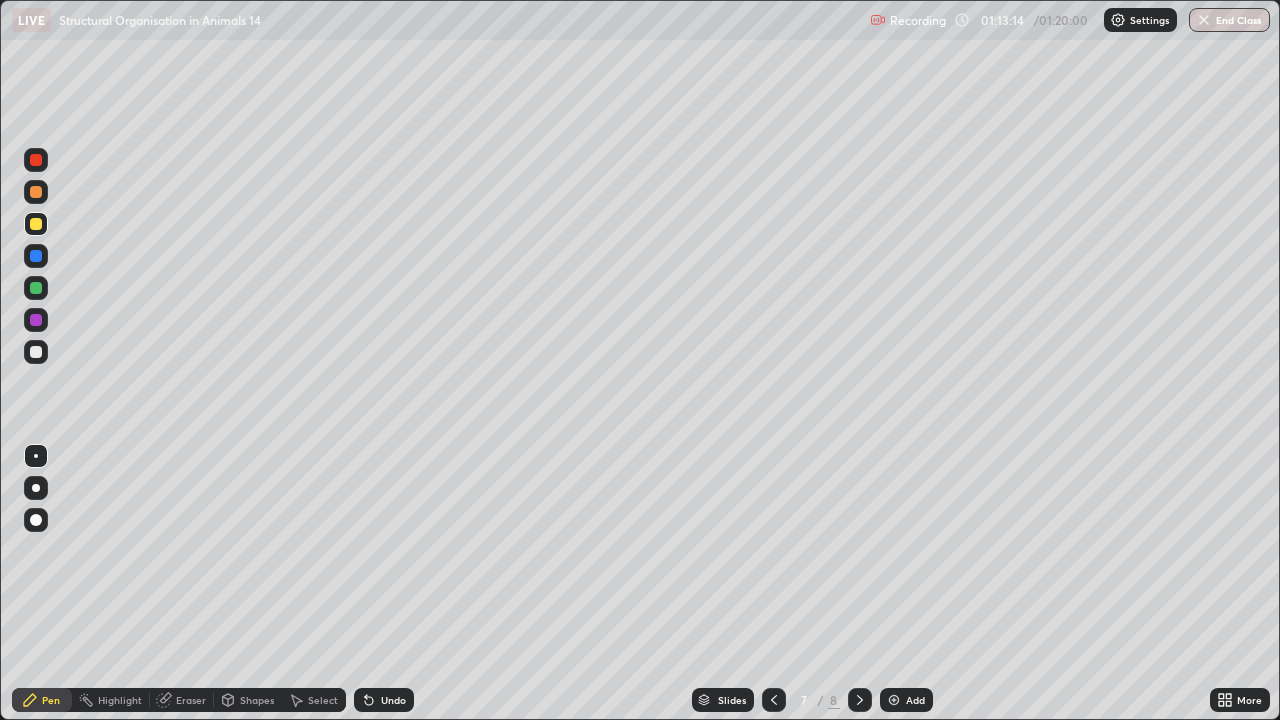 click at bounding box center (36, 288) 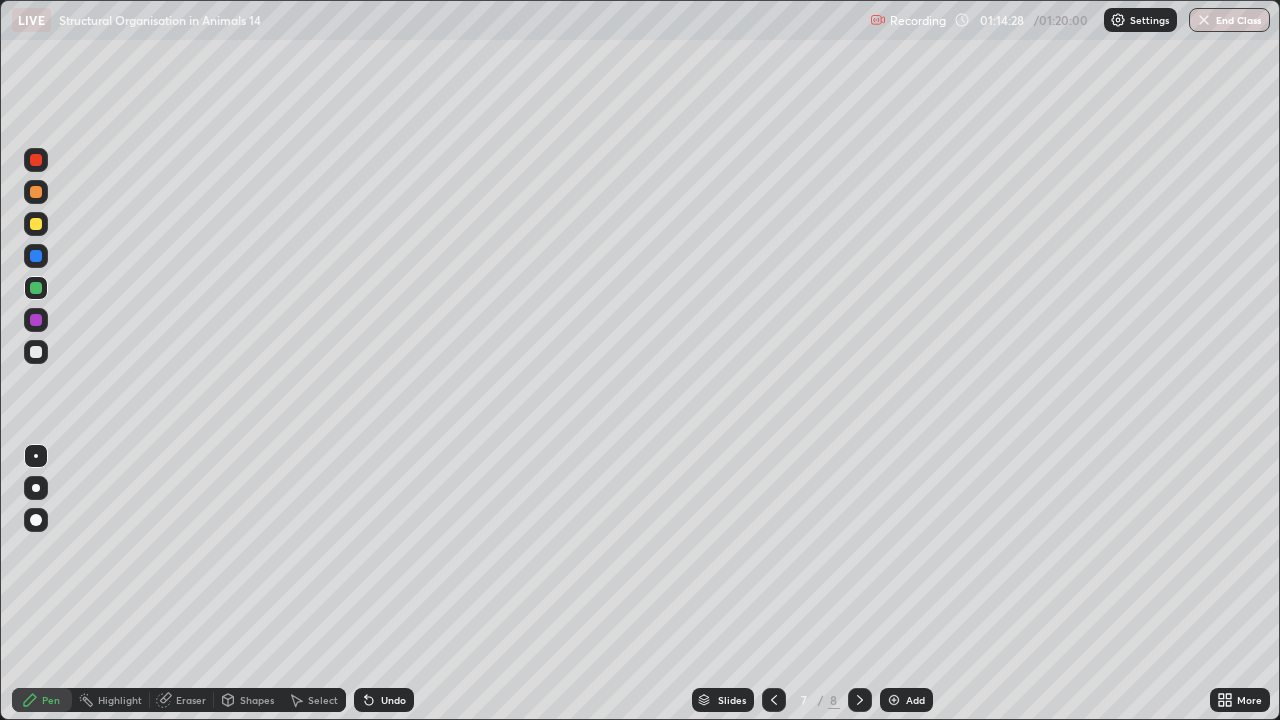 click at bounding box center (36, 256) 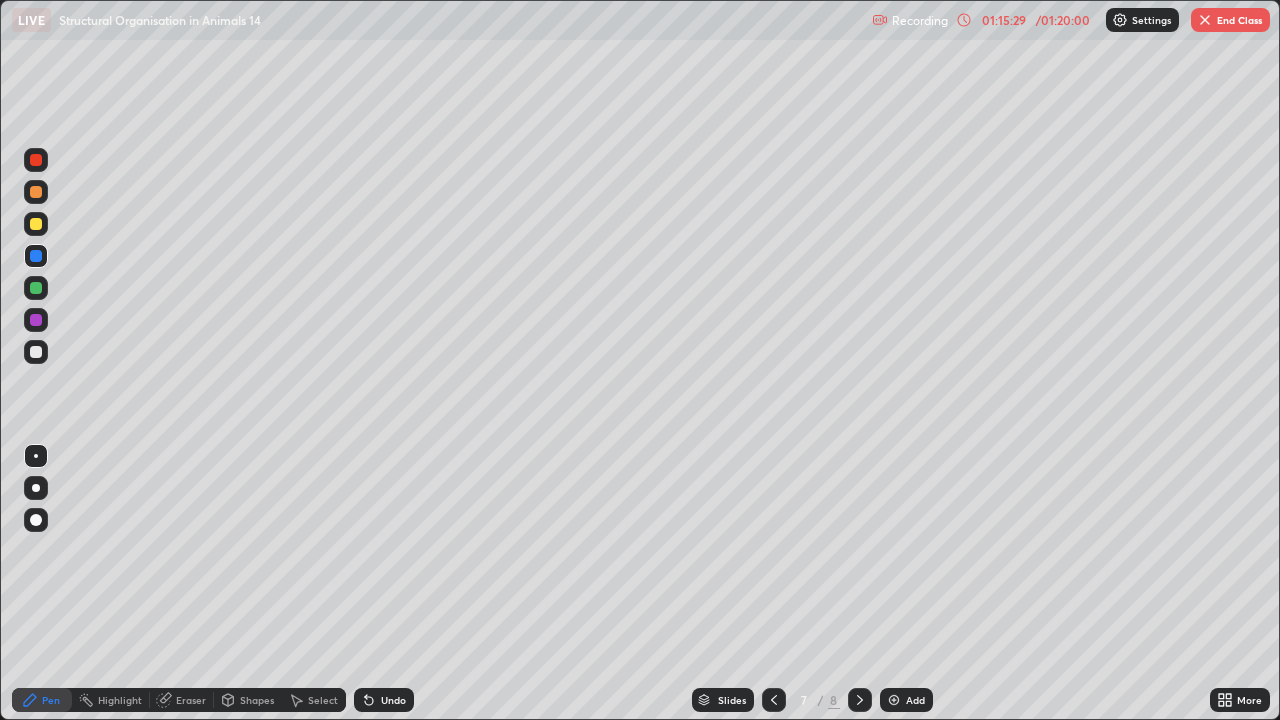 click at bounding box center (36, 320) 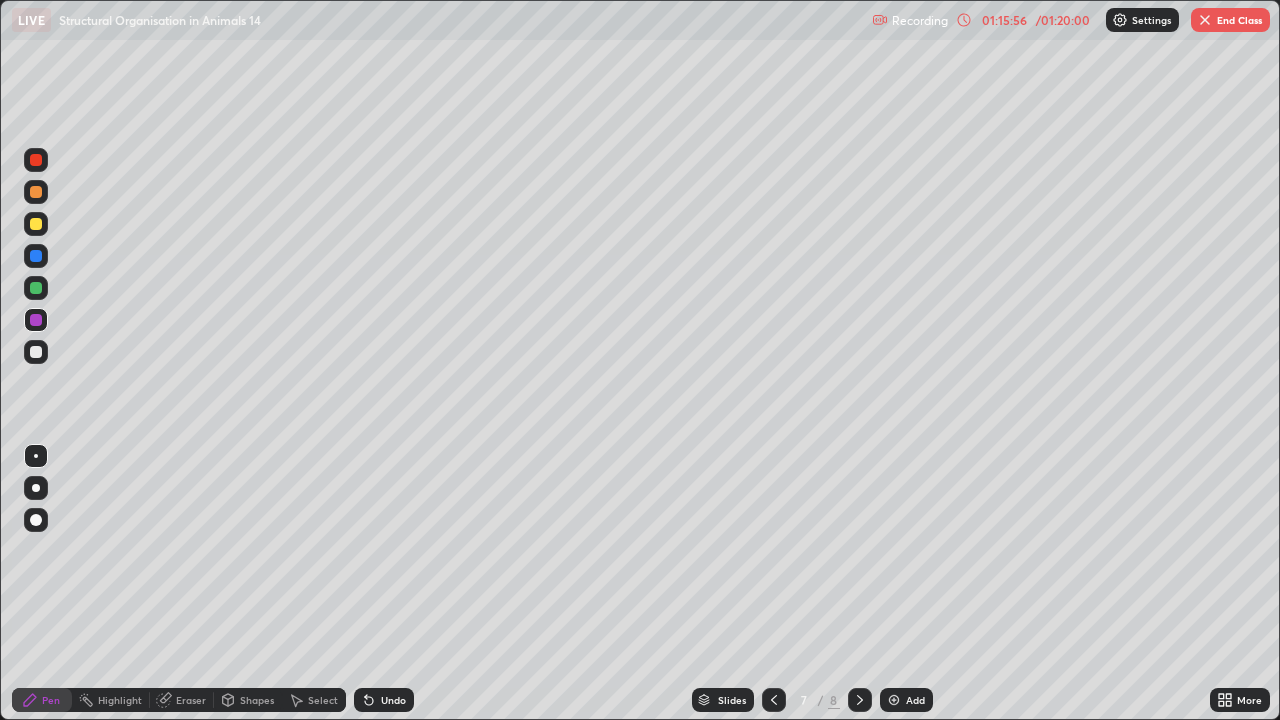 click at bounding box center (36, 160) 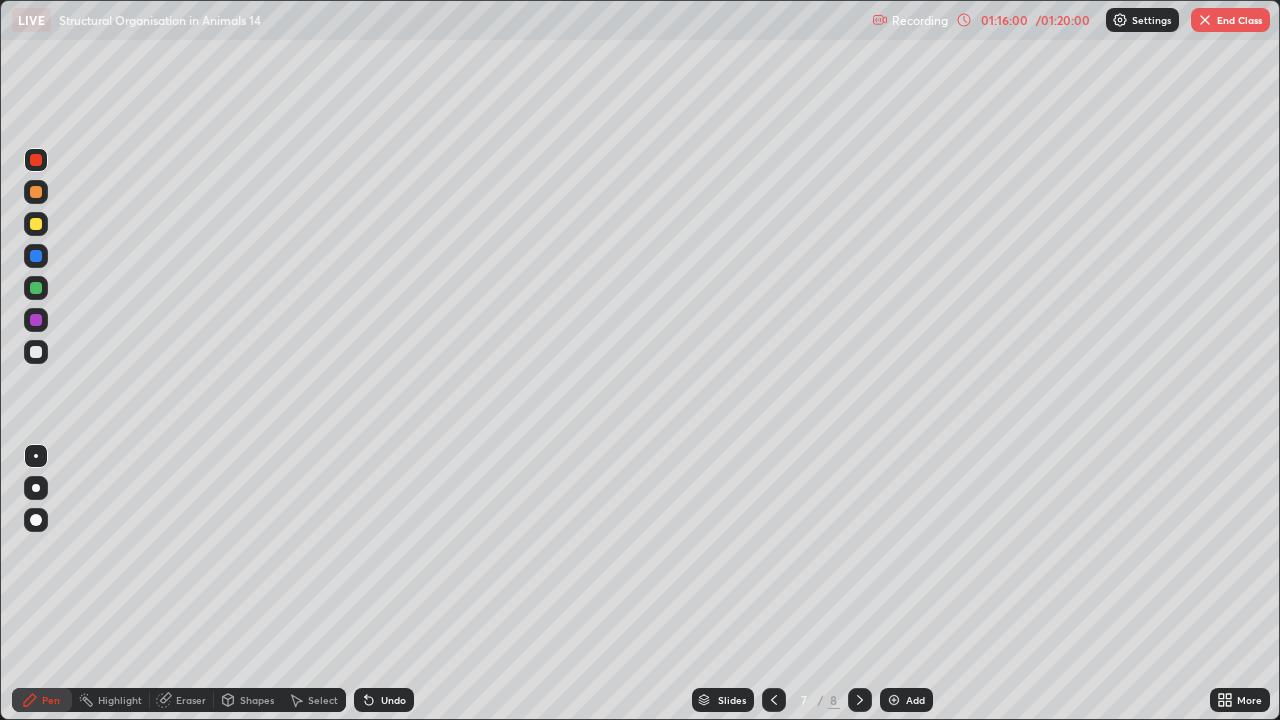 click at bounding box center (36, 224) 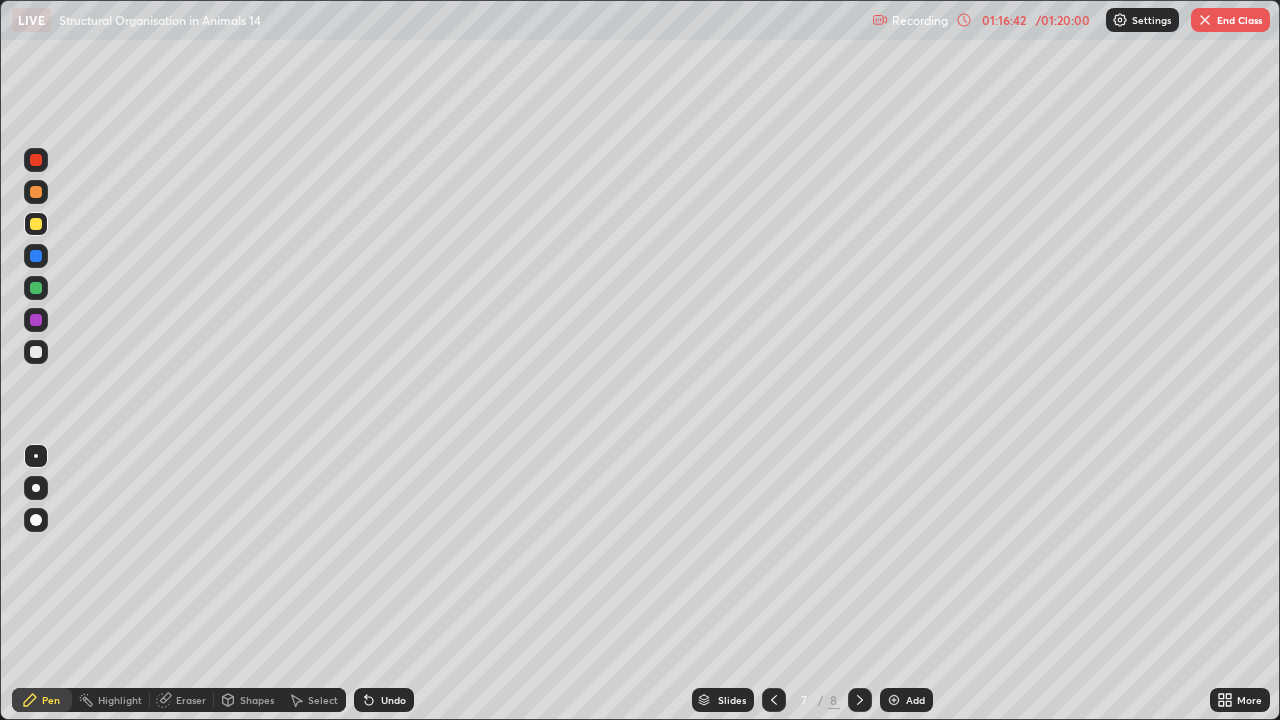click on "Eraser" at bounding box center [191, 700] 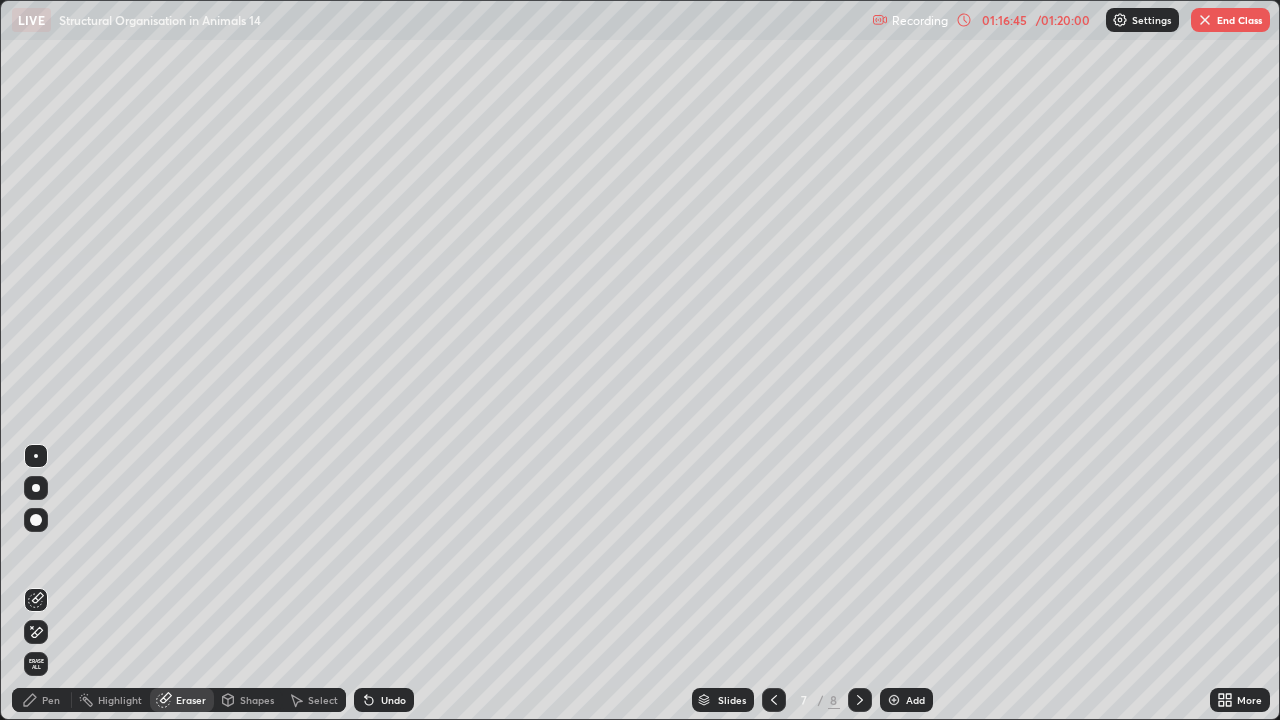 click 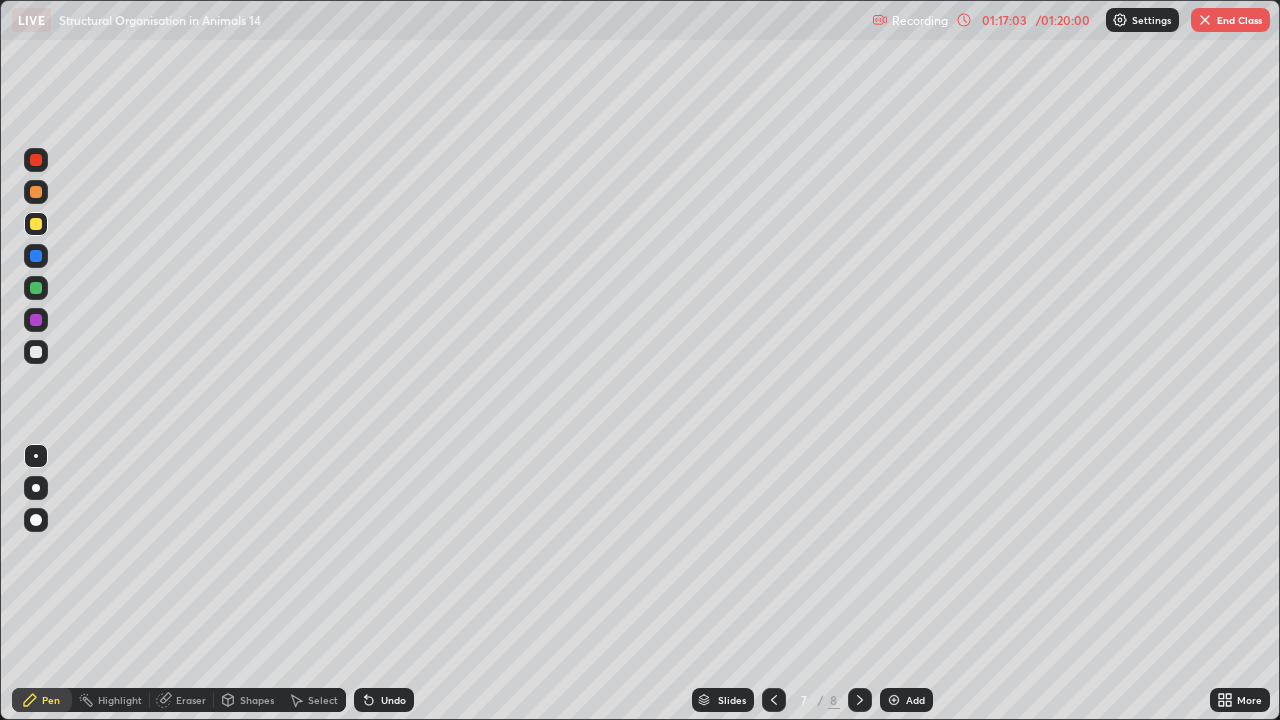 click at bounding box center [36, 160] 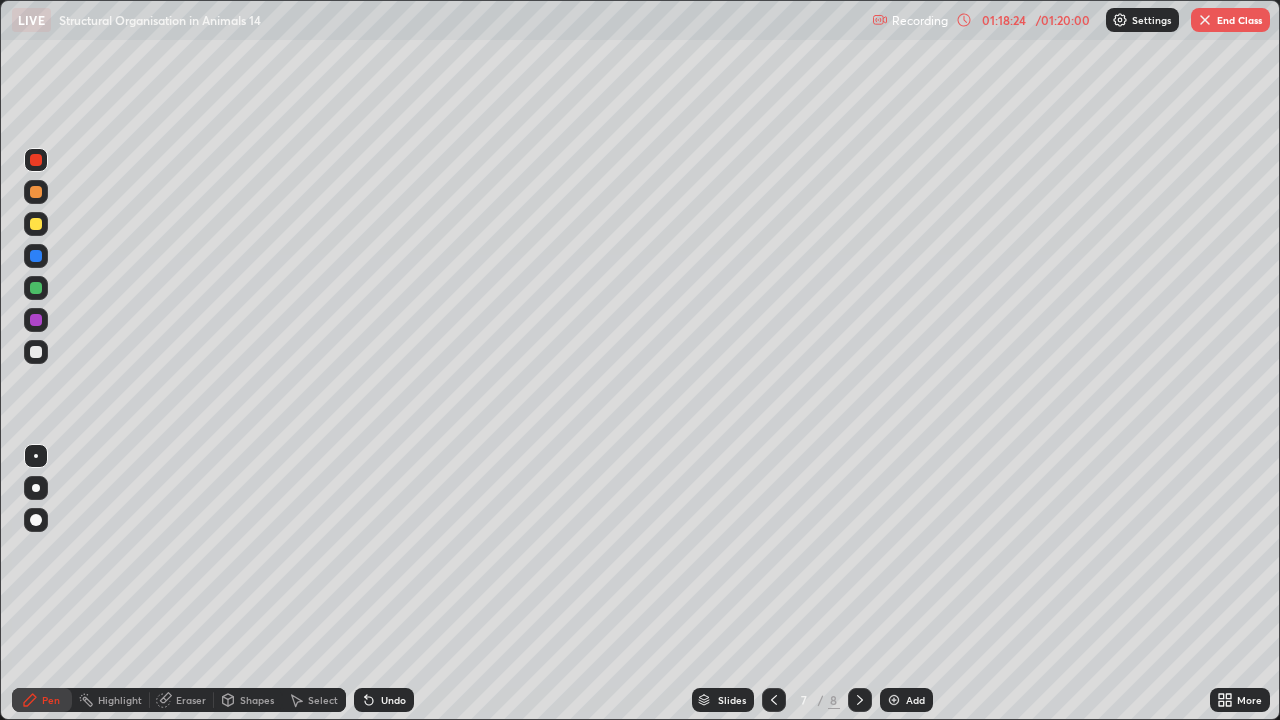 click on "End Class" at bounding box center [1230, 20] 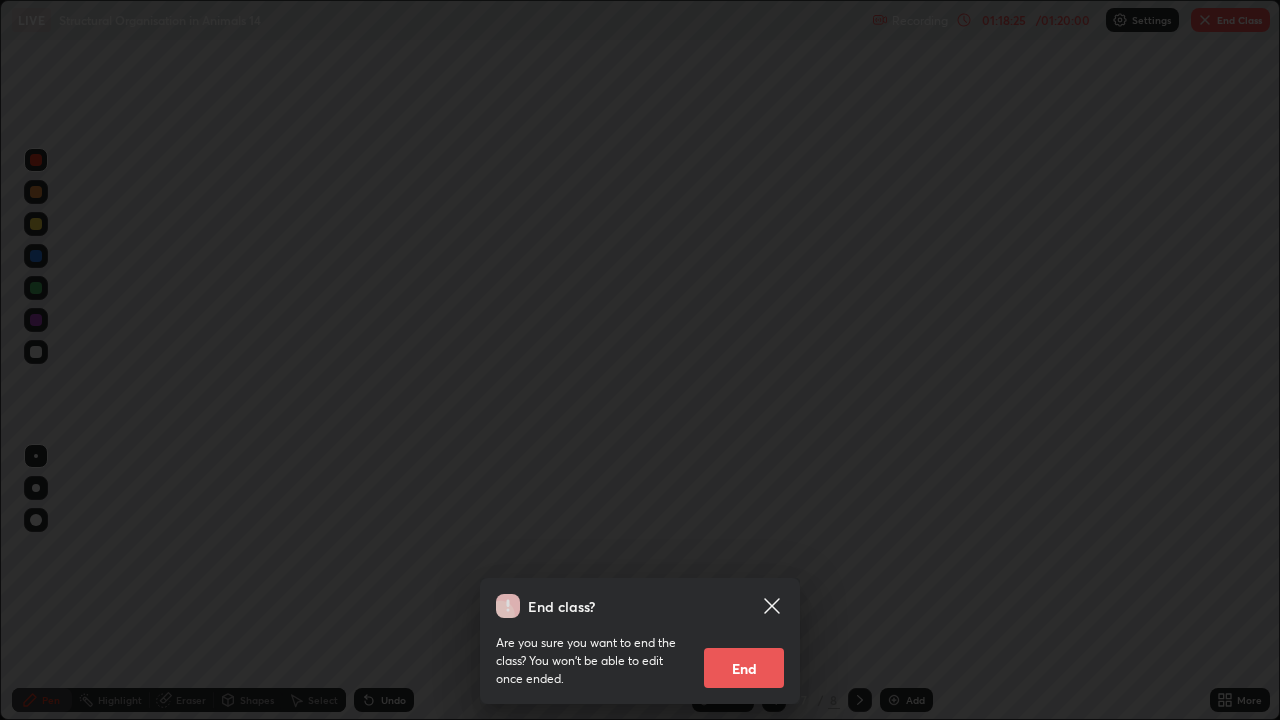 click on "End" at bounding box center [744, 668] 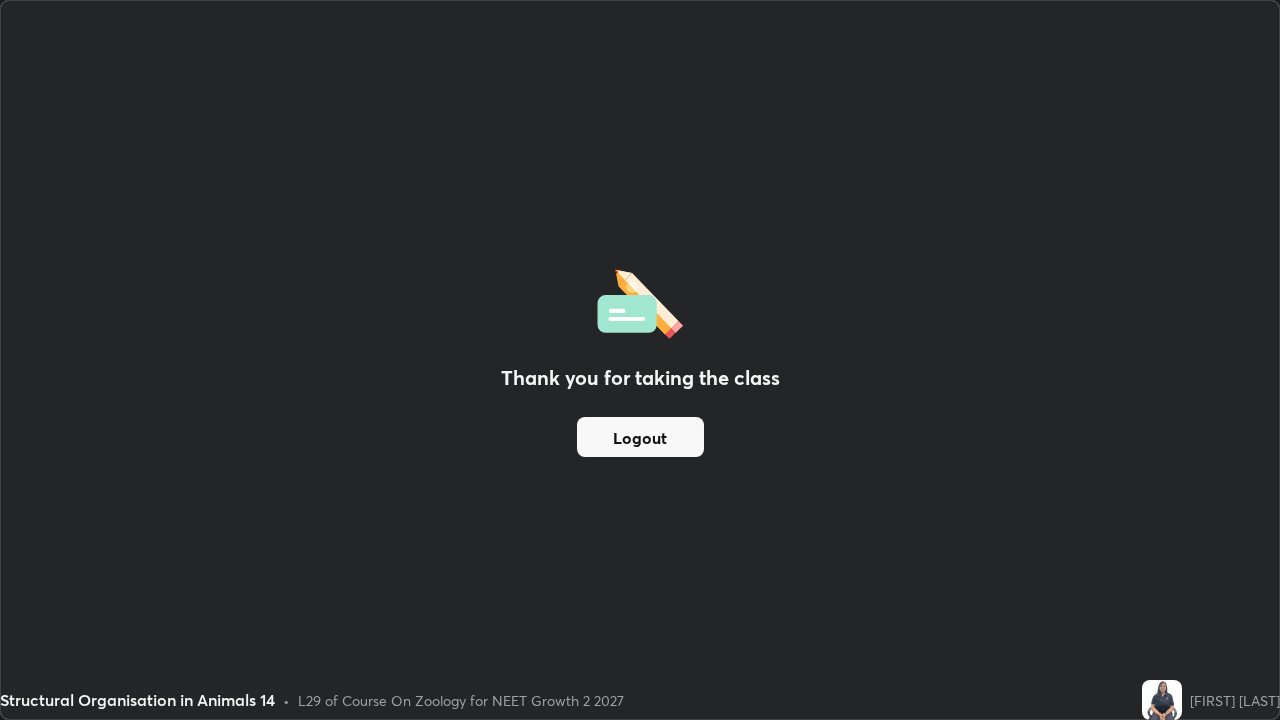 click on "Logout" at bounding box center [640, 437] 